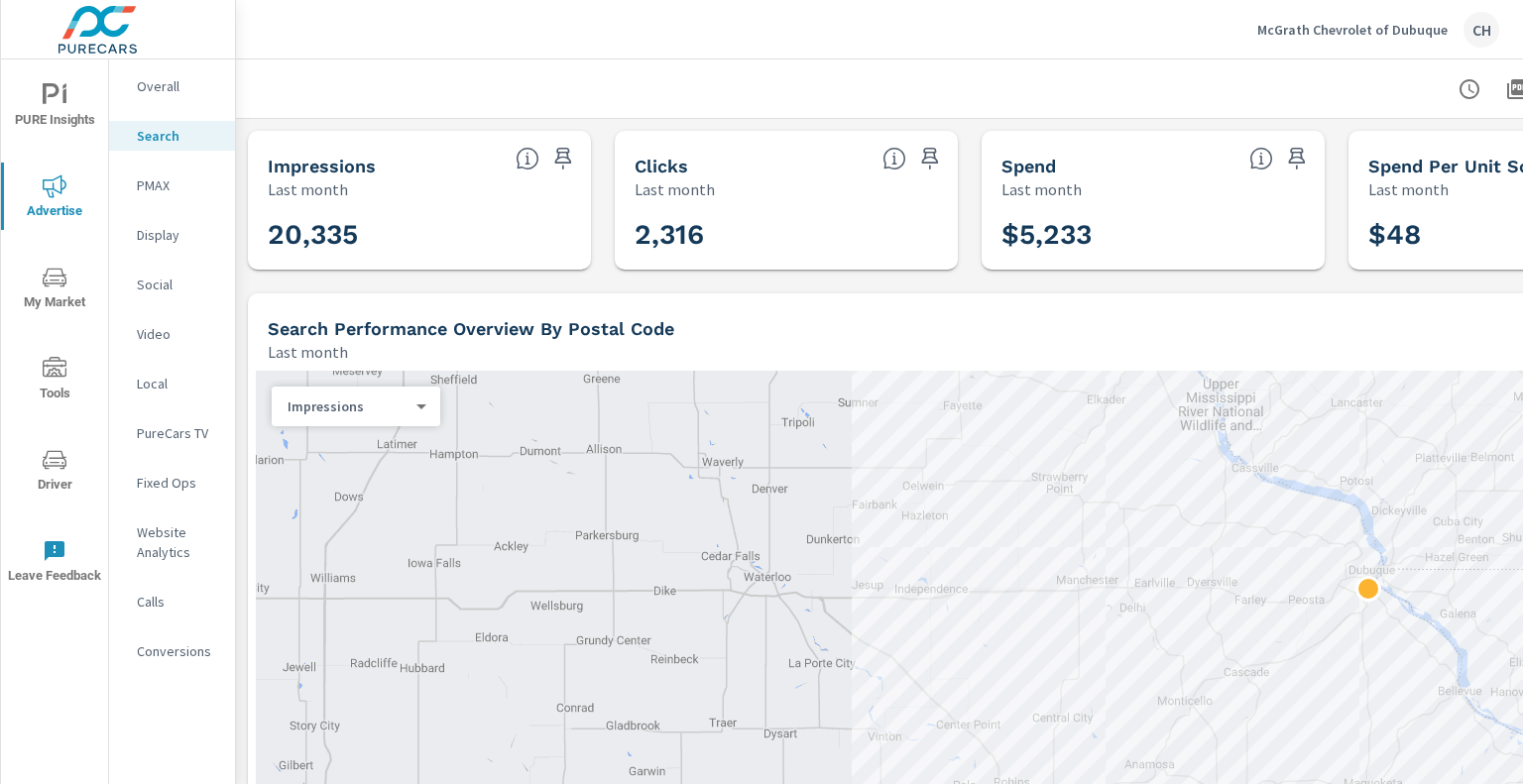 scroll, scrollTop: 0, scrollLeft: 0, axis: both 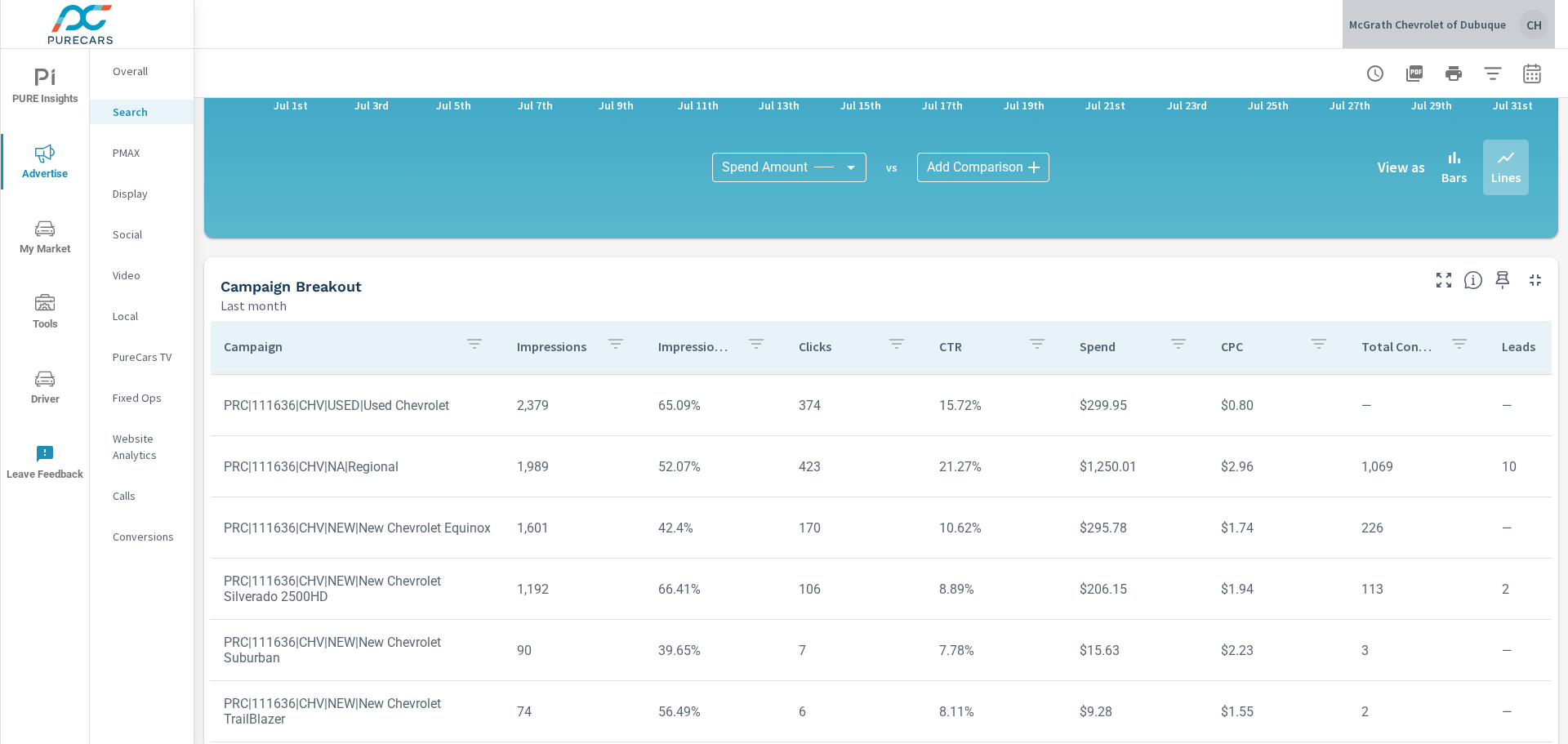 click on "McGrath Chevrolet of Dubuque CH" at bounding box center (1449, 25) 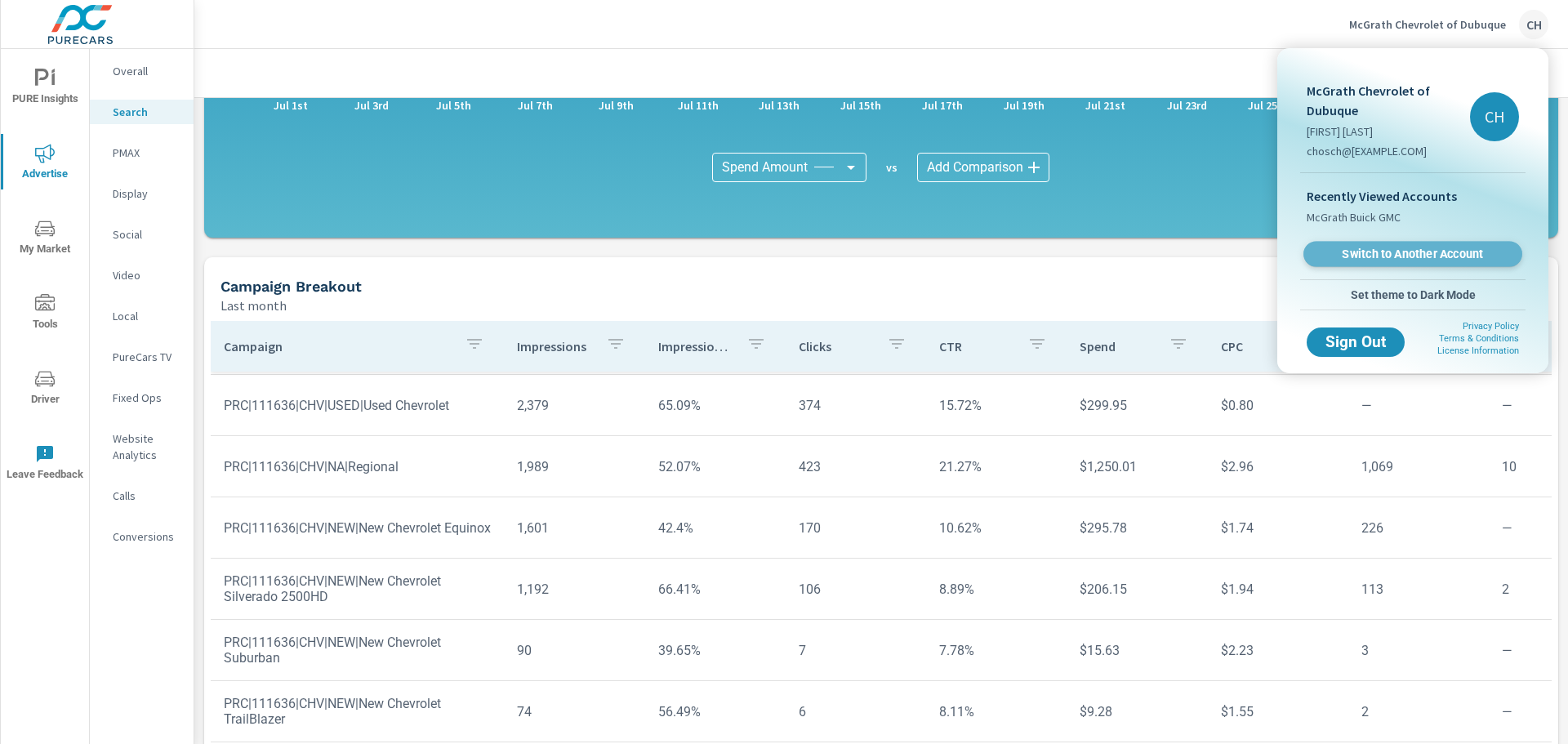 click on "Switch to Another Account" at bounding box center (1412, 254) 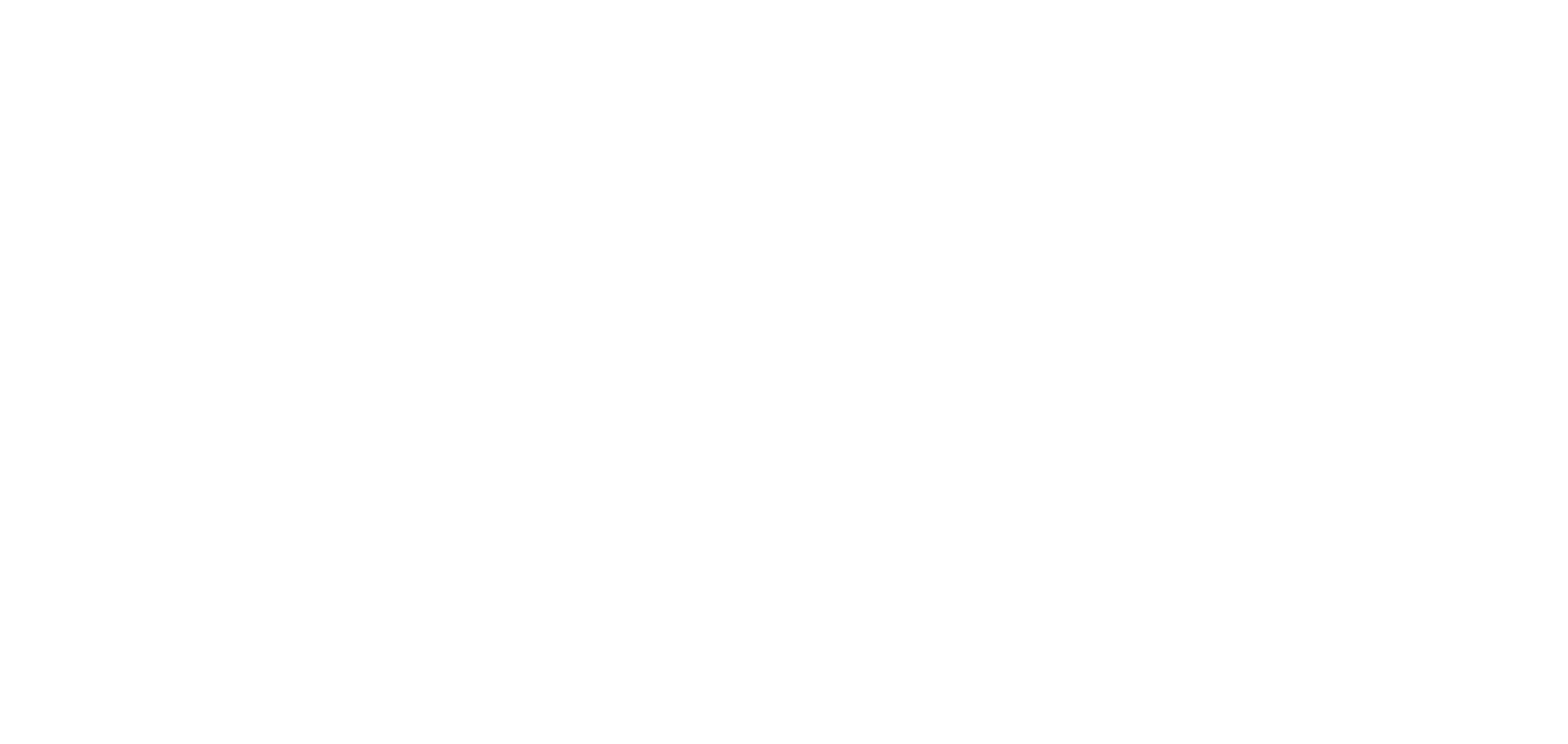 scroll, scrollTop: 0, scrollLeft: 0, axis: both 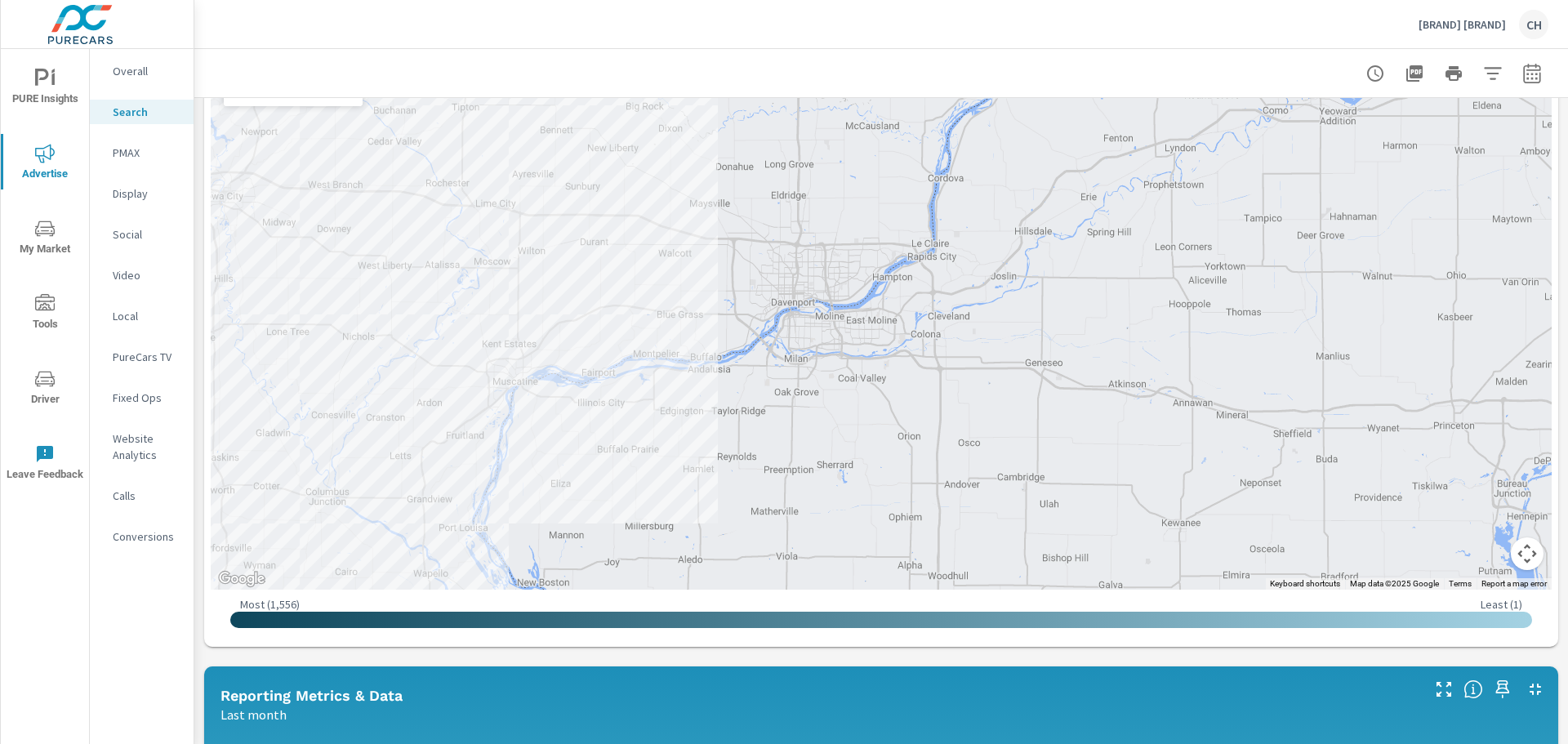 click 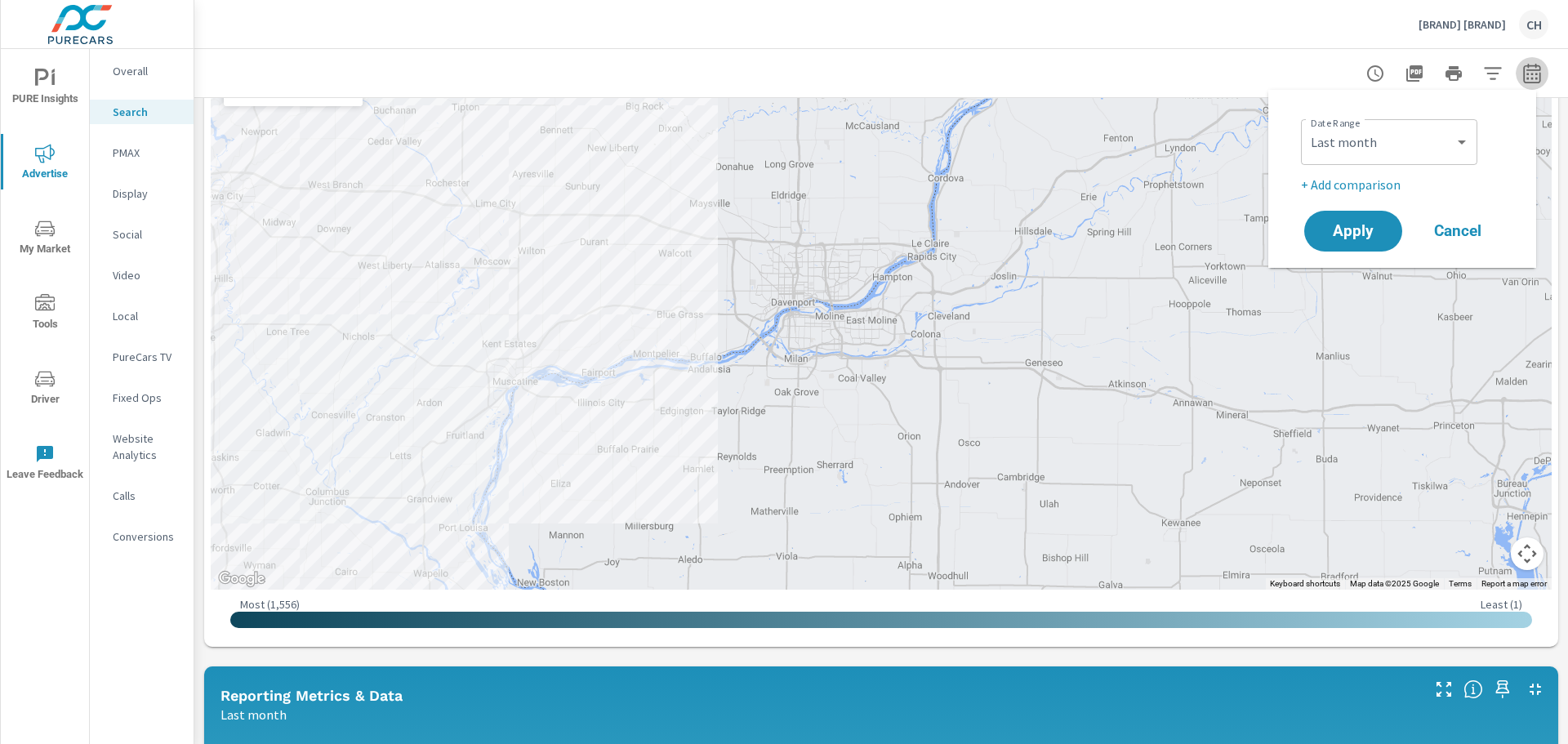 click 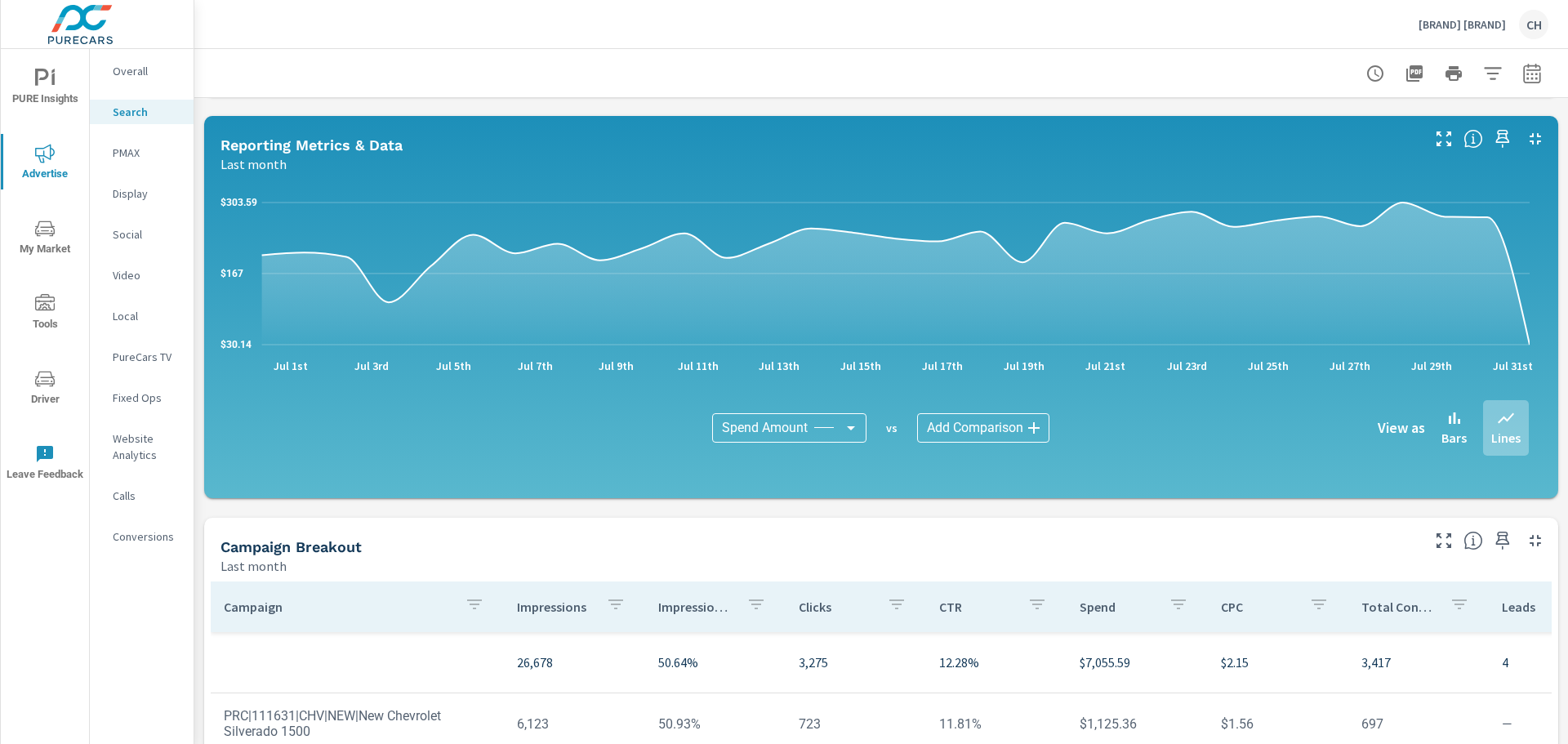 scroll, scrollTop: 1095, scrollLeft: 0, axis: vertical 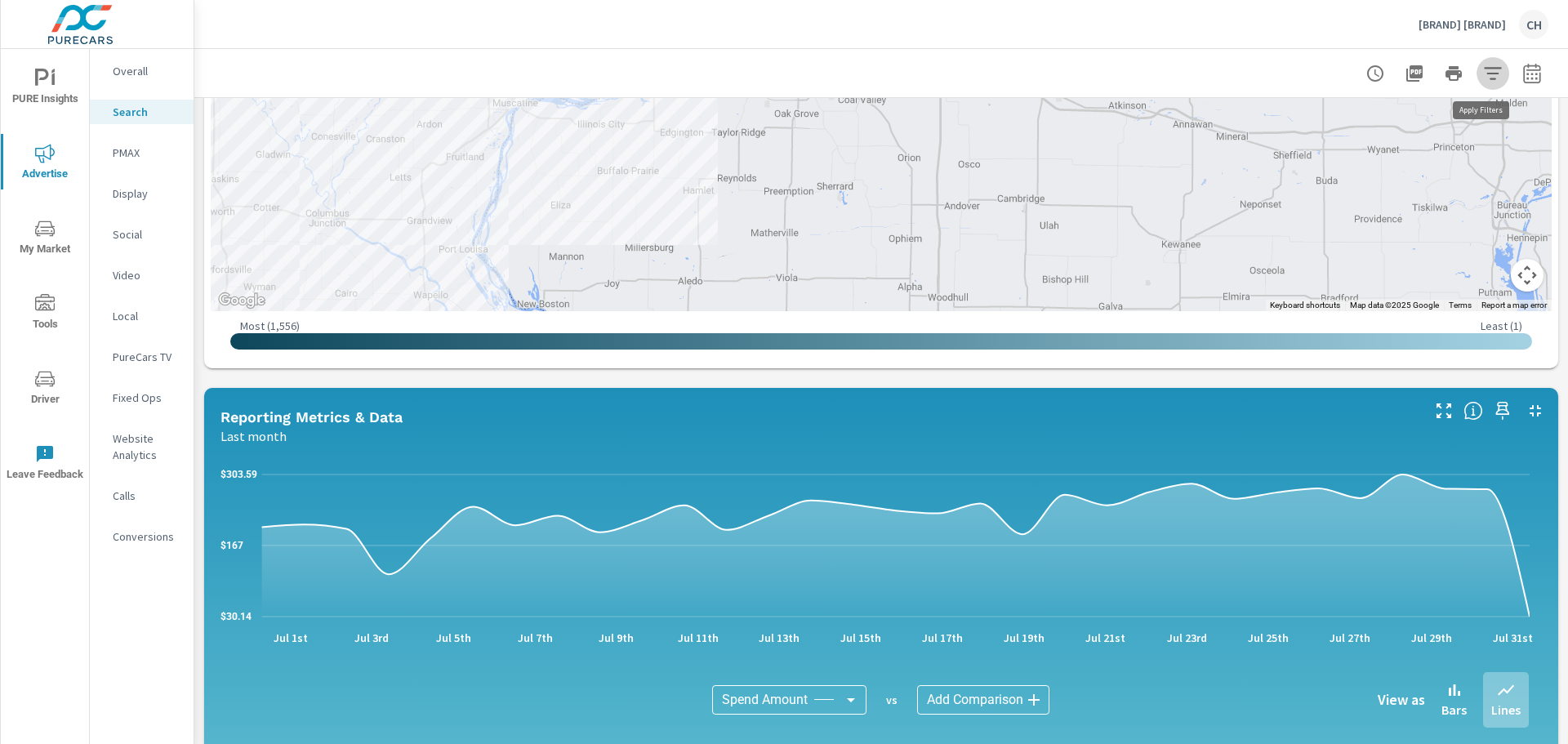 click at bounding box center [1493, 74] 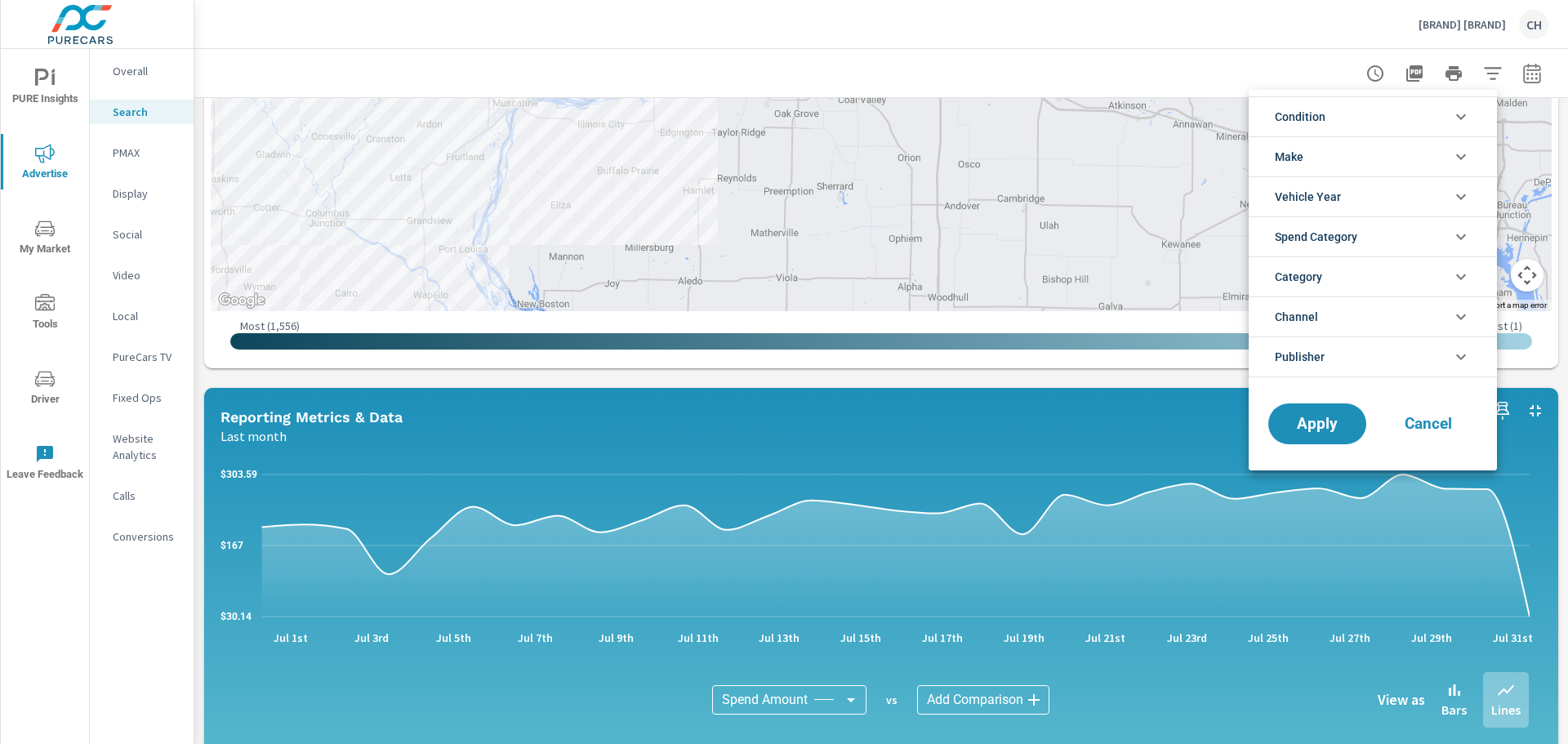 click on "Publisher" at bounding box center (1299, 357) 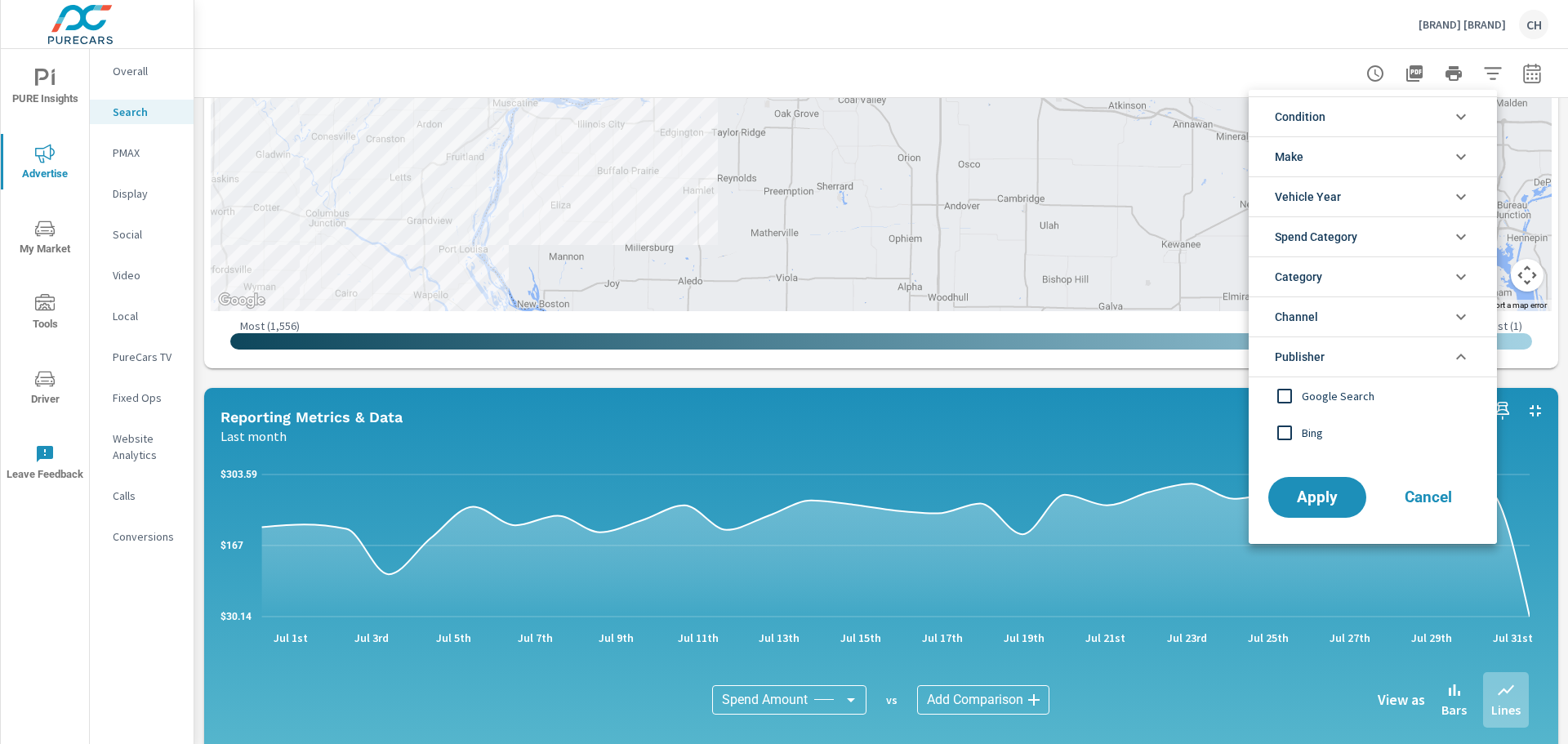 click on "Bing" at bounding box center [1391, 433] 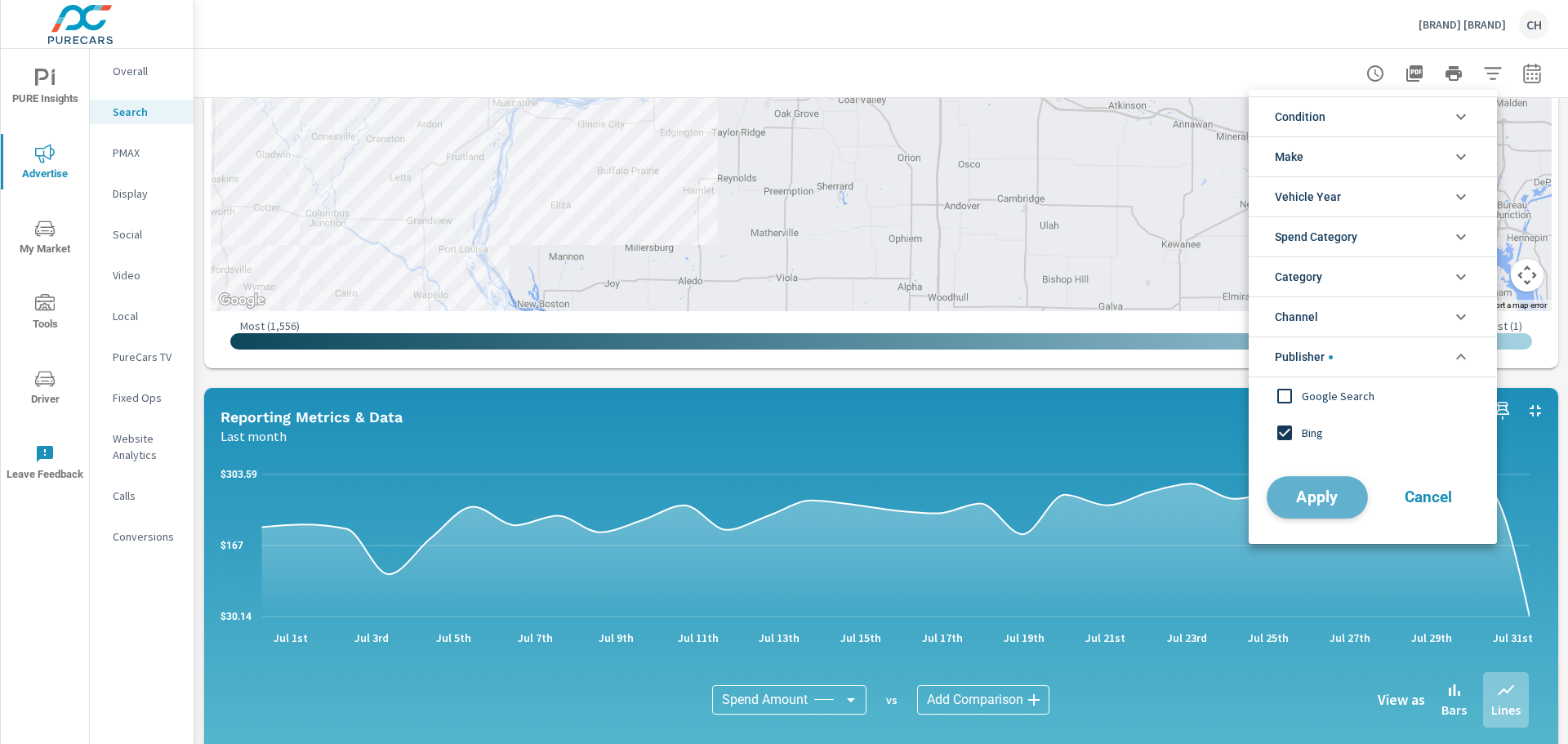 click on "Apply" at bounding box center [1317, 497] 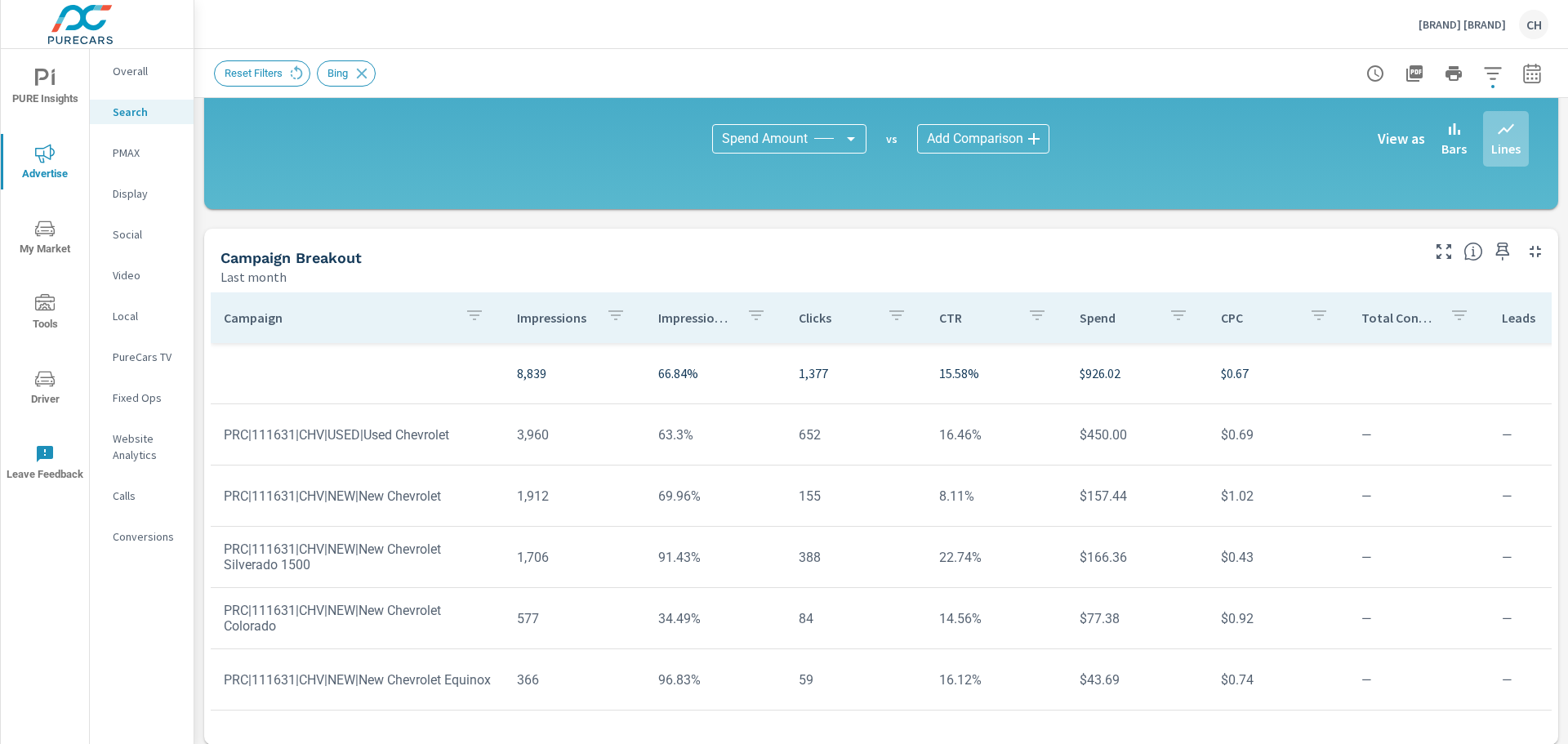 scroll, scrollTop: 1095, scrollLeft: 0, axis: vertical 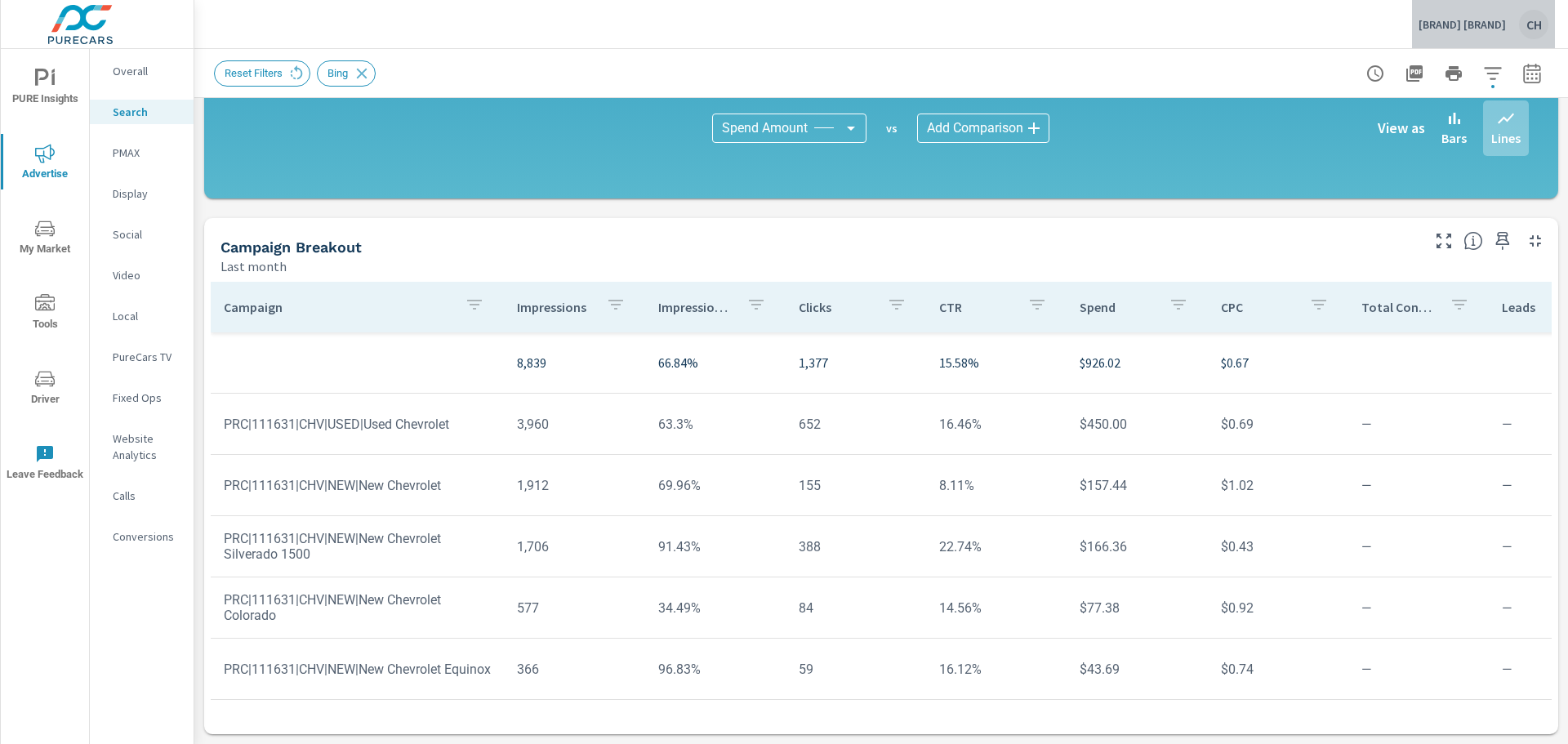 click on "Pat McGrath Chevyland" at bounding box center (1462, 25) 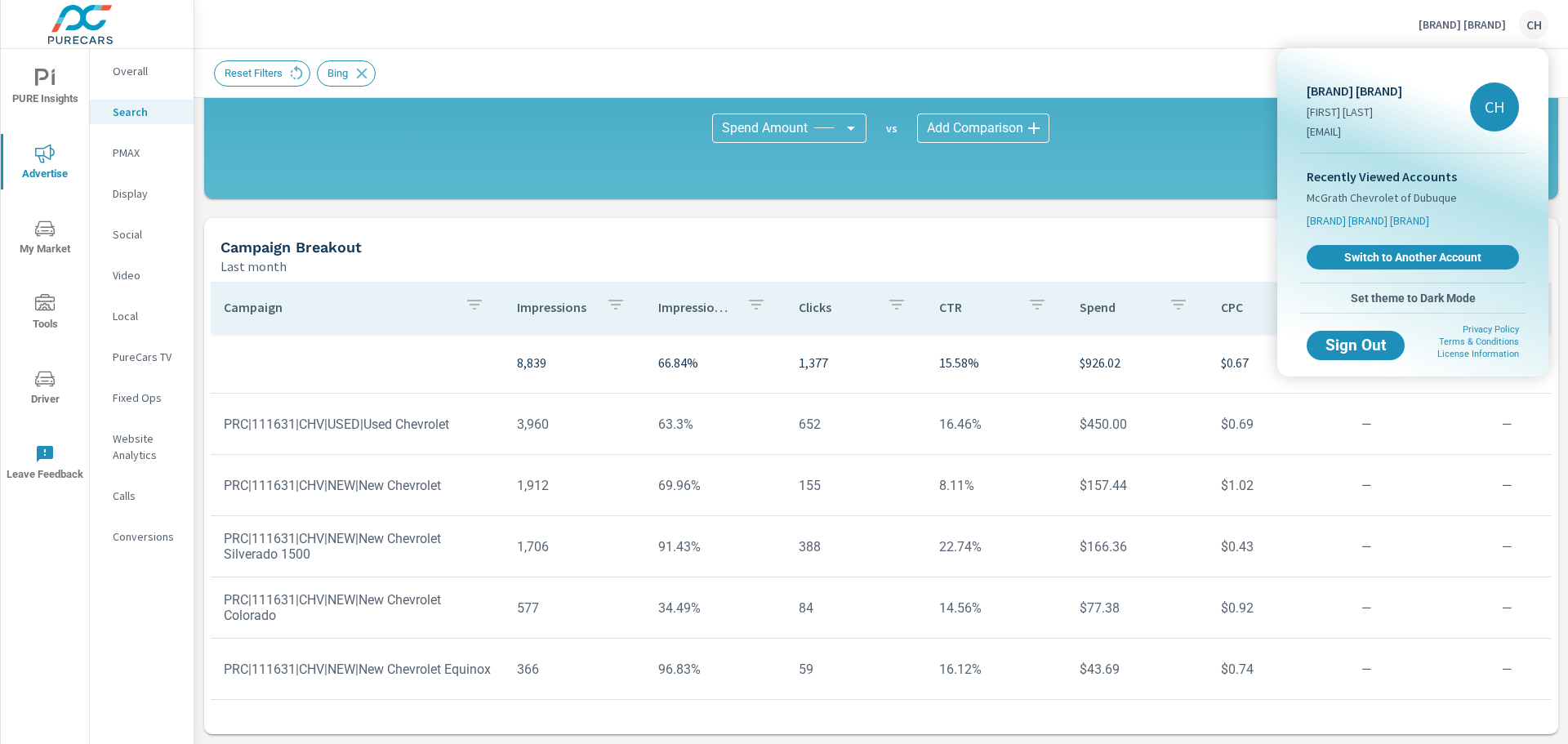 click on "McGrath Buick GMC" at bounding box center (1413, 221) 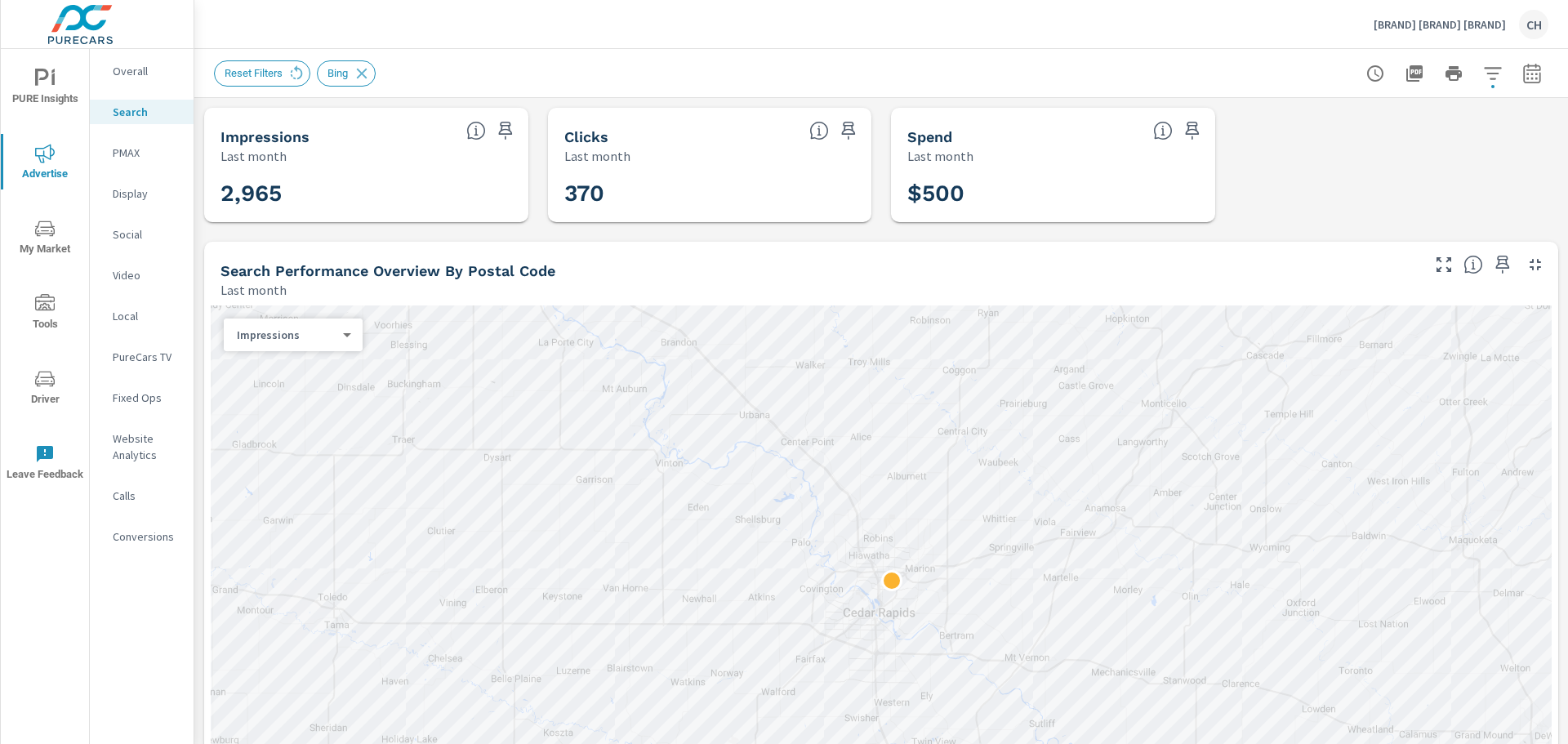 click on "Advertise" at bounding box center [45, 163] 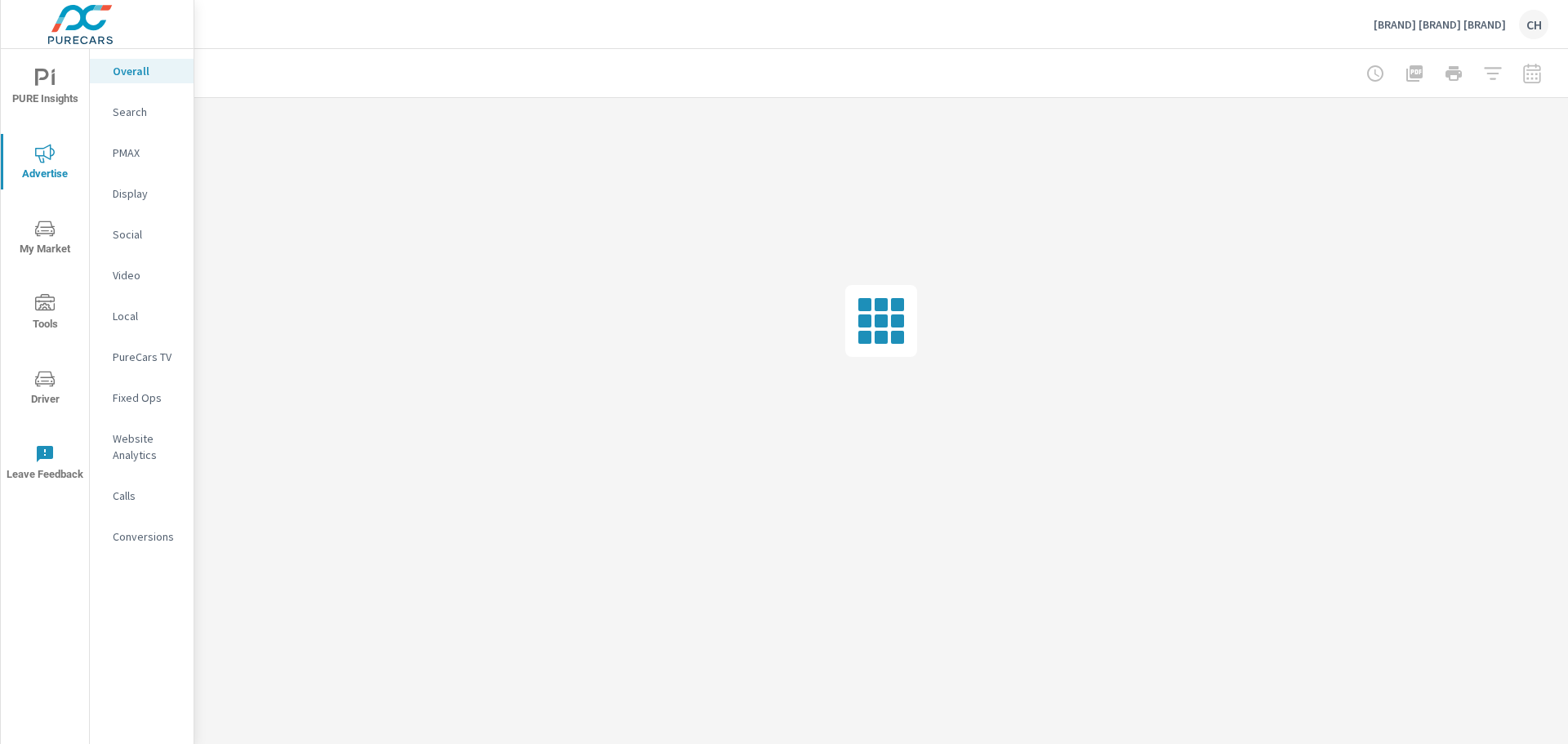 click on "Search" at bounding box center [146, 112] 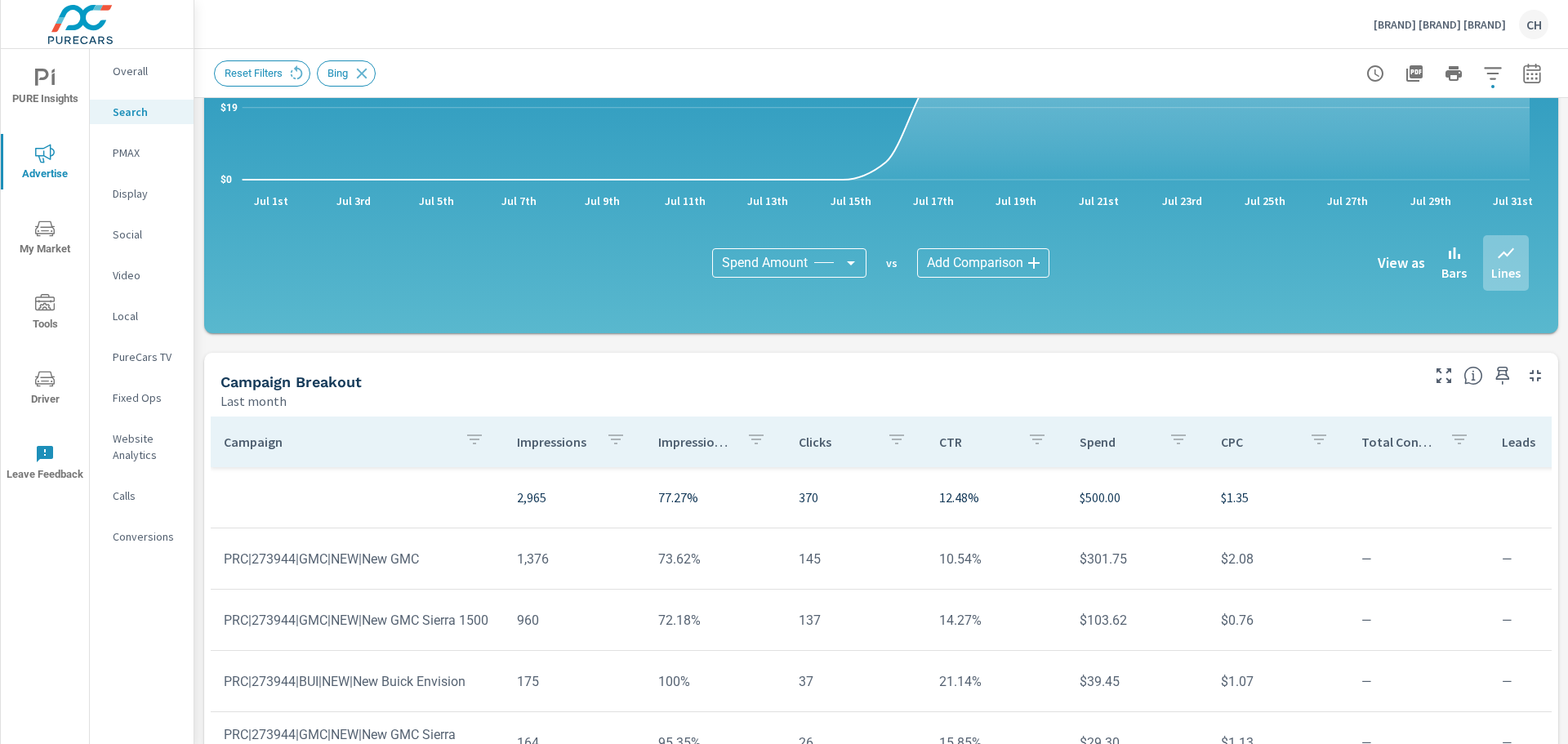scroll, scrollTop: 1095, scrollLeft: 0, axis: vertical 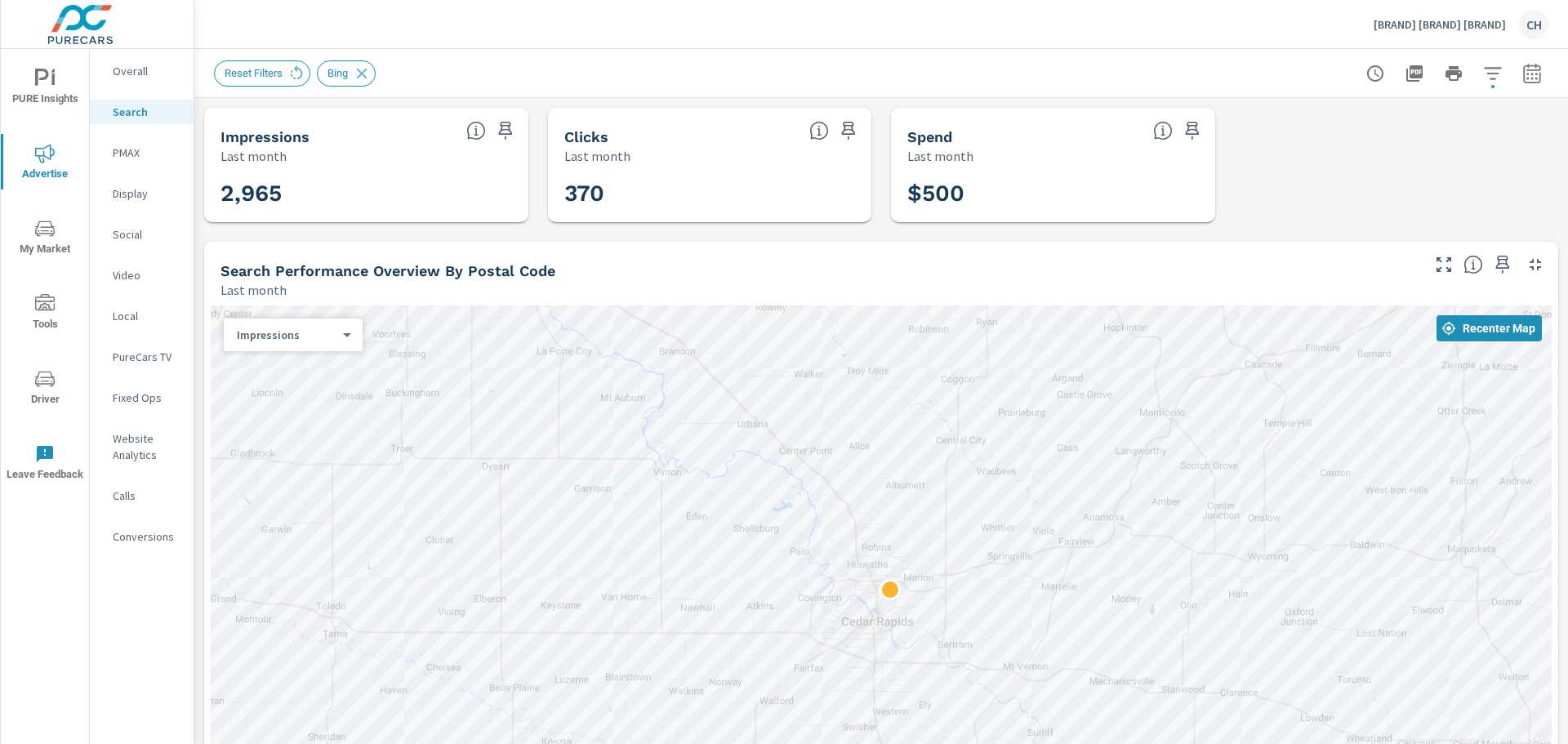 click on "Overall" at bounding box center [146, 71] 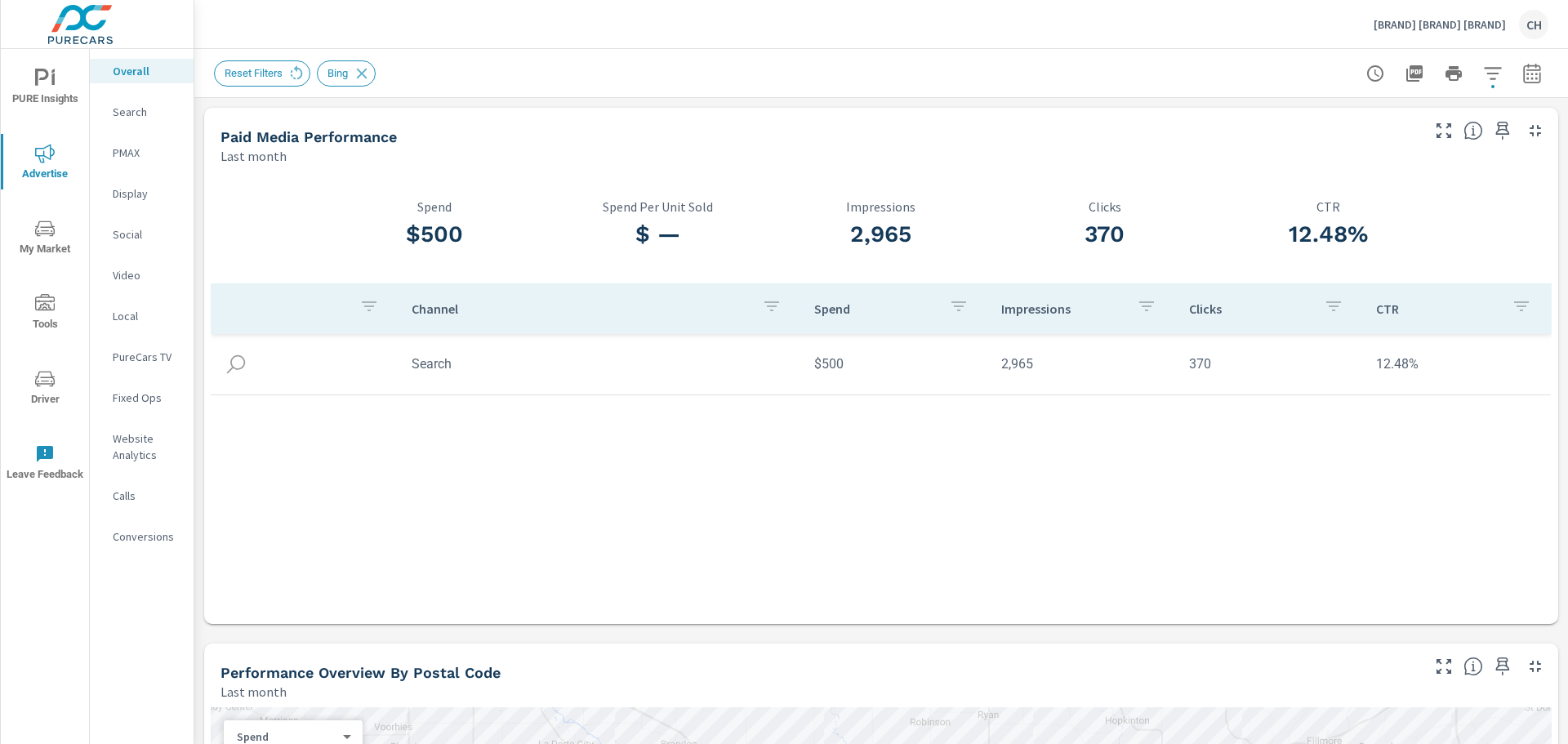 click on "McGrath Buick GMC" at bounding box center [1440, 25] 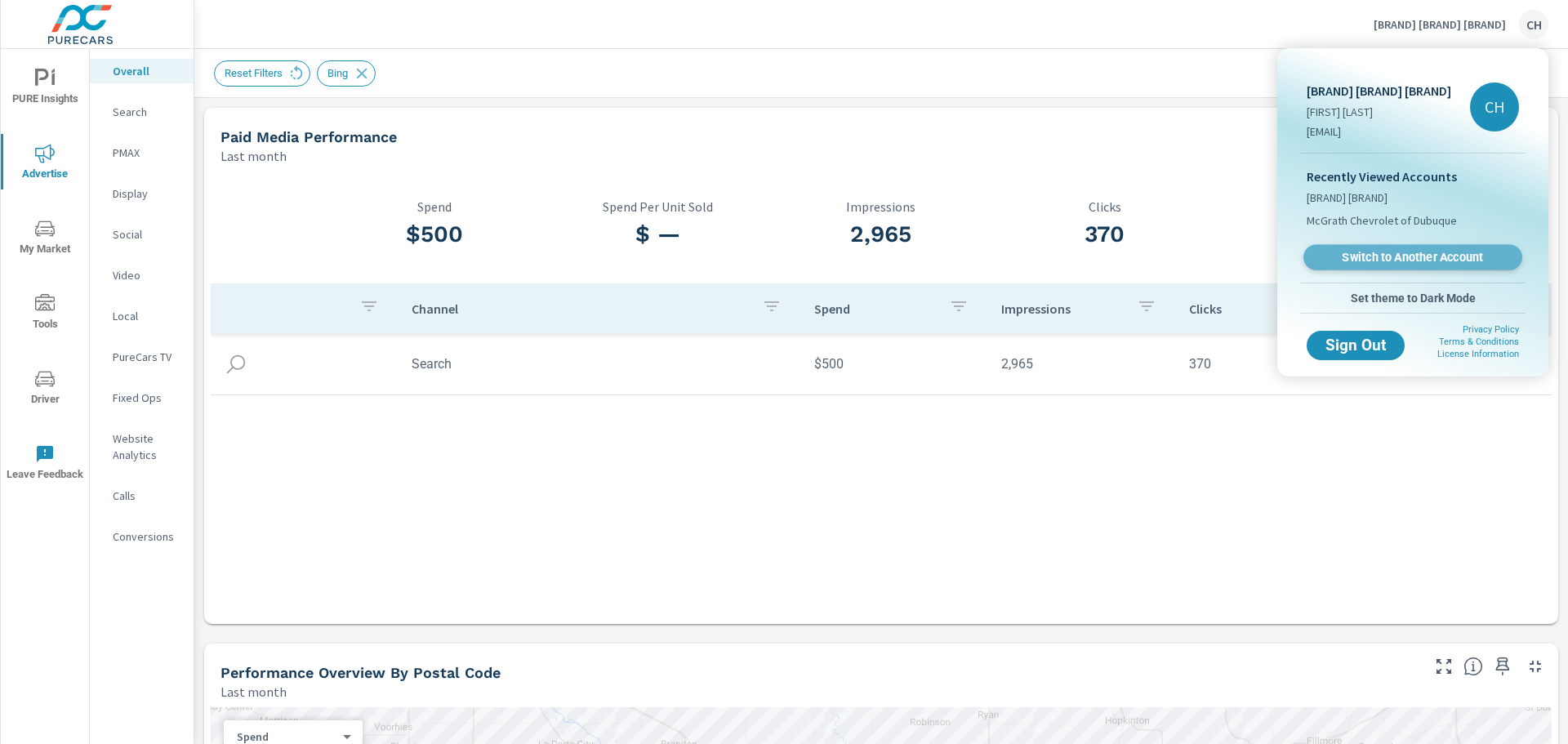 click on "Switch to Another Account" at bounding box center (1412, 257) 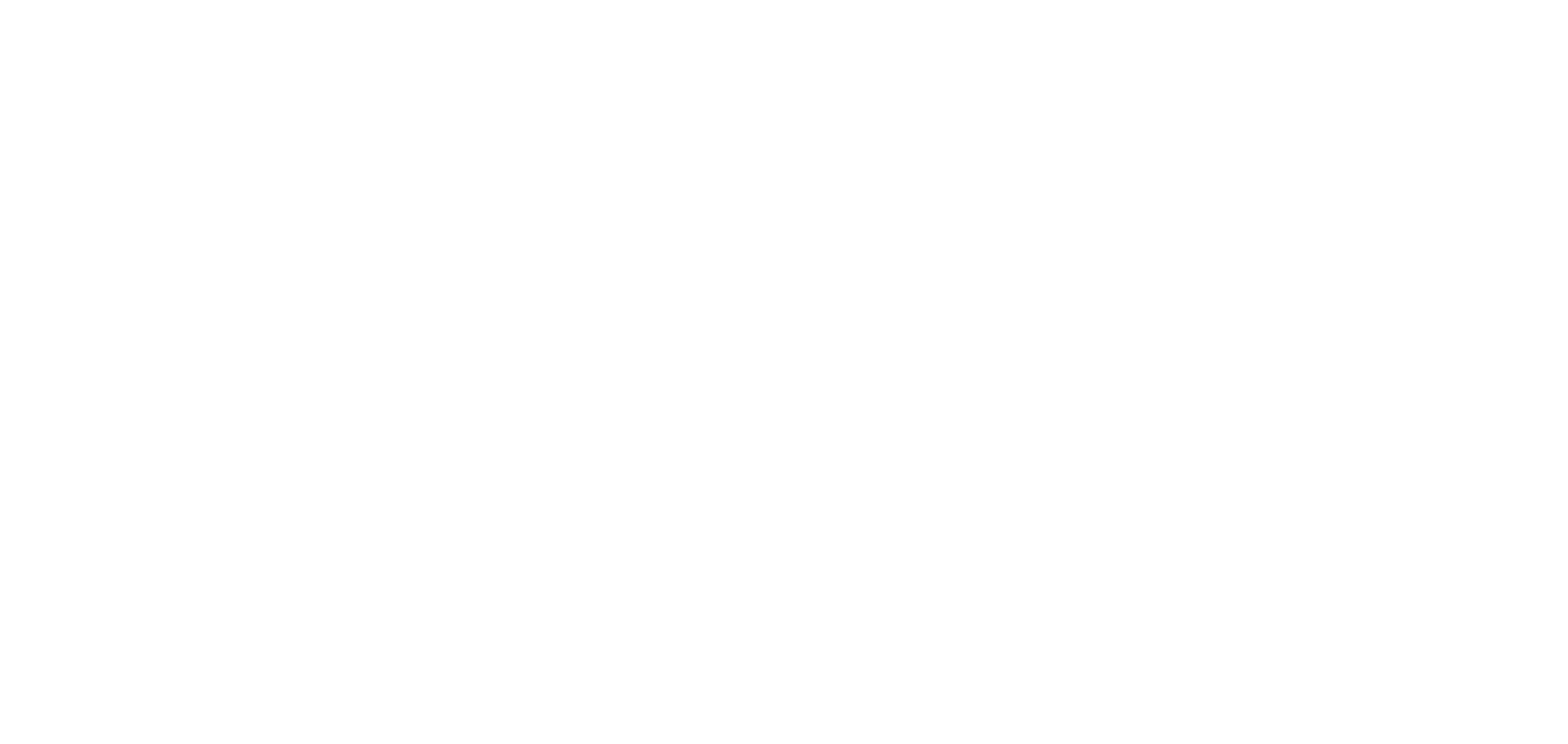 scroll, scrollTop: 0, scrollLeft: 0, axis: both 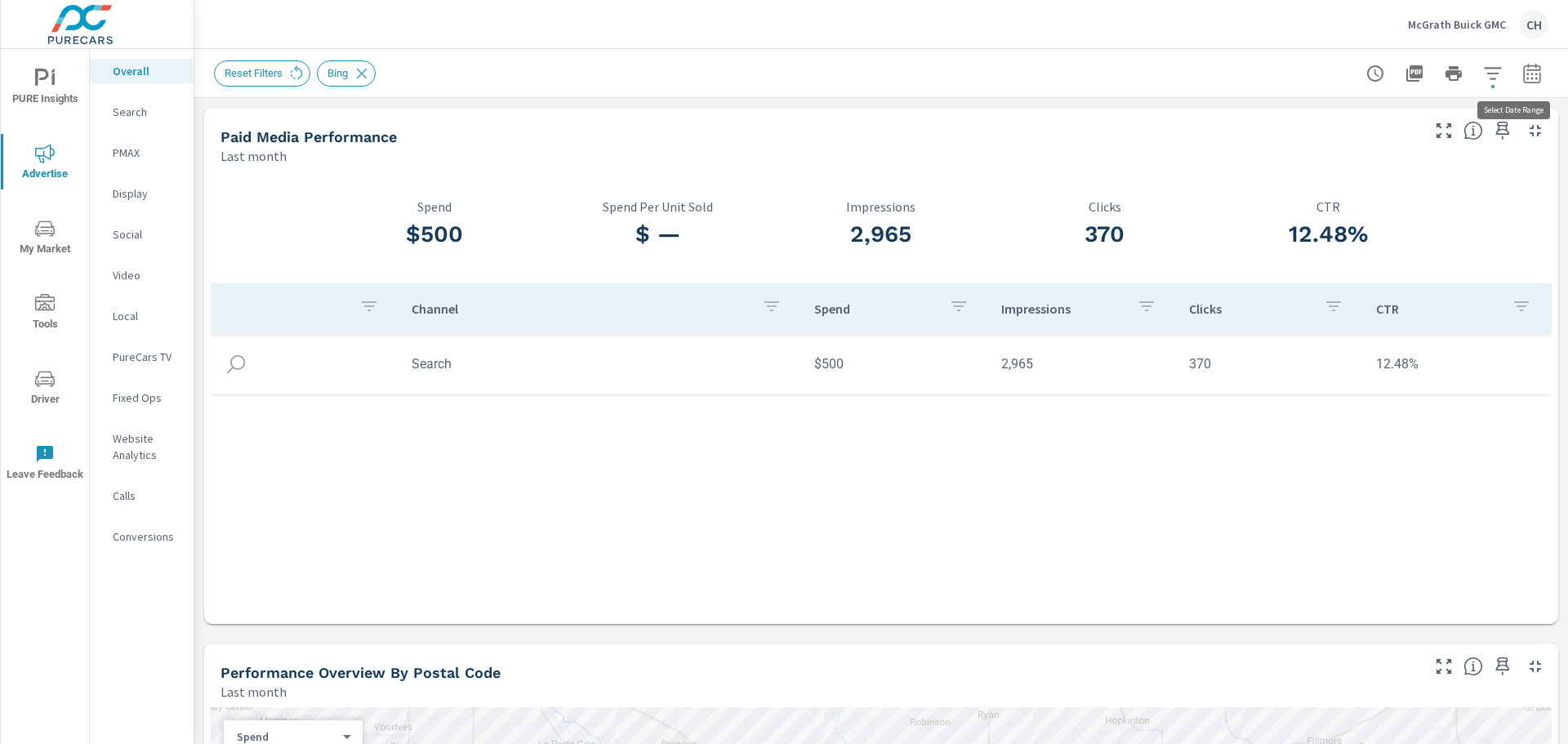 click 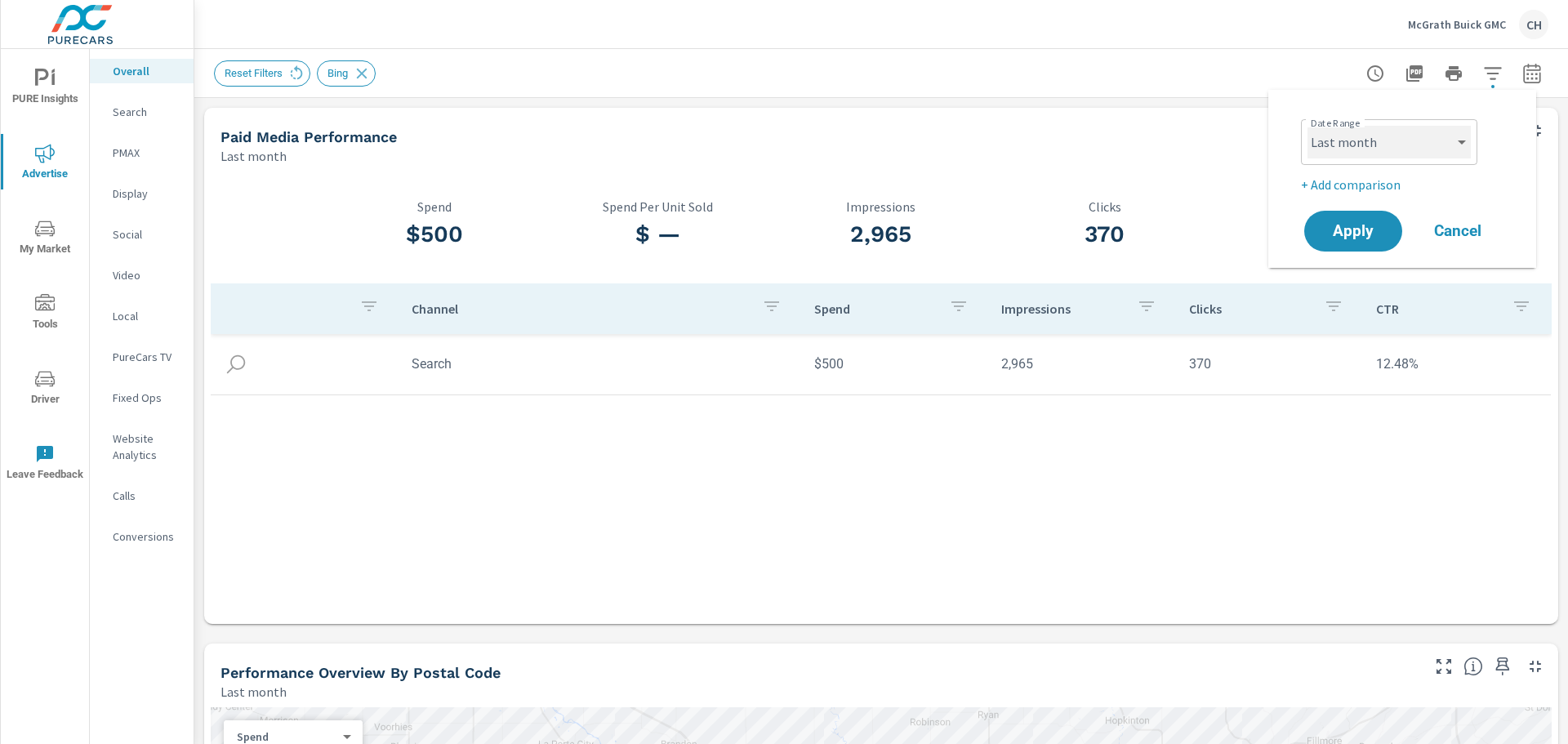 click on "Custom Yesterday Last week Last 7 days Last 14 days Last 30 days Last 45 days Last 60 days Last 90 days Last 180 days Last 365 days Month to date Last month Last 2 months Last 3 months Last 6 months Last 9 months Last 12 months Year to date Last year" at bounding box center (1389, 142) 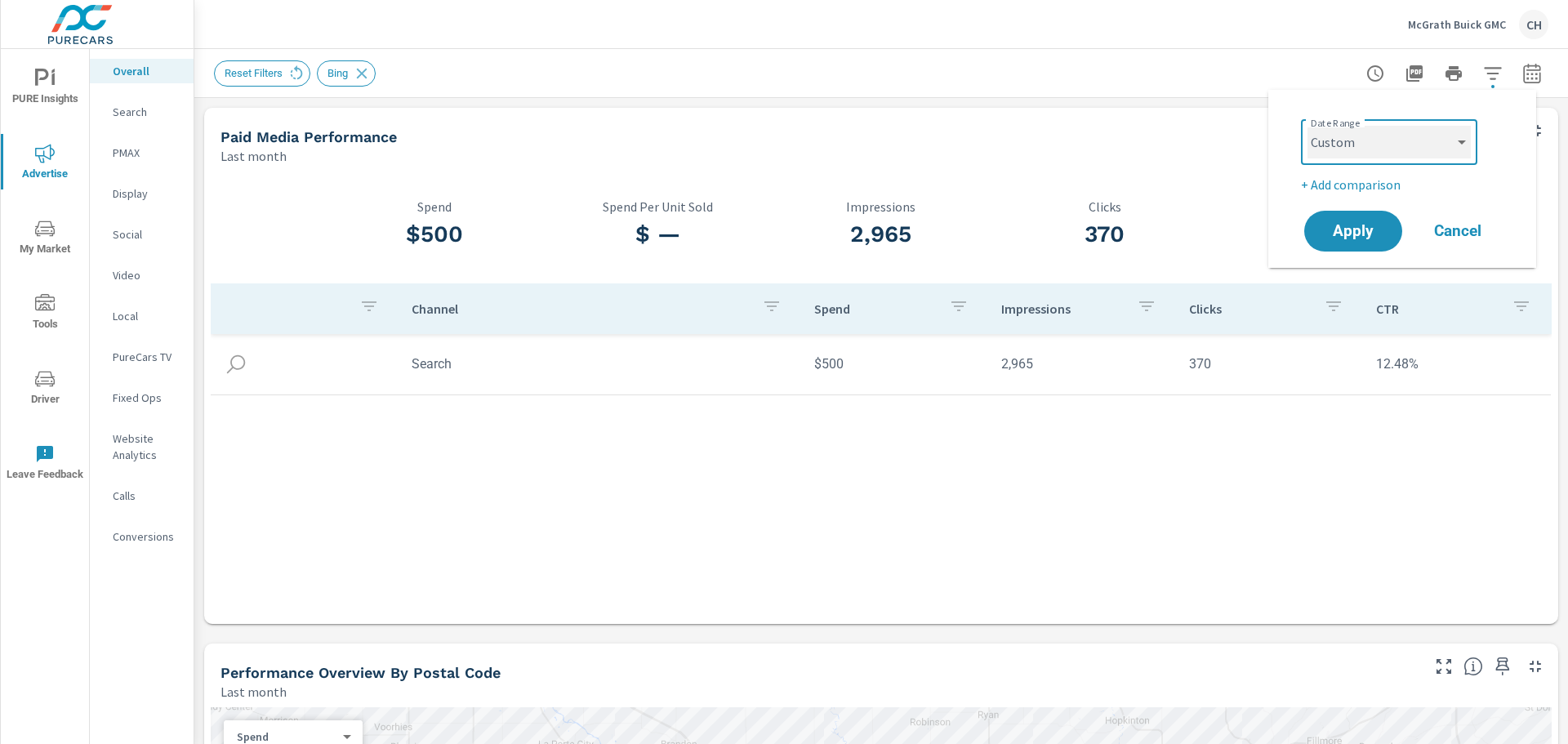 click on "Custom Yesterday Last week Last 7 days Last 14 days Last 30 days Last 45 days Last 60 days Last 90 days Last 180 days Last 365 days Month to date Last month Last 2 months Last 3 months Last 6 months Last 9 months Last 12 months Year to date Last year" at bounding box center (1389, 142) 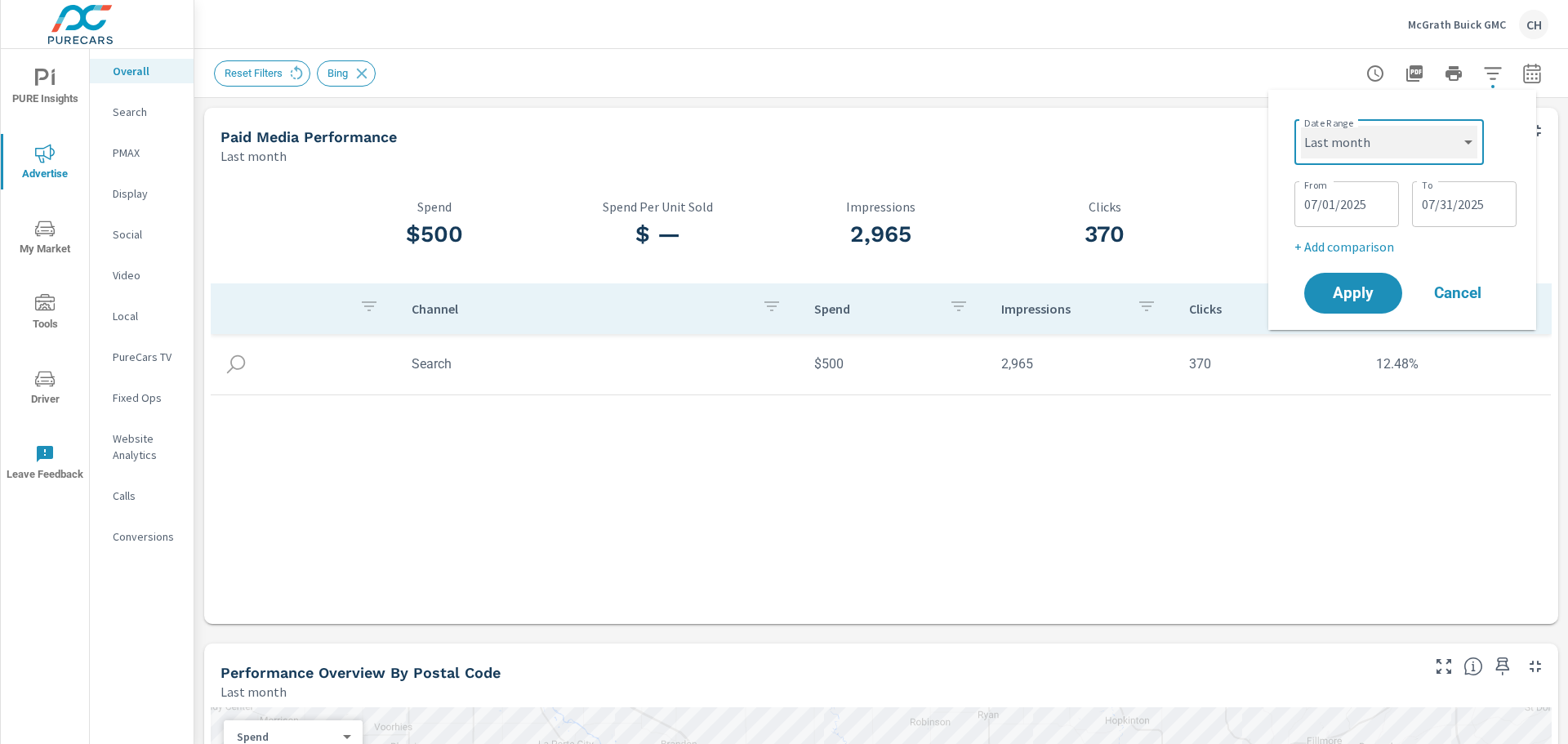 select on "custom" 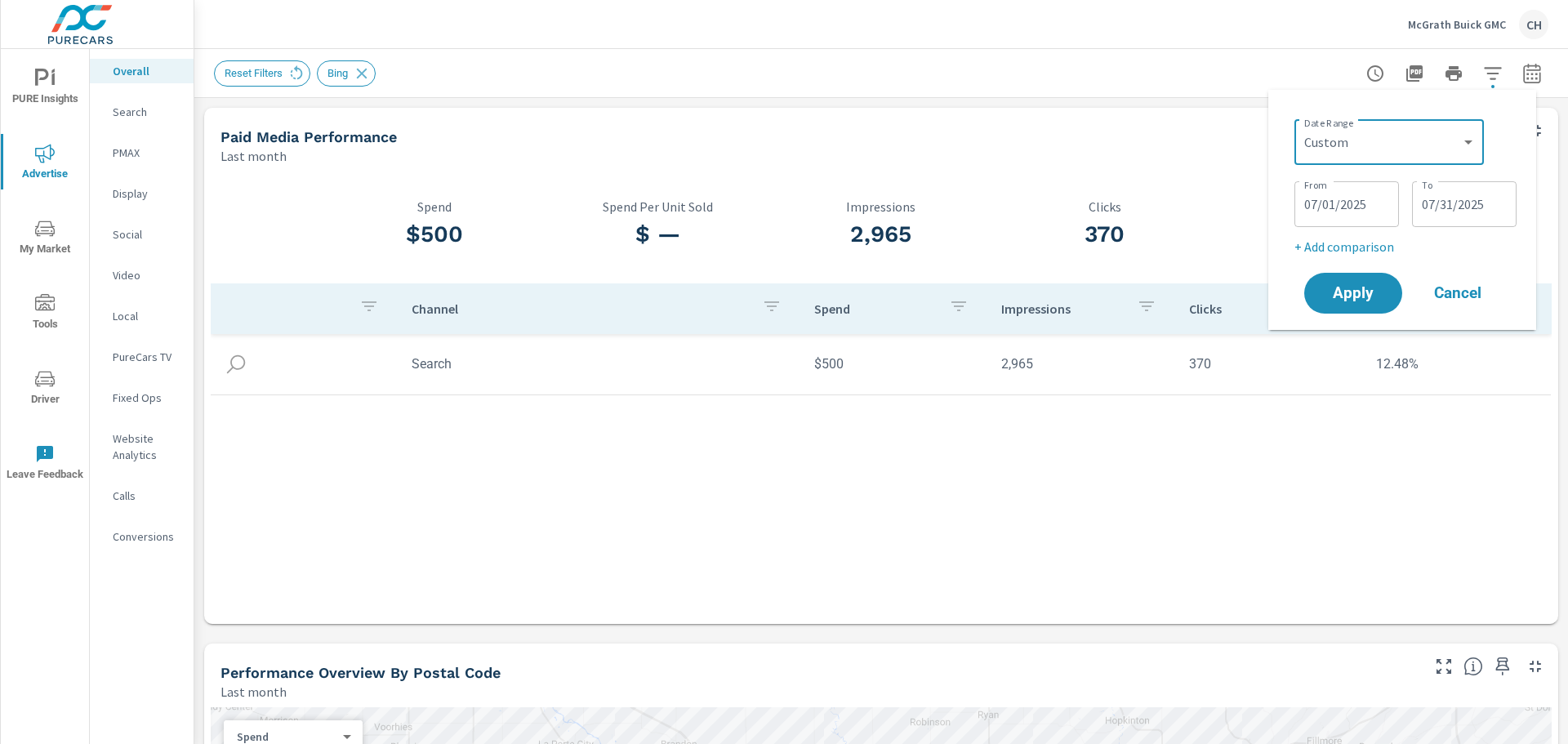click on "07/01/2025" at bounding box center (1347, 204) 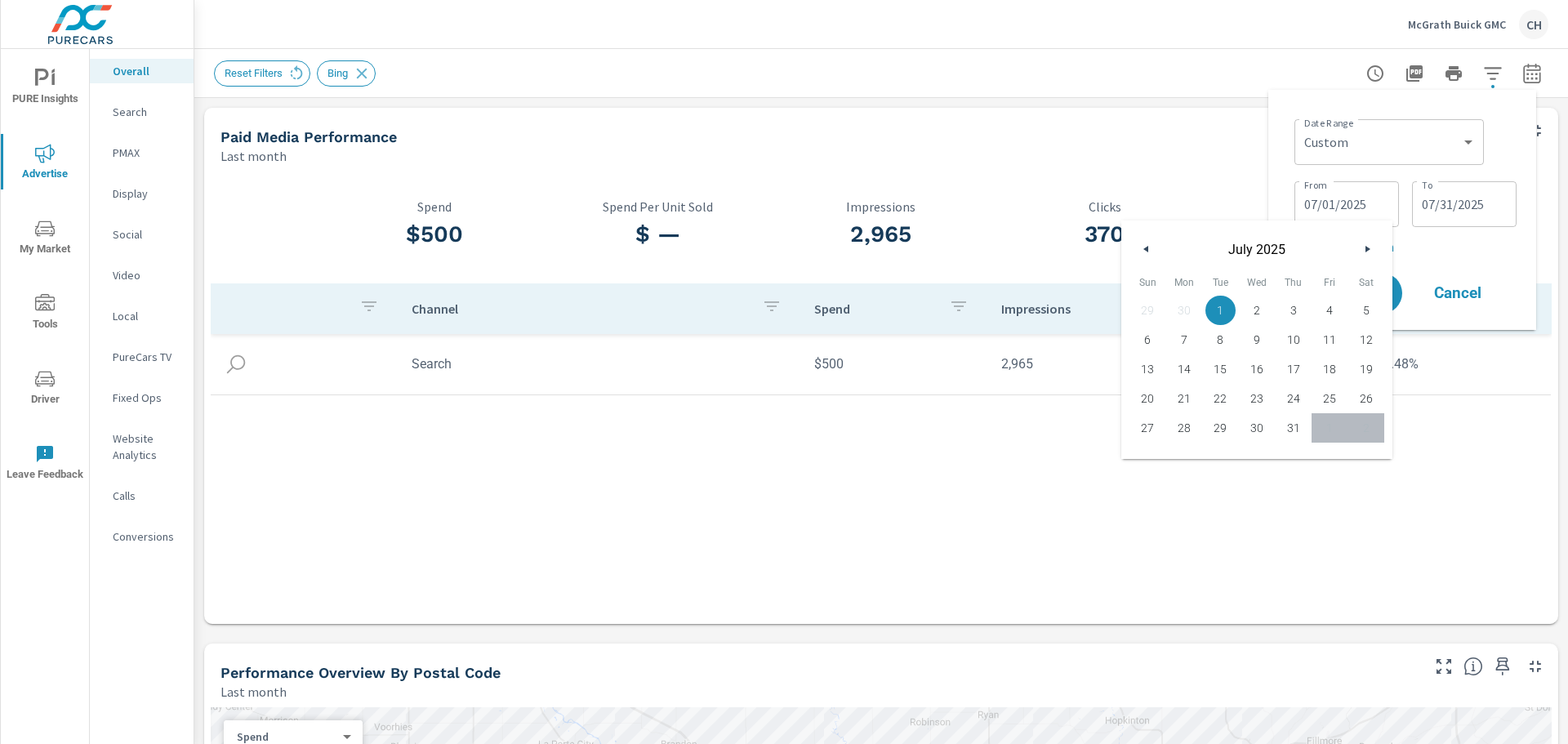 click at bounding box center [1144, 249] 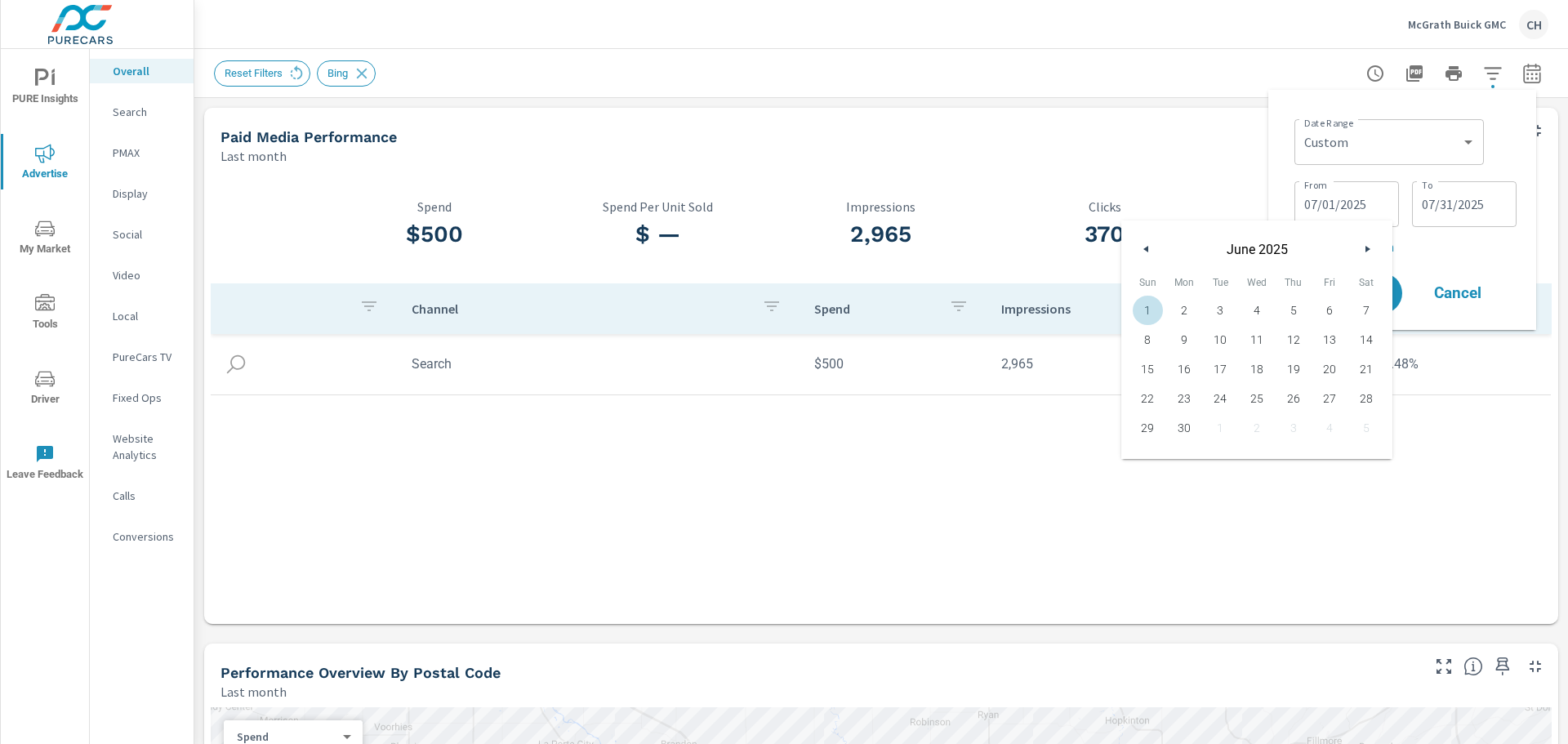 click on "1" at bounding box center (1147, 310) 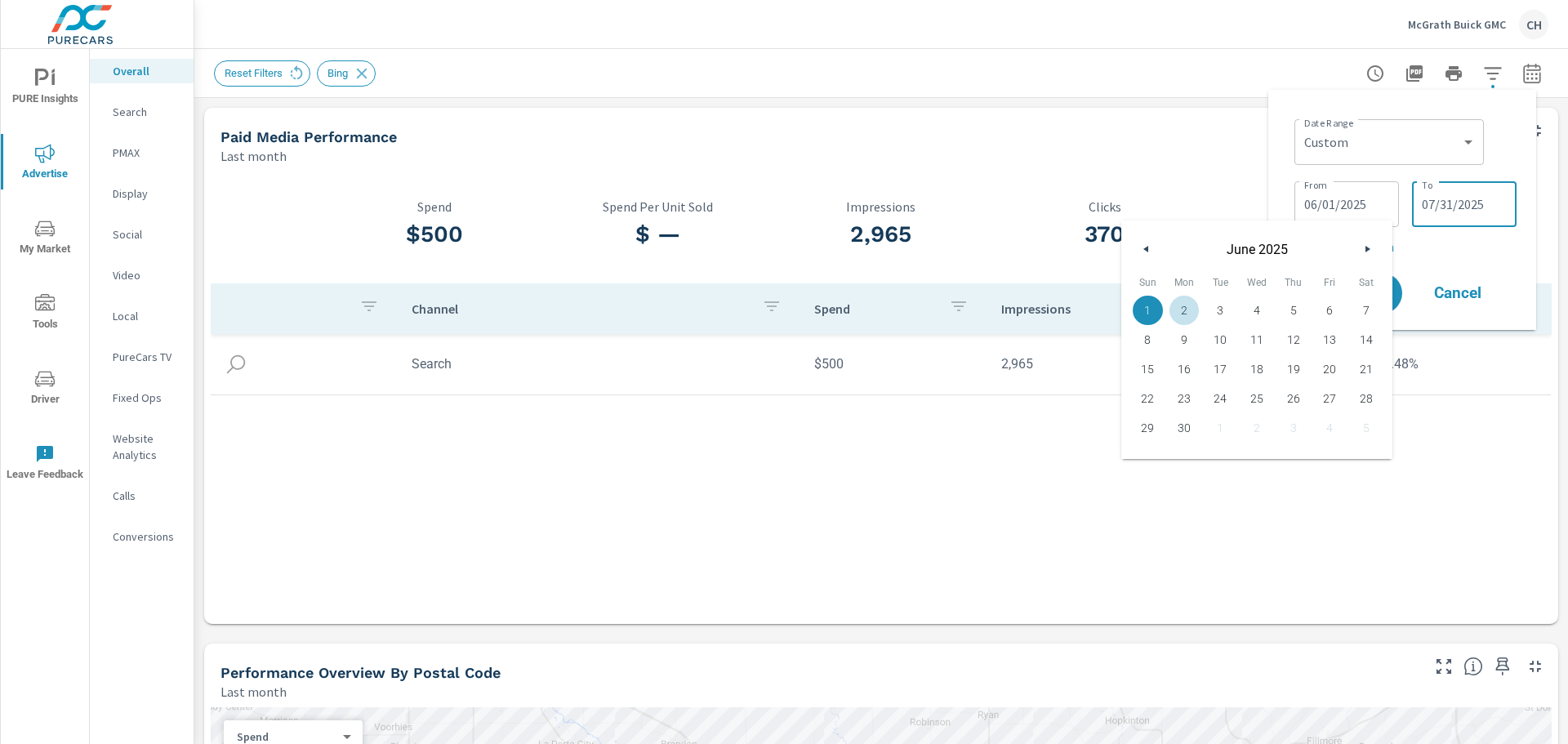 click on "07/31/2025" at bounding box center (1464, 204) 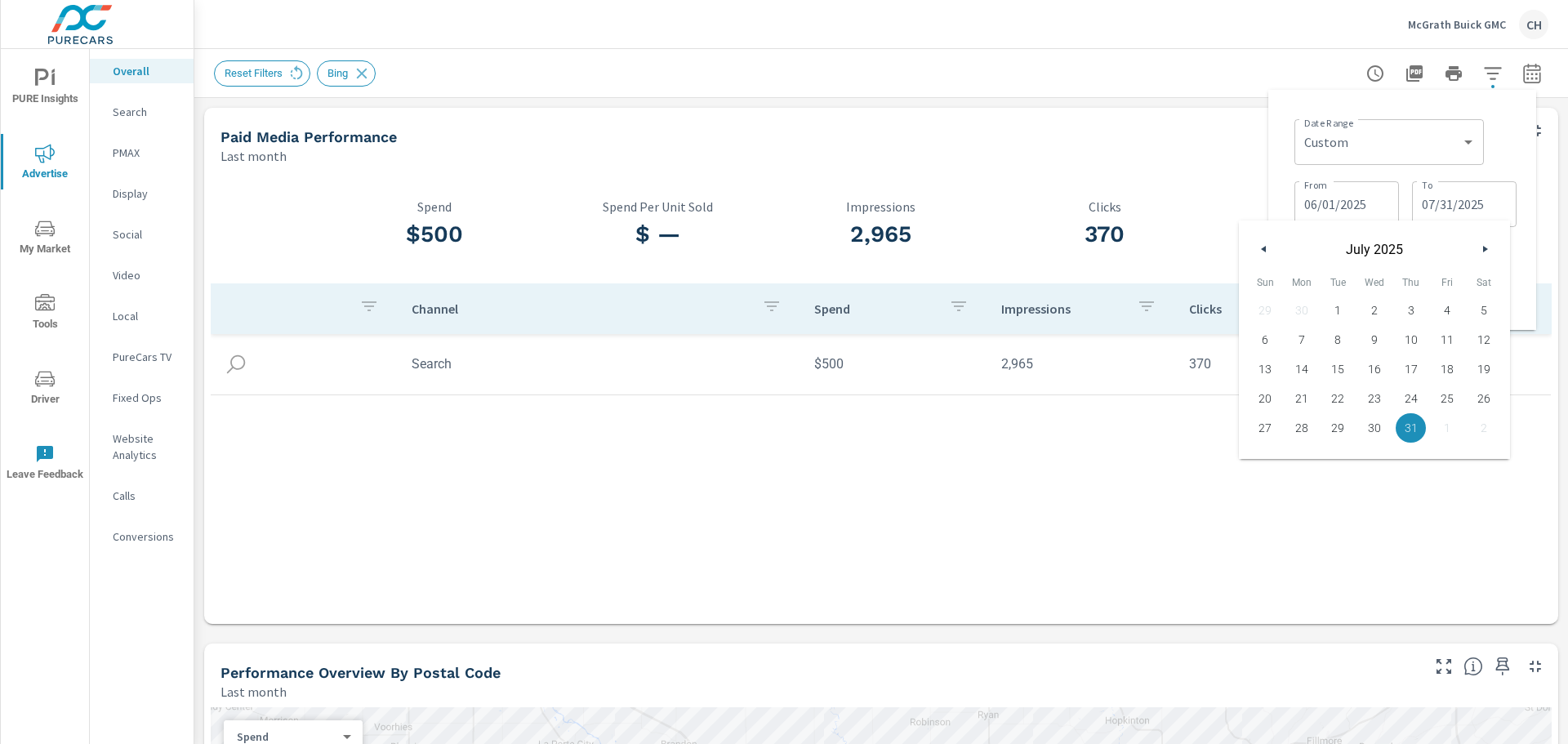 click at bounding box center [1264, 249] 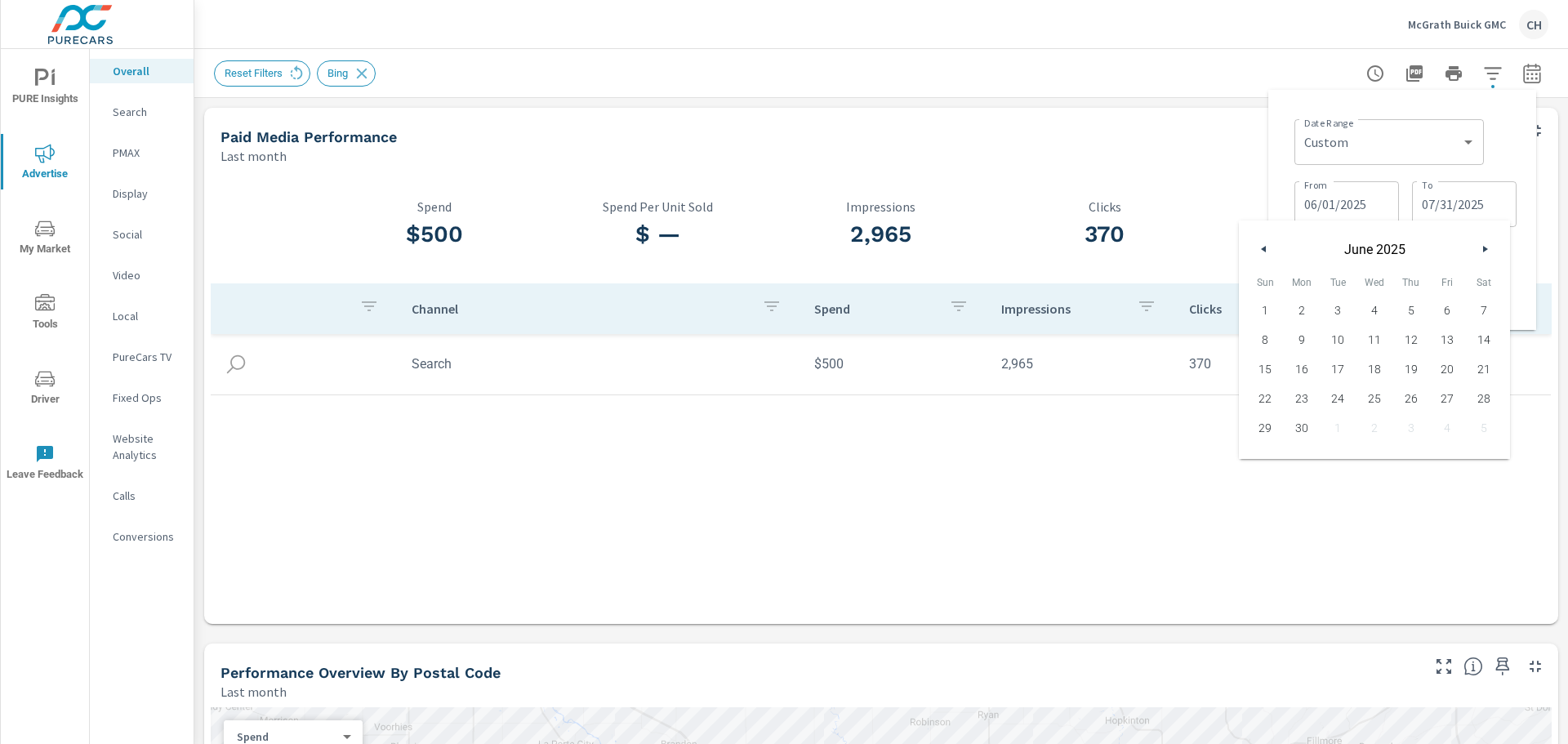 click on "30" at bounding box center (1302, 428) 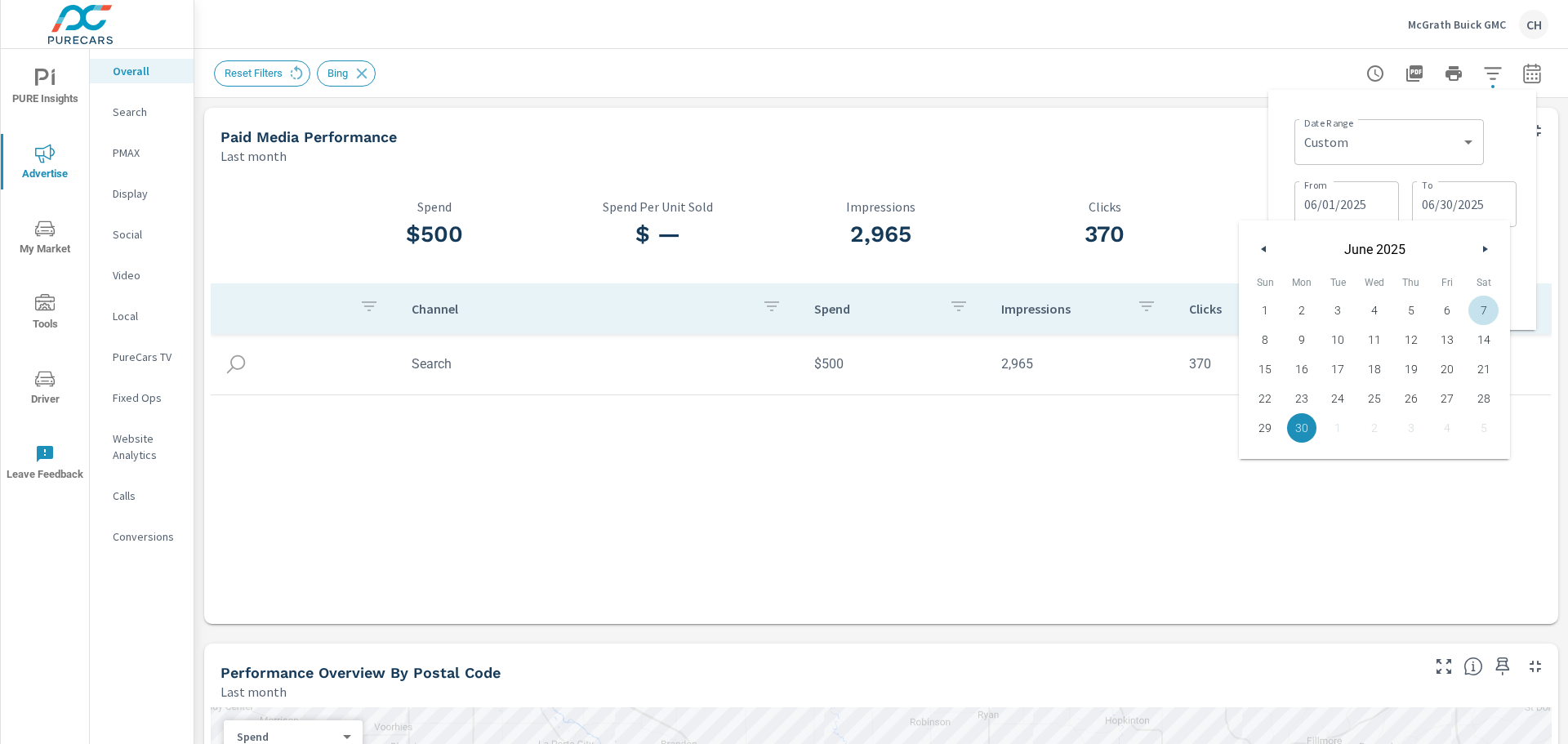 click on "Date Range Custom Yesterday Last week Last 7 days Last 14 days Last 30 days Last 45 days Last 60 days Last 90 days Last 180 days Last 365 days Month to date Last month Last 2 months Last 3 months Last 6 months Last 9 months Last 12 months Year to date Last year ​ From 06/01/2025 From To 06/30/2025 To + Add comparison Apply Cancel" at bounding box center [1402, 210] 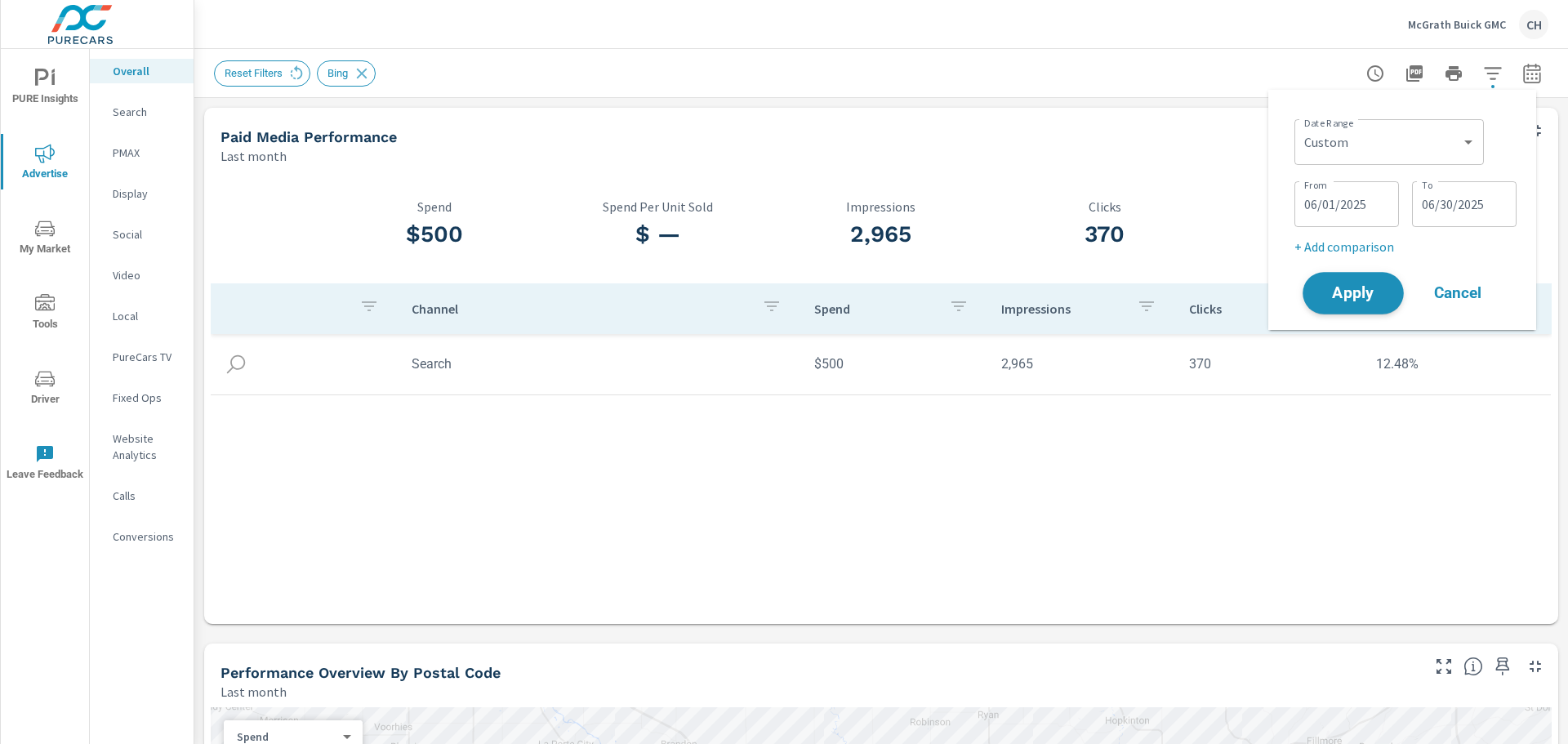 click on "Apply" at bounding box center (1353, 293) 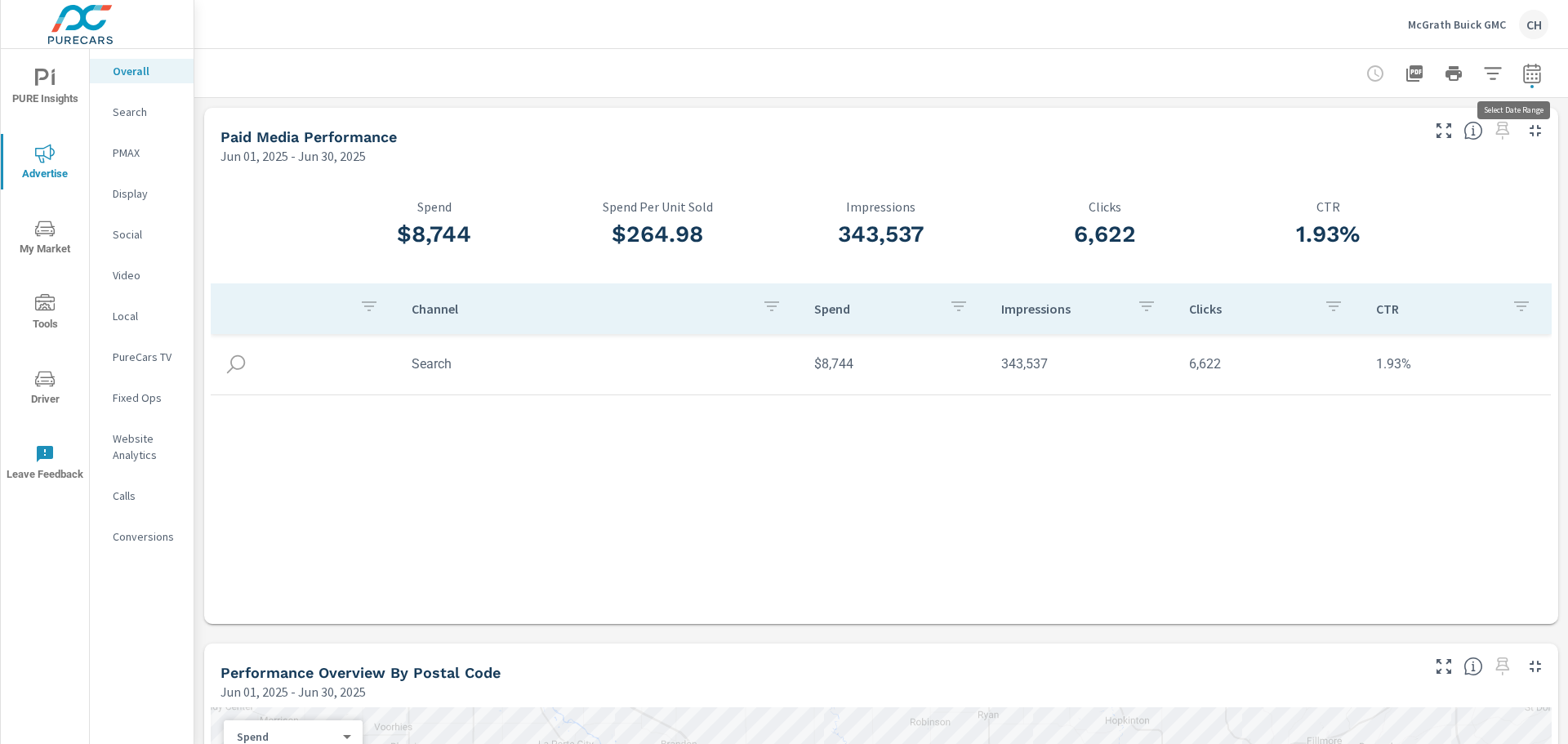 click 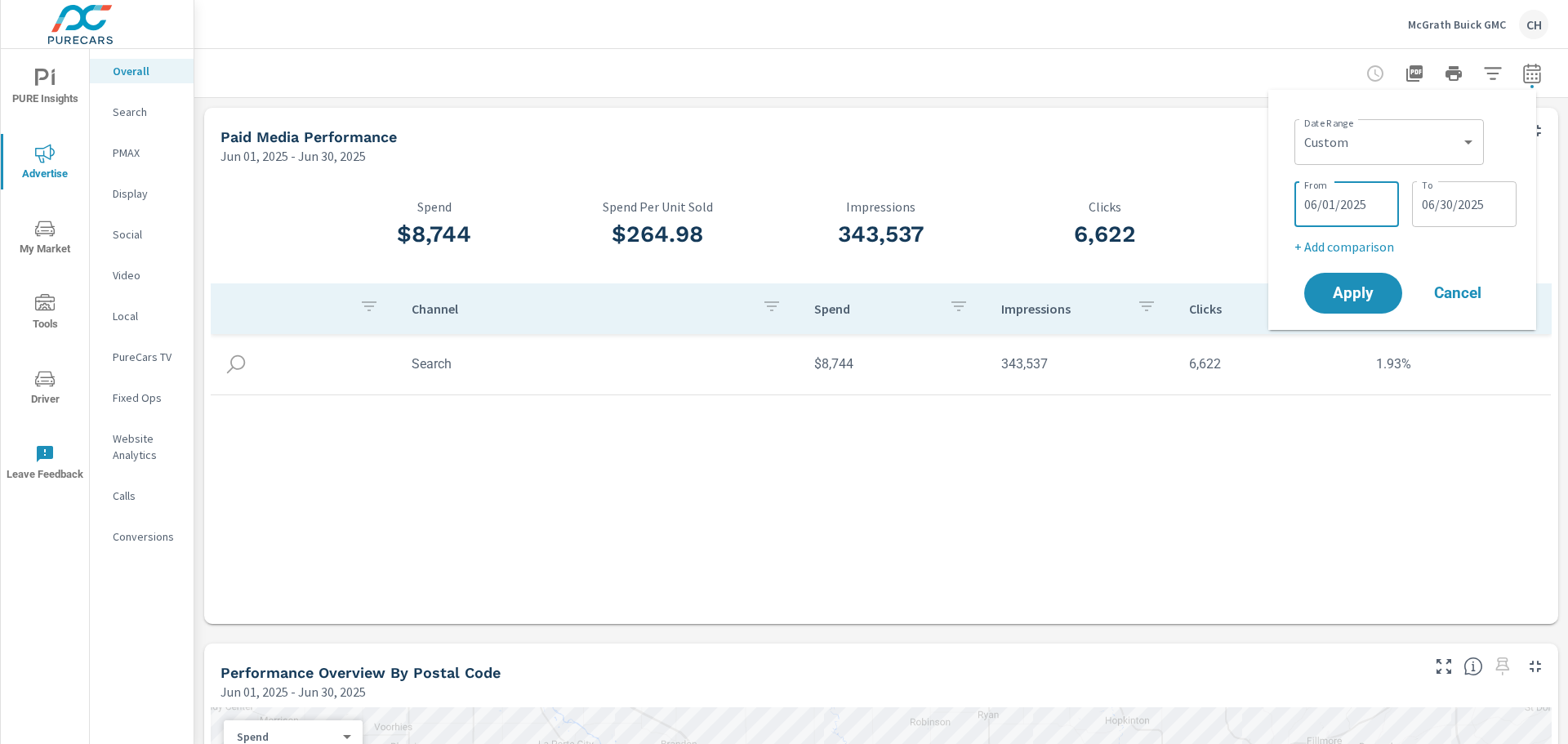 click on "06/01/2025" at bounding box center (1347, 204) 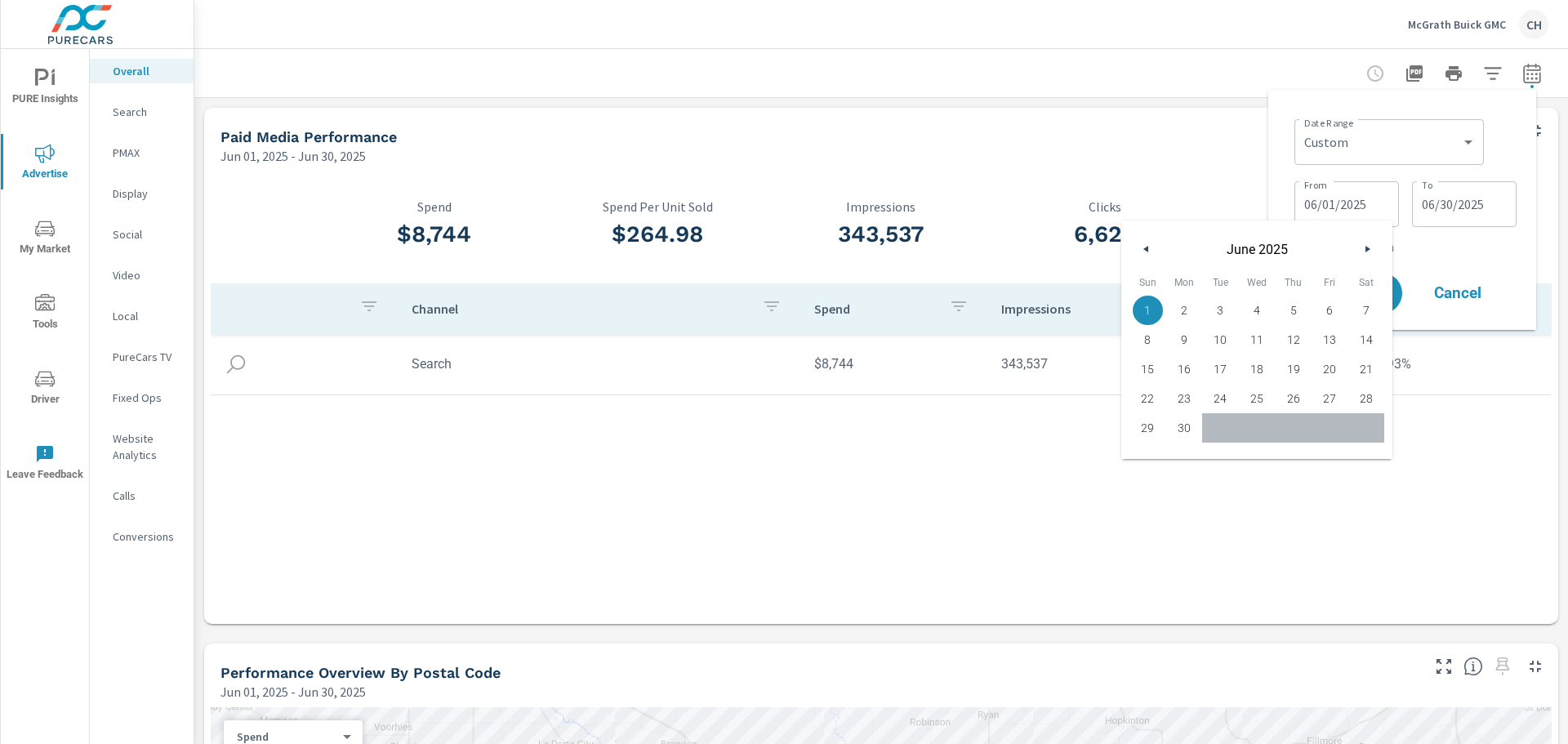 click at bounding box center [1367, 249] 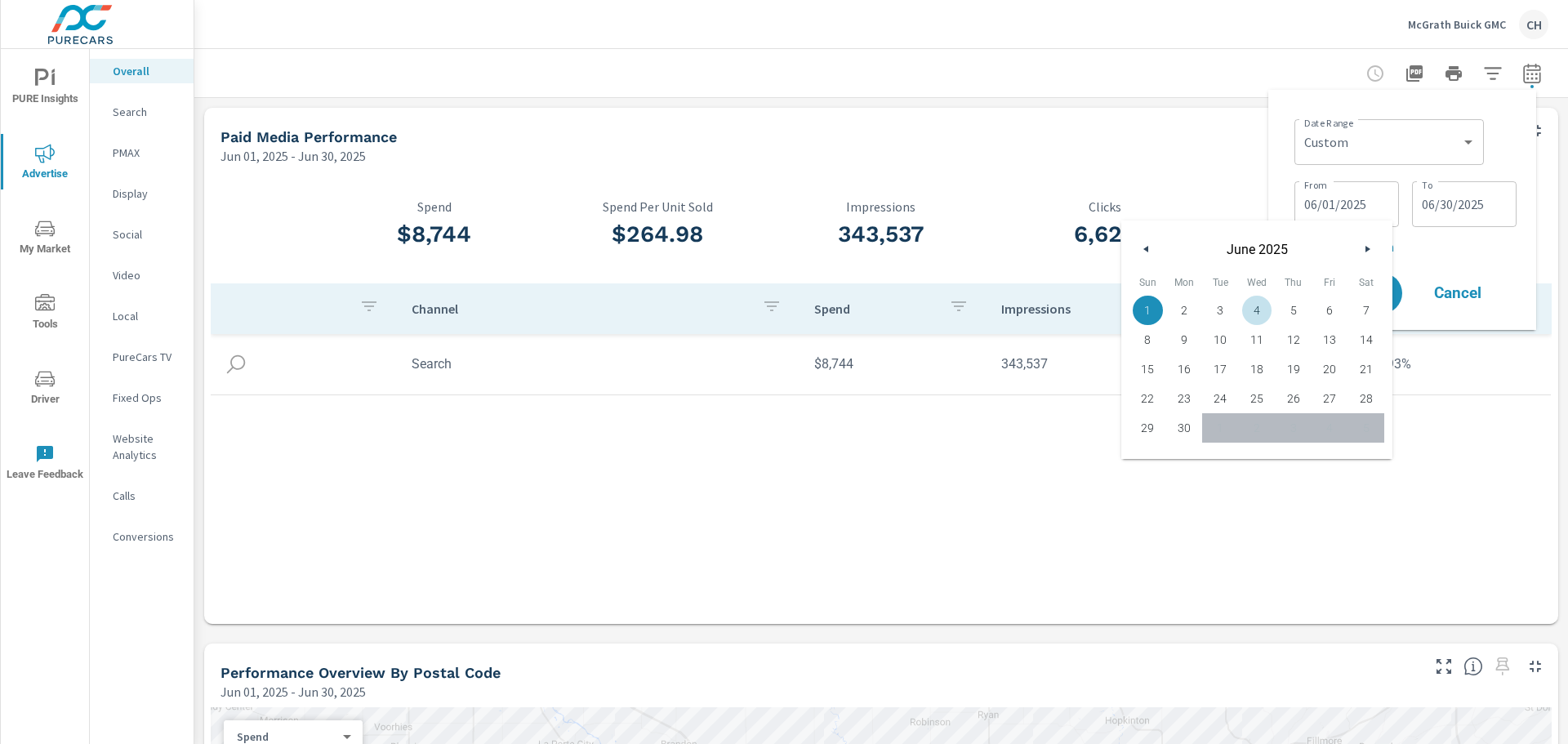 click at bounding box center [1370, 249] 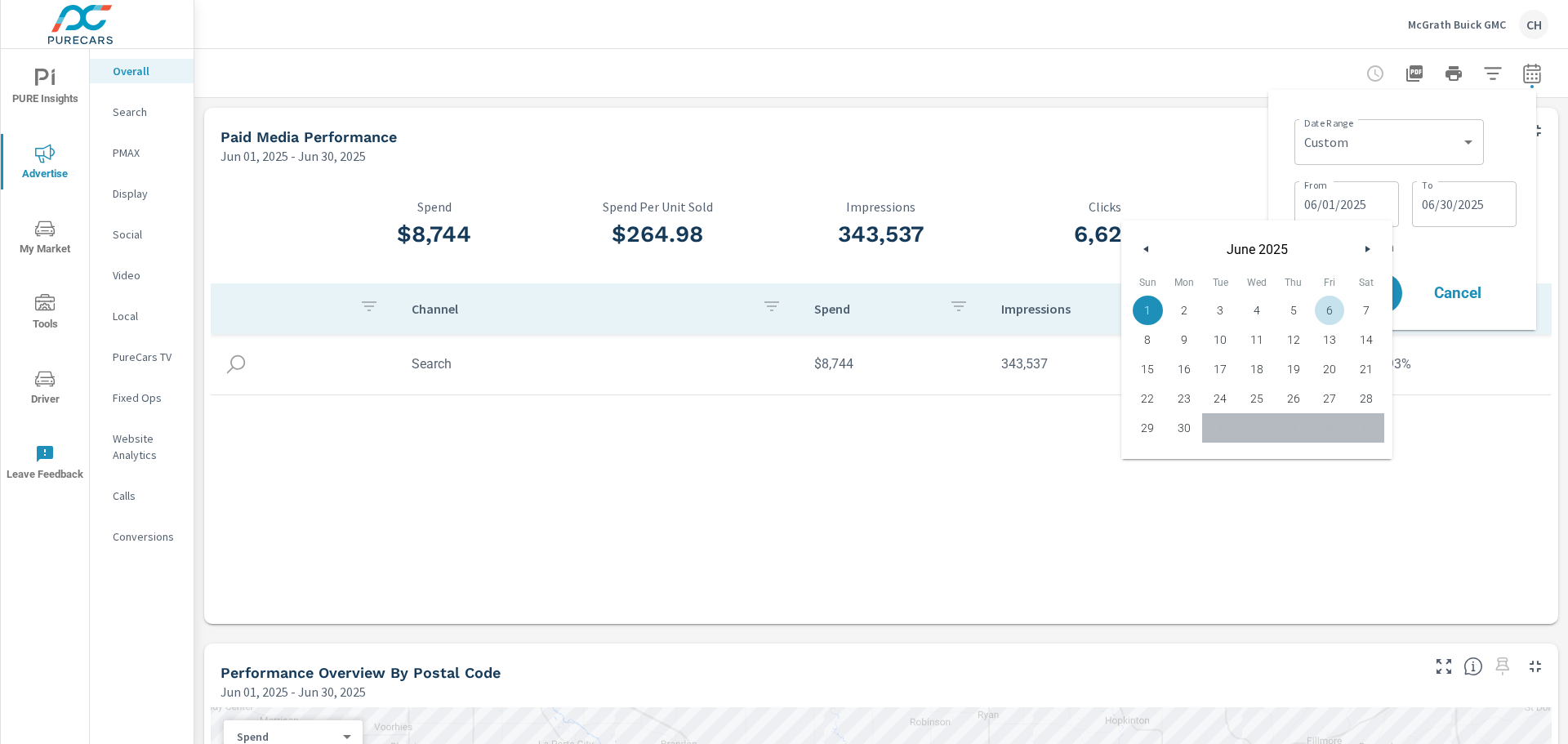 click at bounding box center [1367, 249] 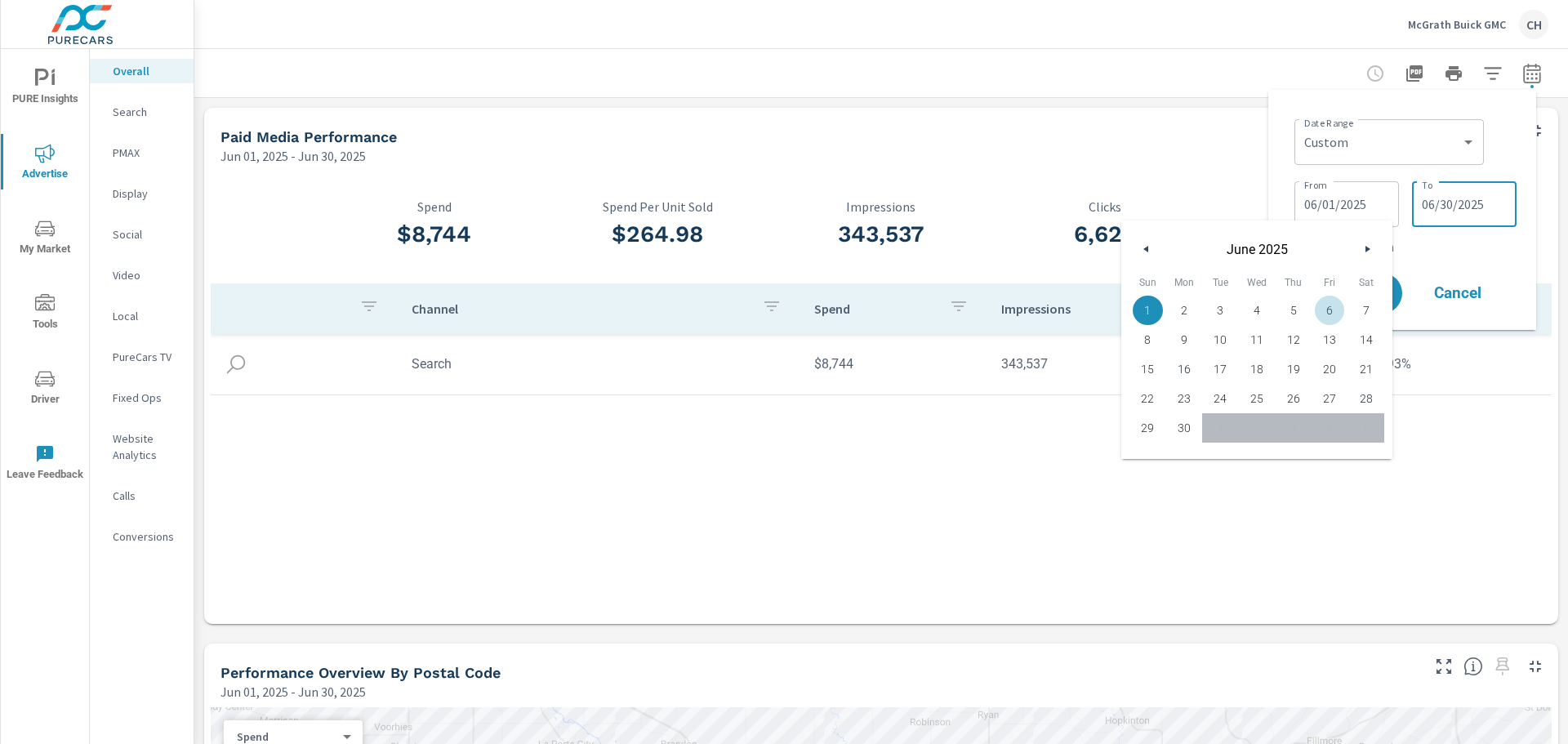 click on "06/30/2025" at bounding box center [1464, 204] 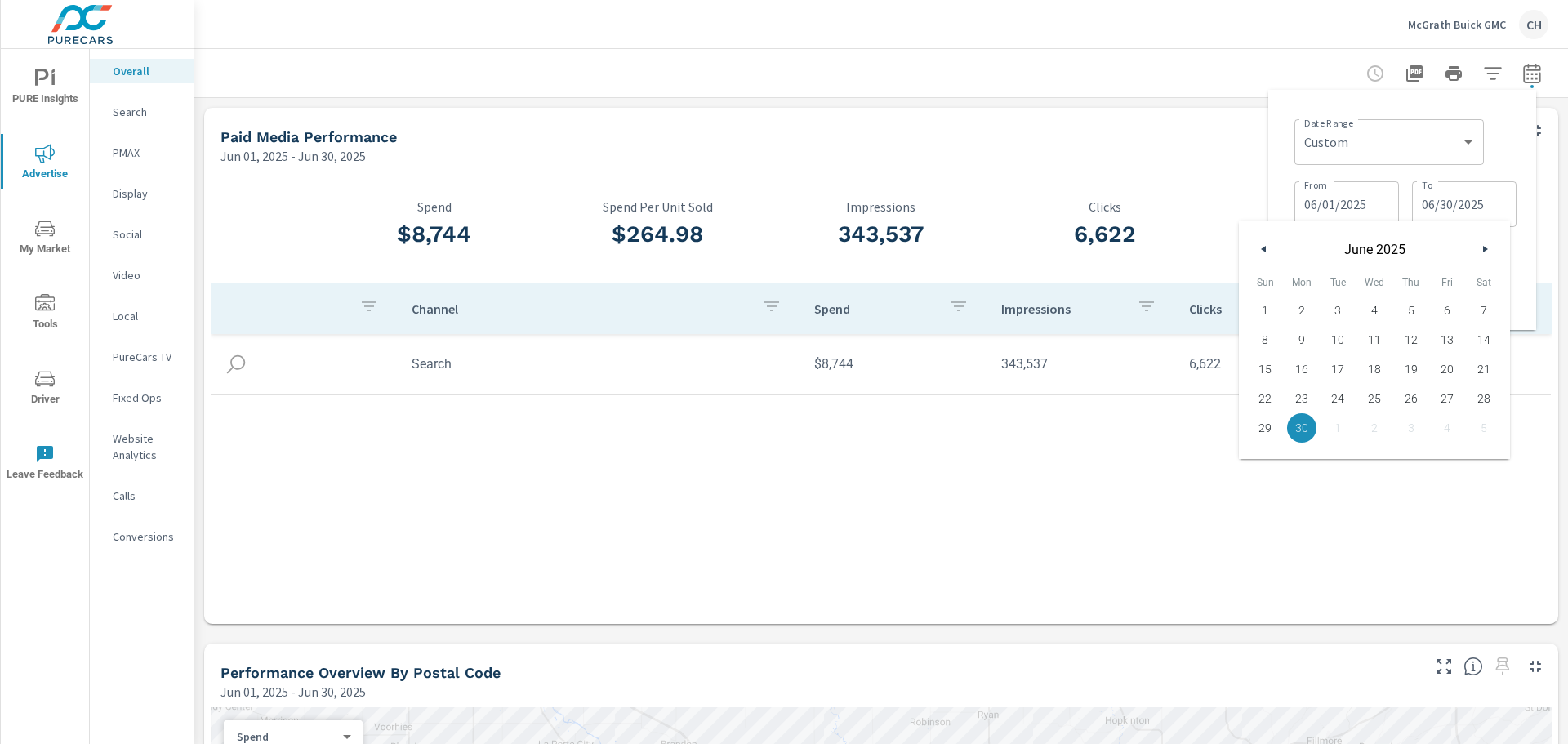 click at bounding box center (1485, 249) 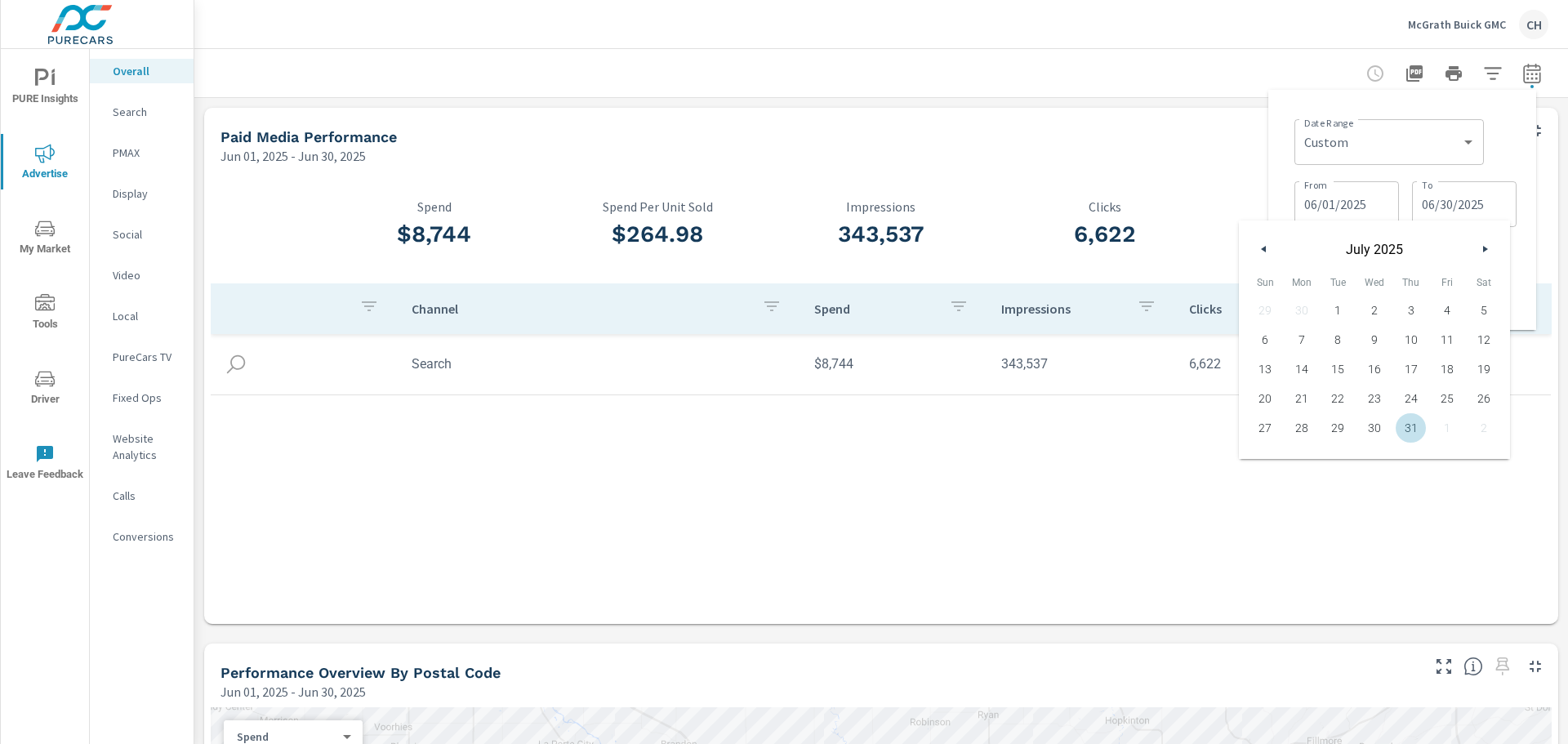 click on "31" at bounding box center [1410, 428] 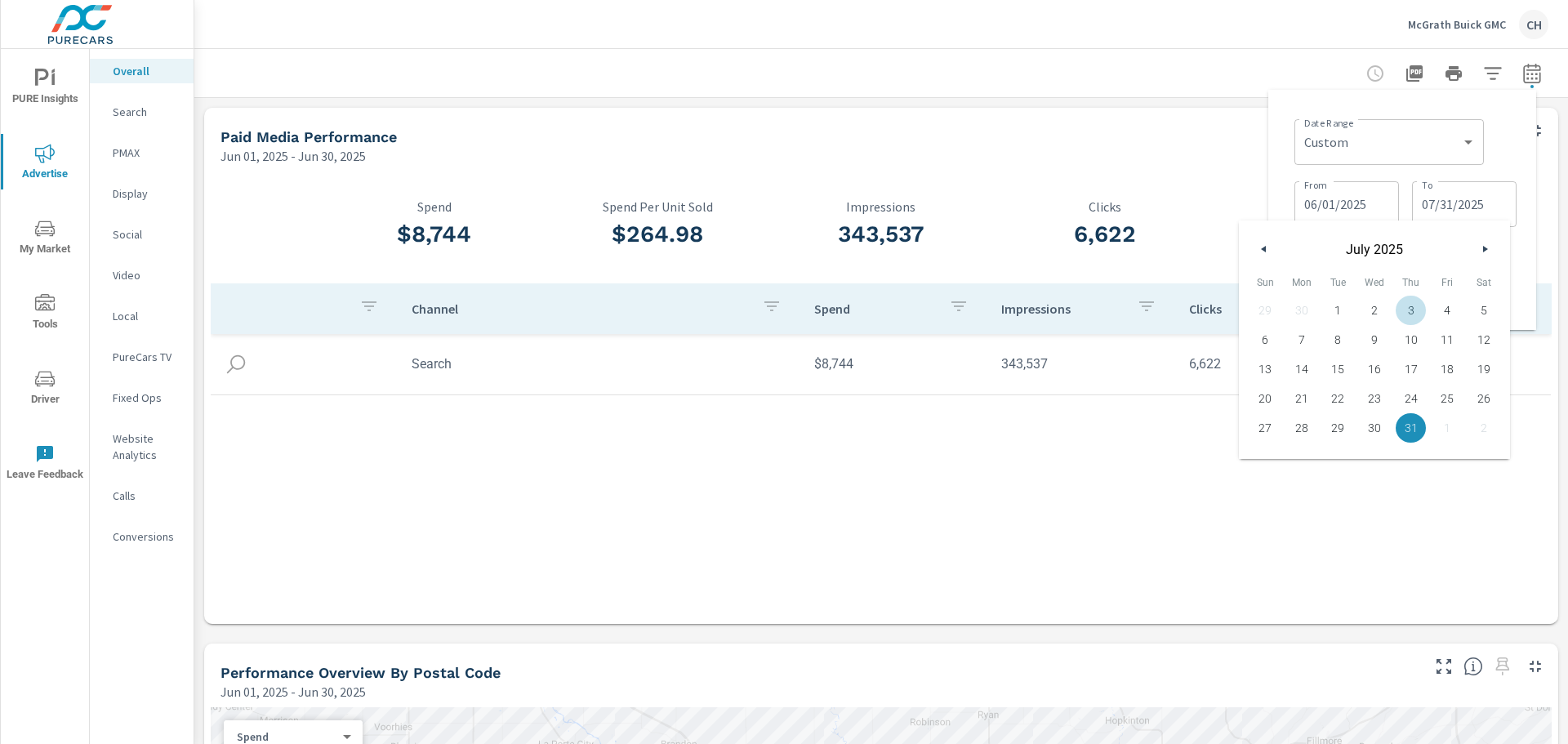 click on "06/01/2025" at bounding box center [1347, 204] 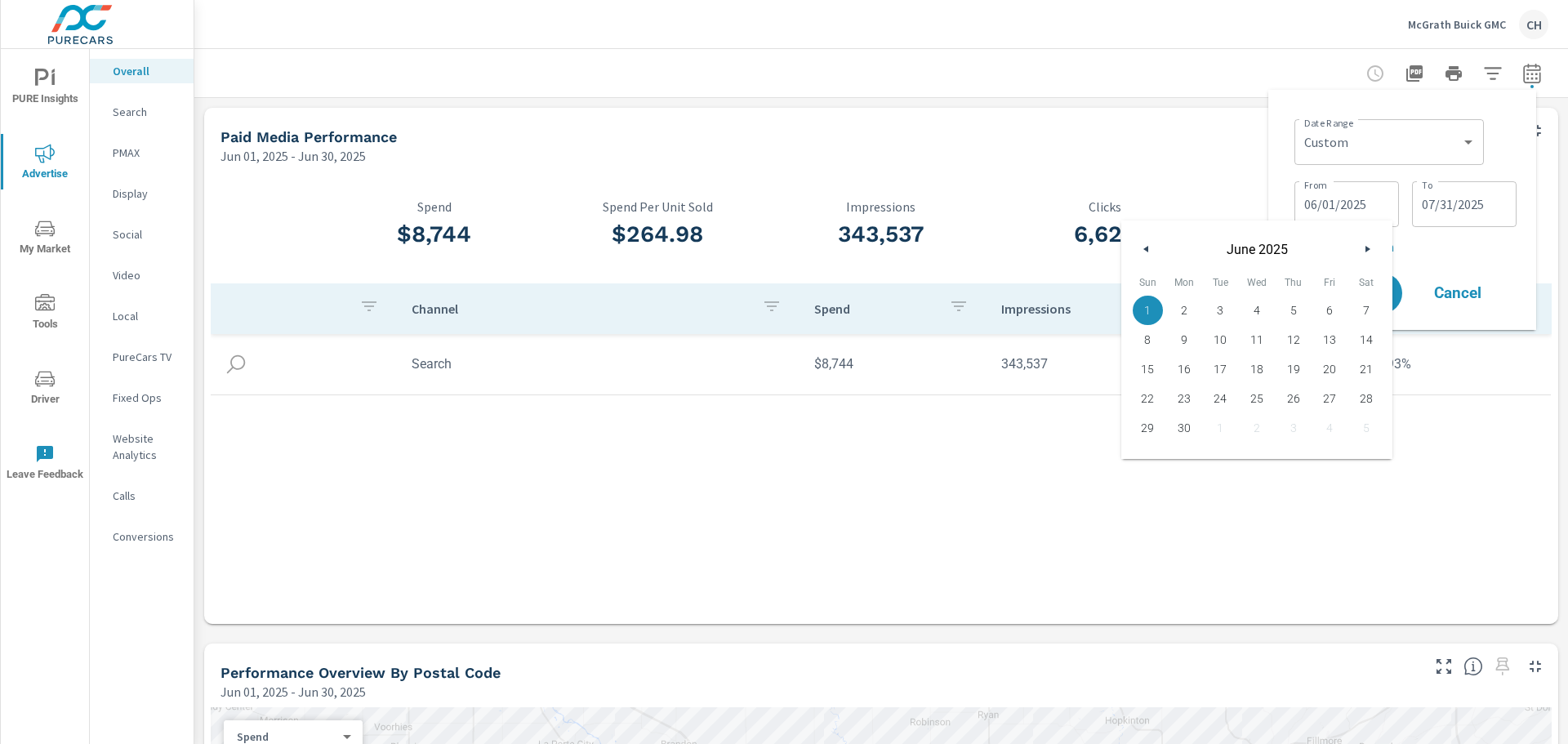 click at bounding box center [1370, 249] 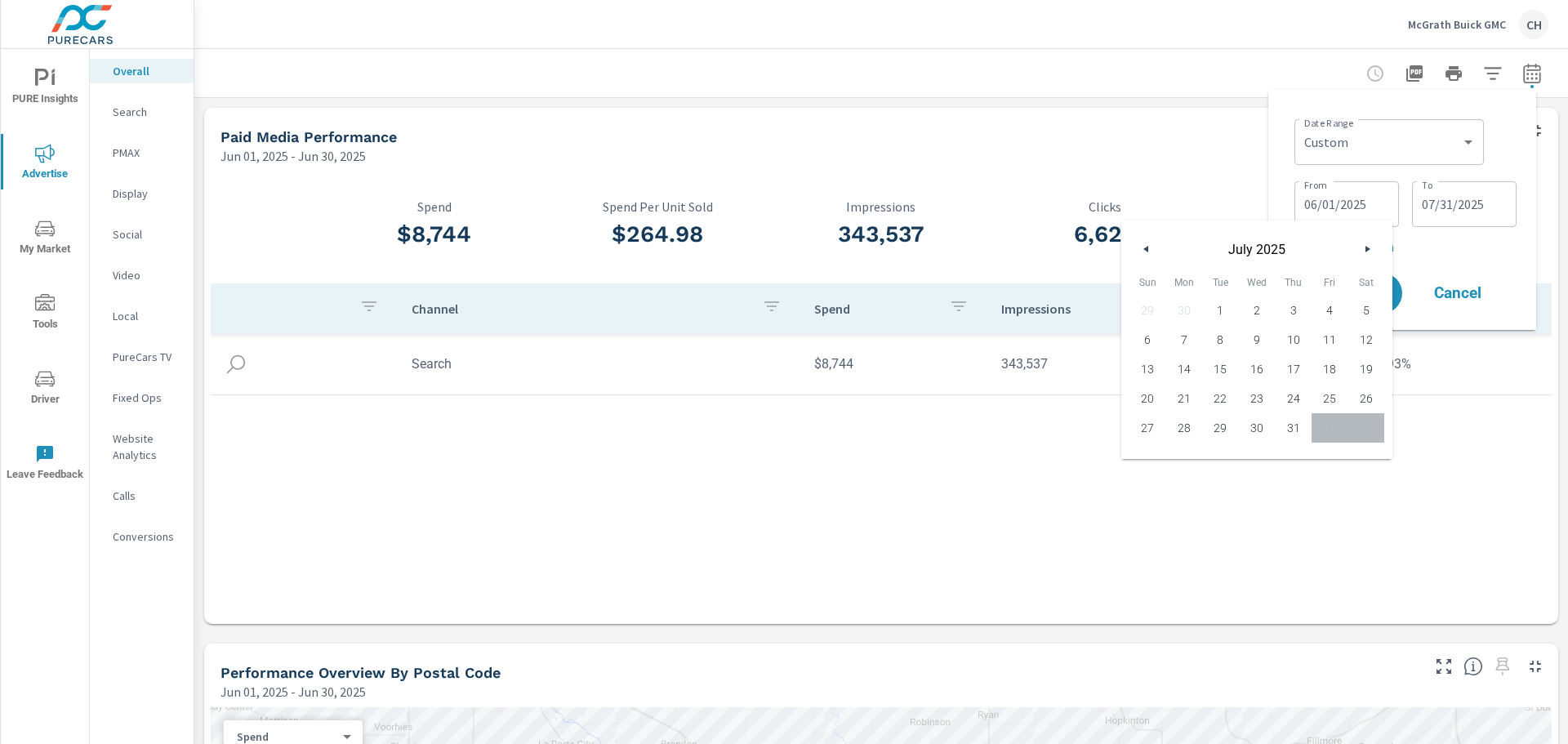 click on "1" at bounding box center [1220, 310] 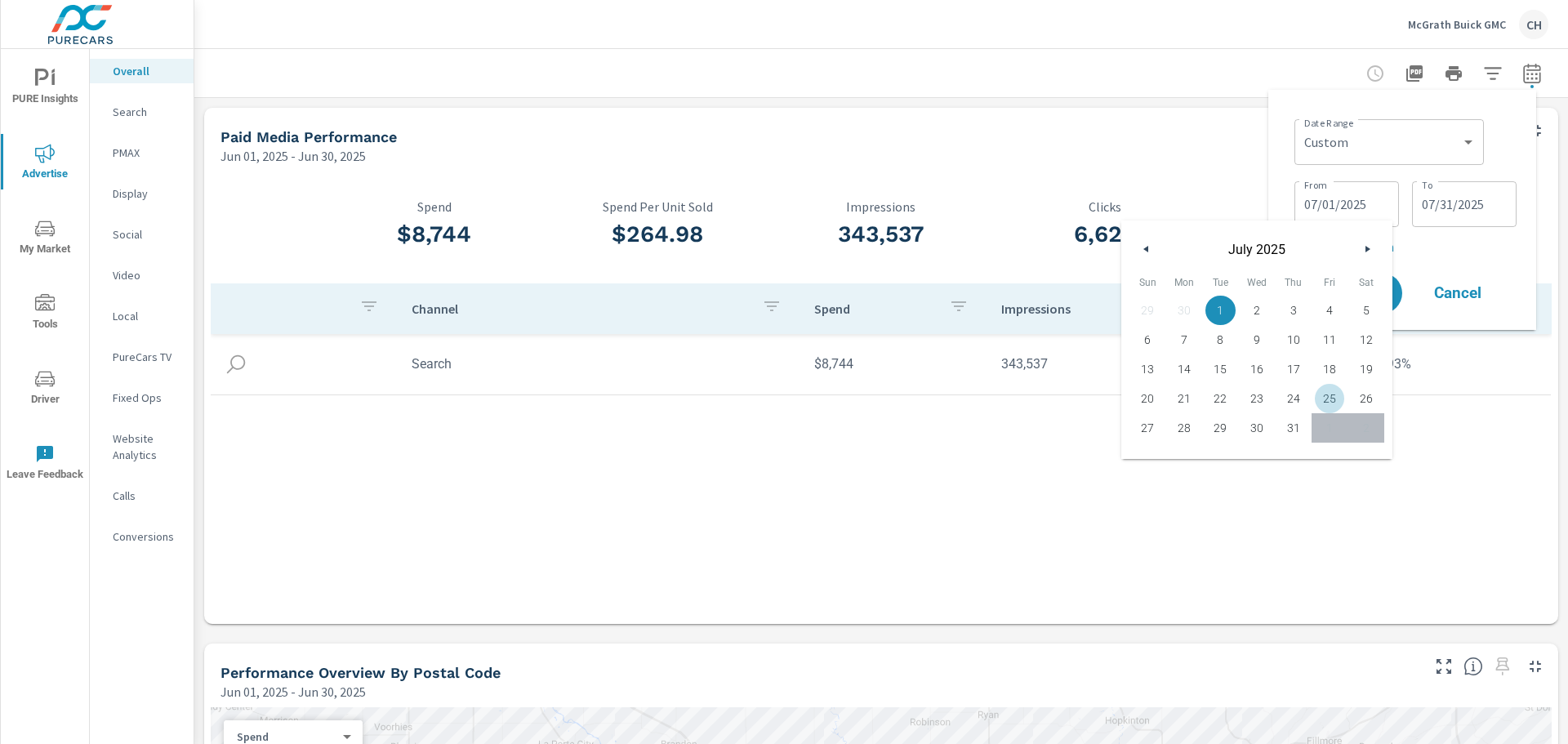 click on "Channel Spend Impressions Clicks CTR Search $8,744 343,537 6,622 1.93%" at bounding box center [881, 439] 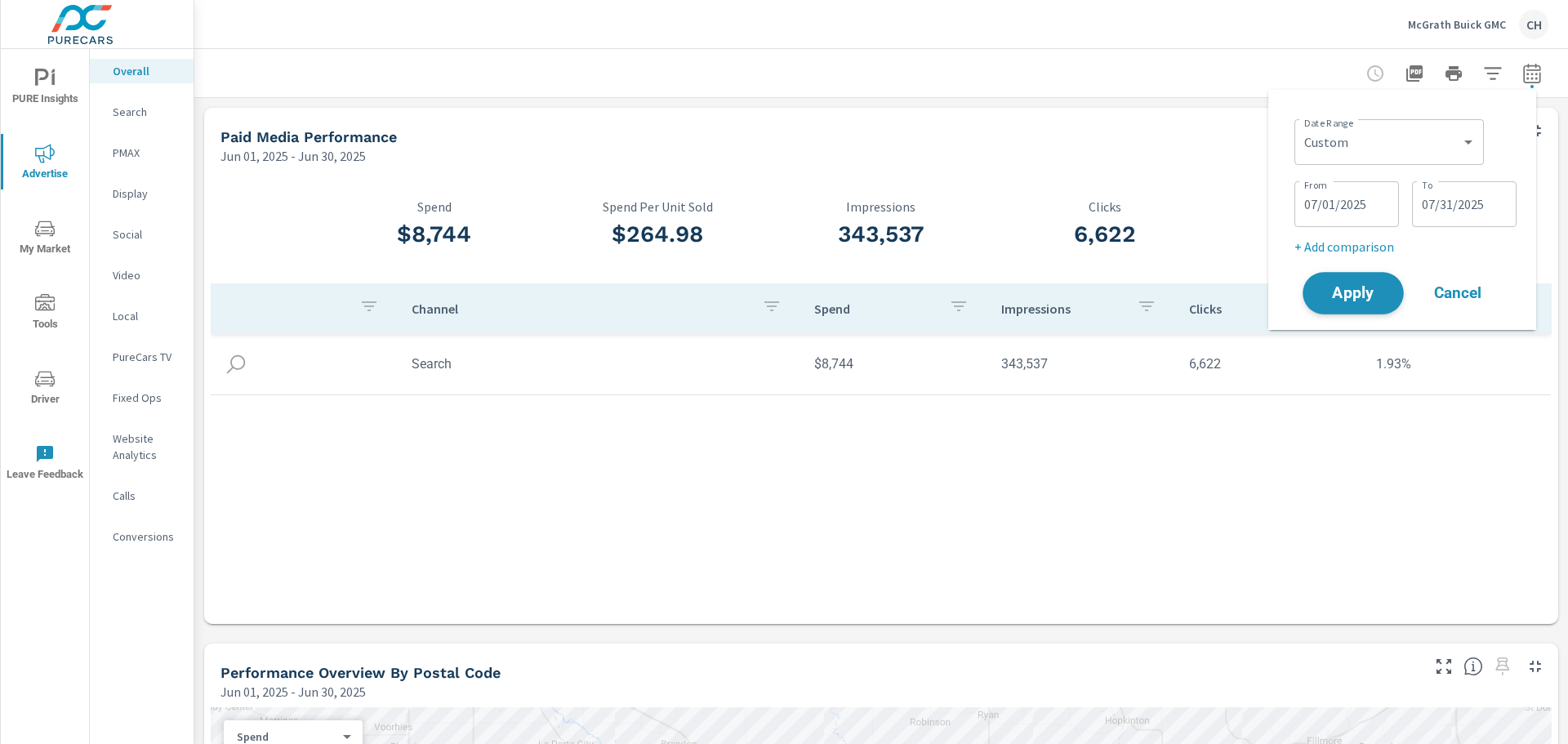 click on "Apply" at bounding box center (1353, 293) 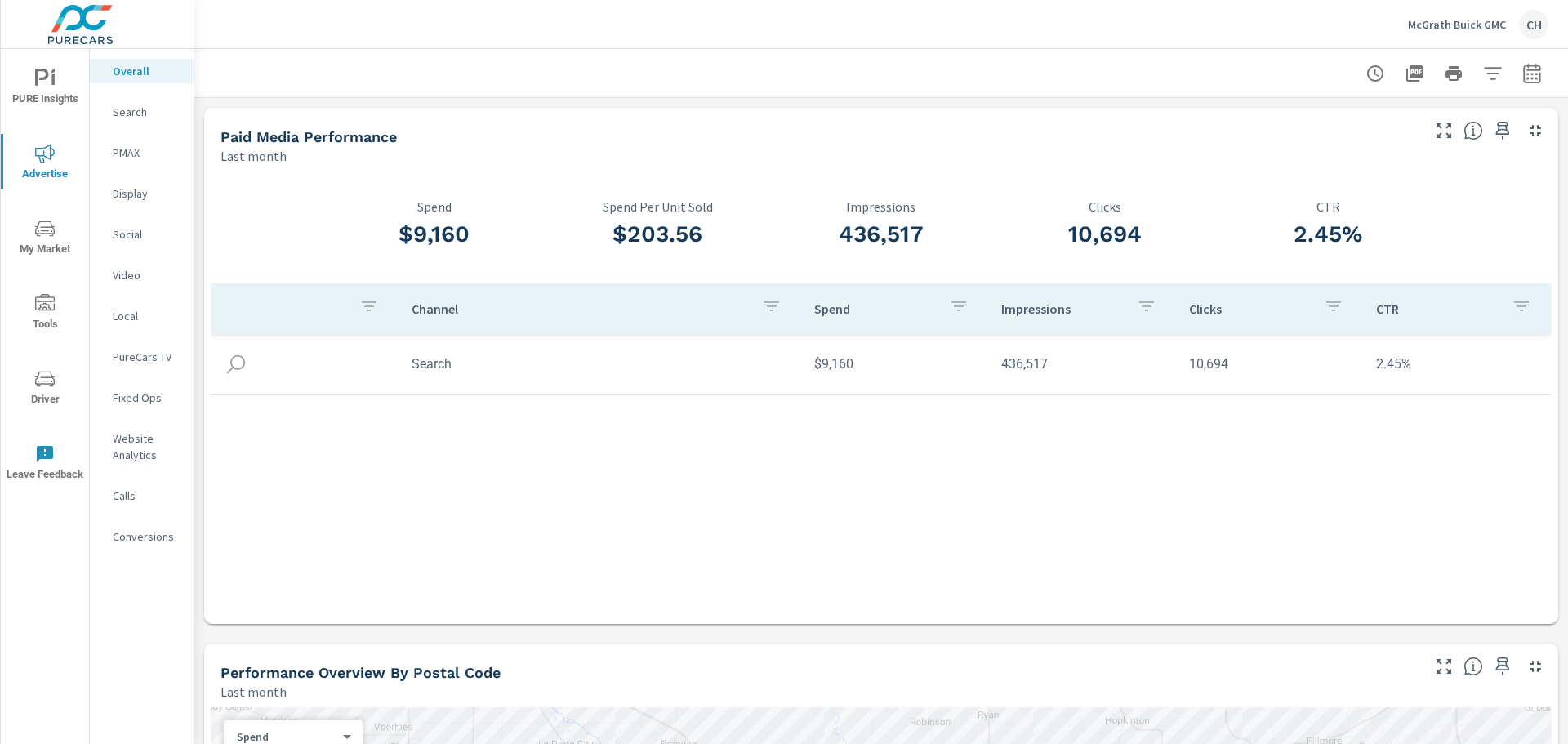 click on "Search" at bounding box center (146, 112) 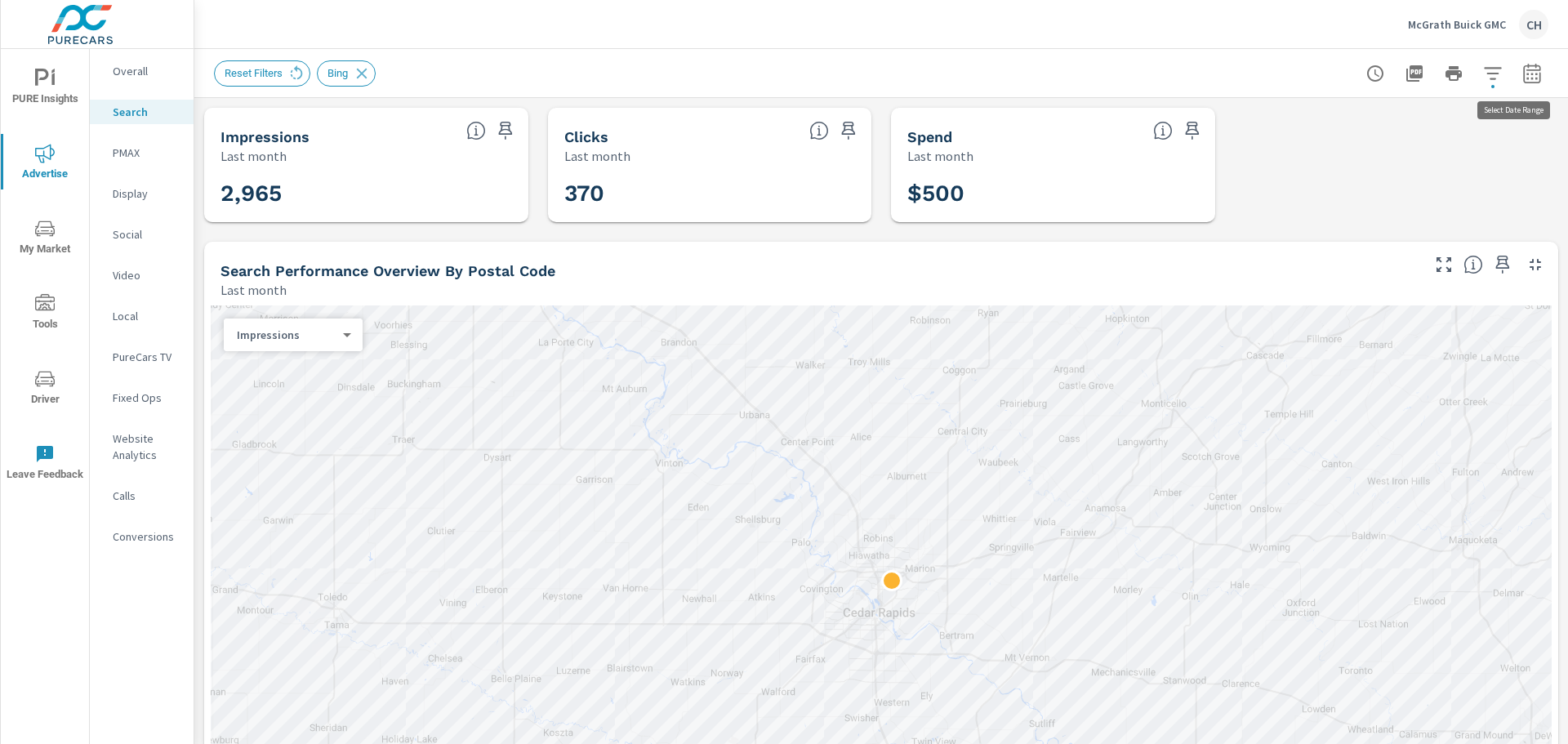 click 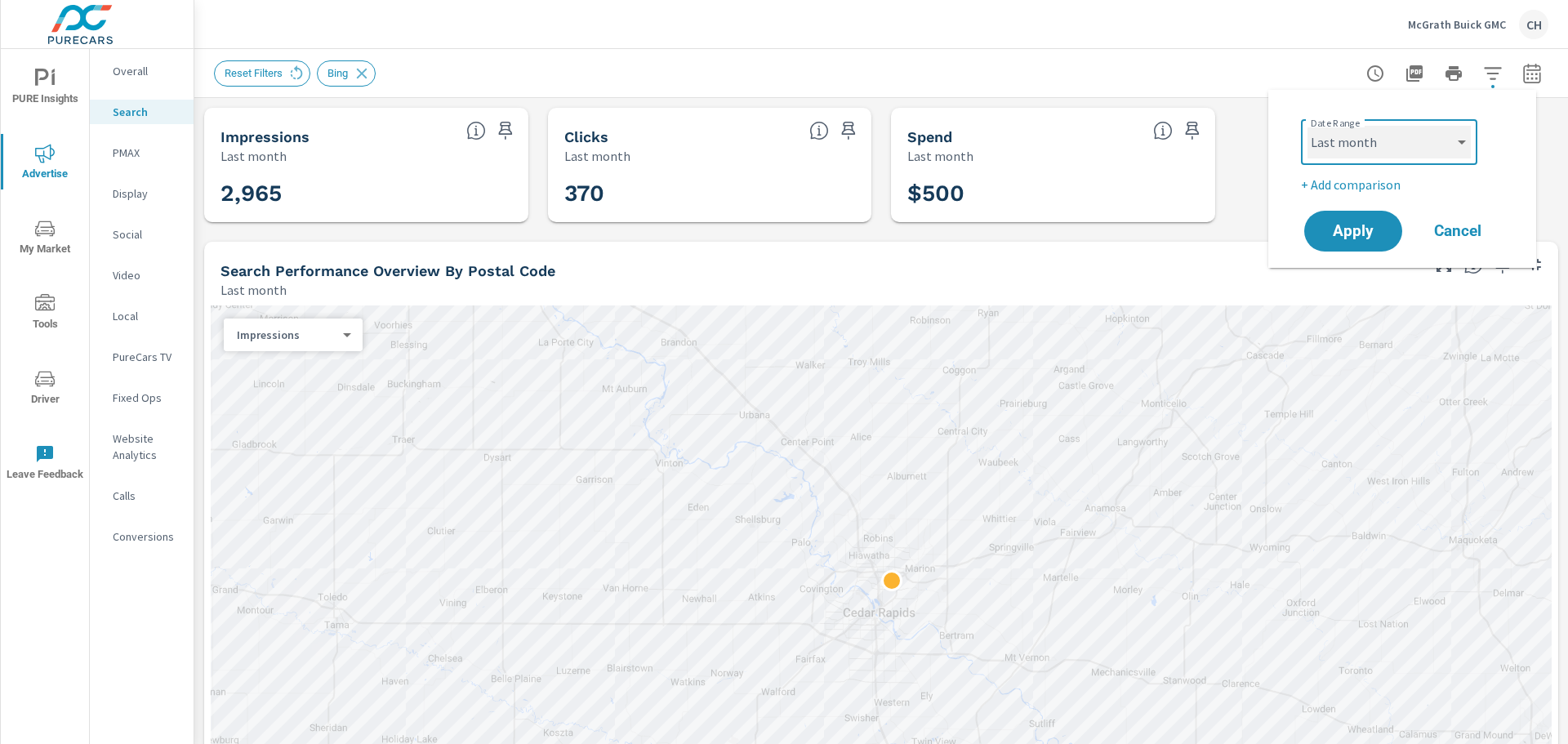 click on "Custom Yesterday Last week Last 7 days Last 14 days Last 30 days Last 45 days Last 60 days Last 90 days Last 180 days Last 365 days Month to date Last month Last 2 months Last 3 months Last 6 months Last 9 months Last 12 months Year to date Last year" at bounding box center (1389, 142) 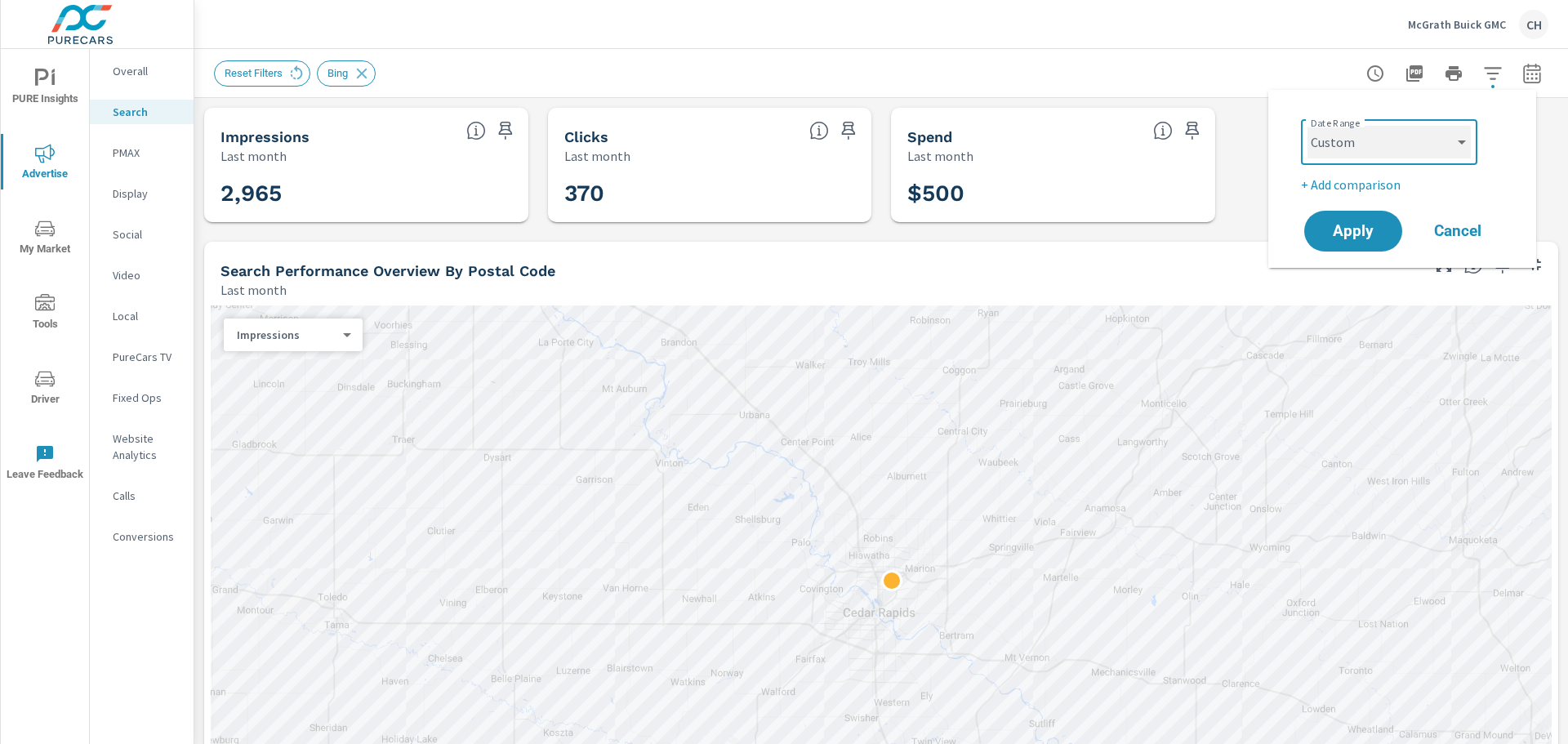click on "Custom Yesterday Last week Last 7 days Last 14 days Last 30 days Last 45 days Last 60 days Last 90 days Last 180 days Last 365 days Month to date Last month Last 2 months Last 3 months Last 6 months Last 9 months Last 12 months Year to date Last year" at bounding box center (1389, 142) 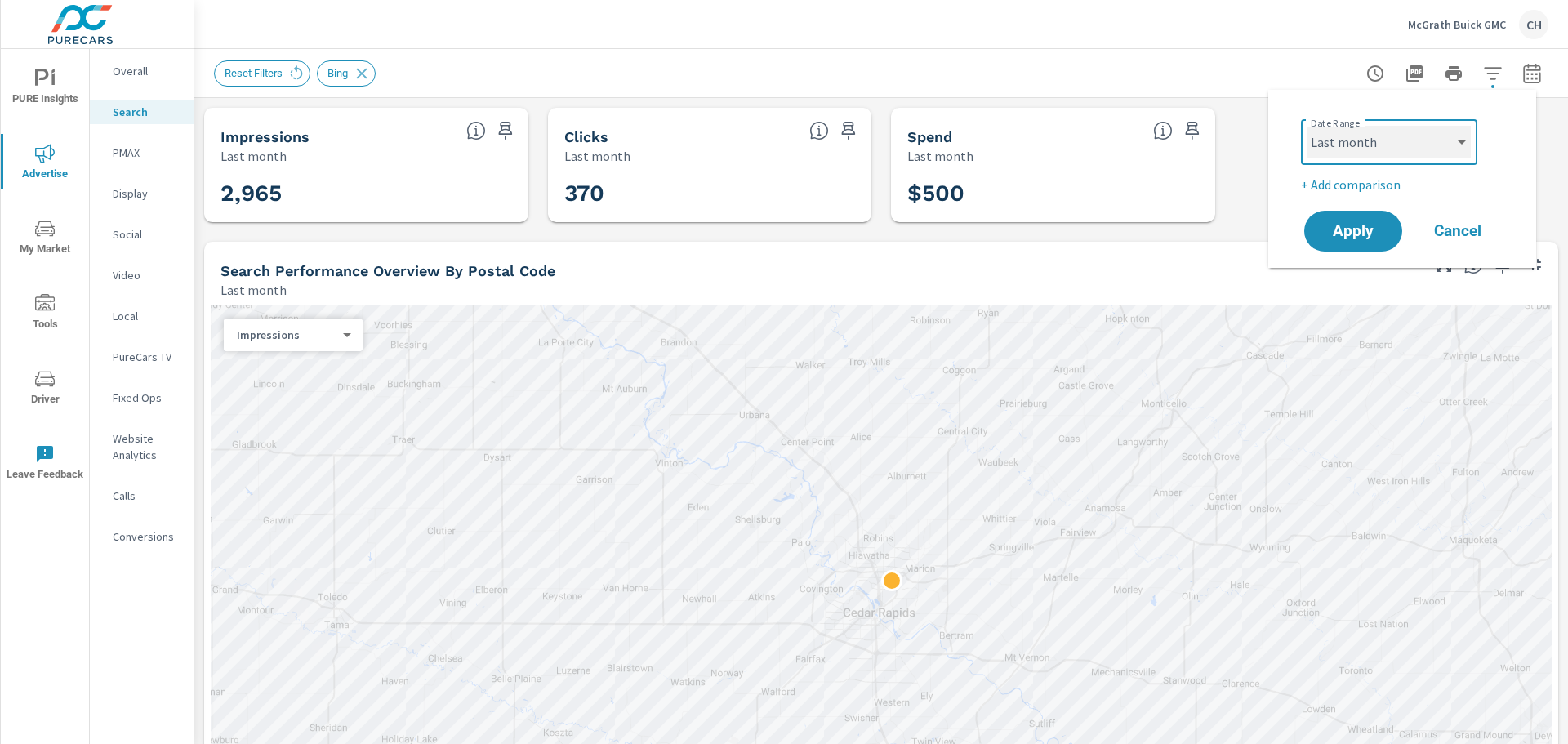 select on "custom" 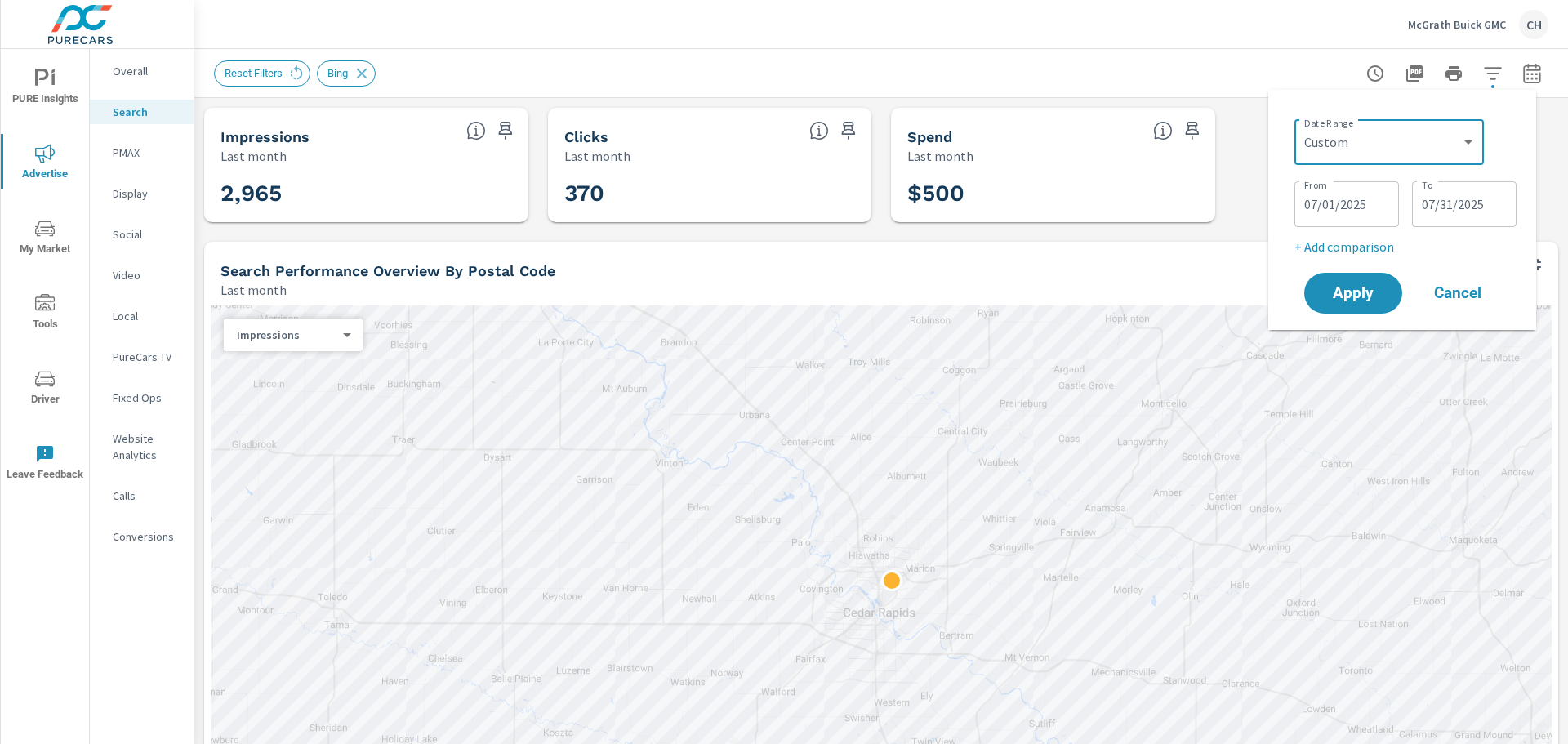 click on "07/01/2025" at bounding box center (1347, 204) 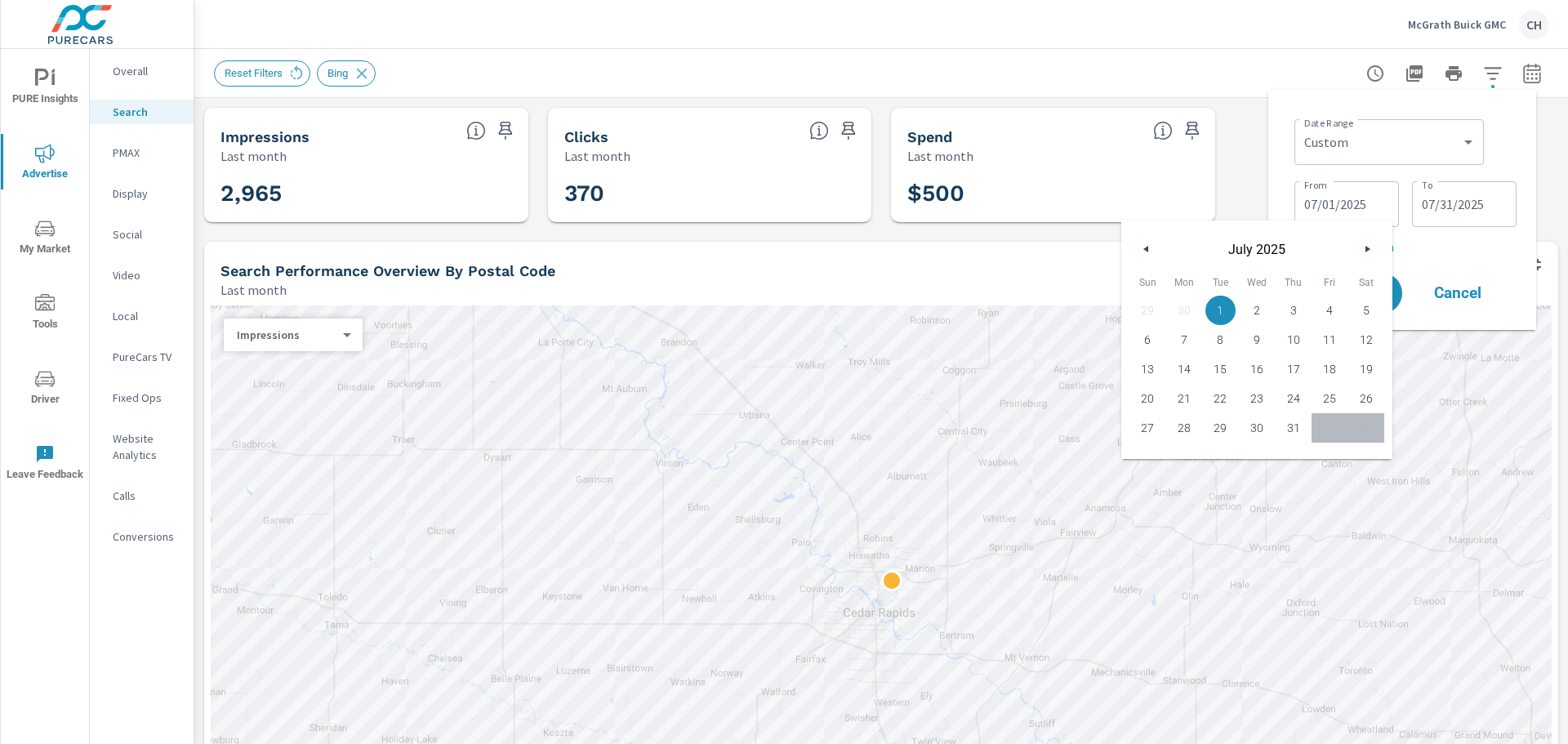 click at bounding box center (1147, 249) 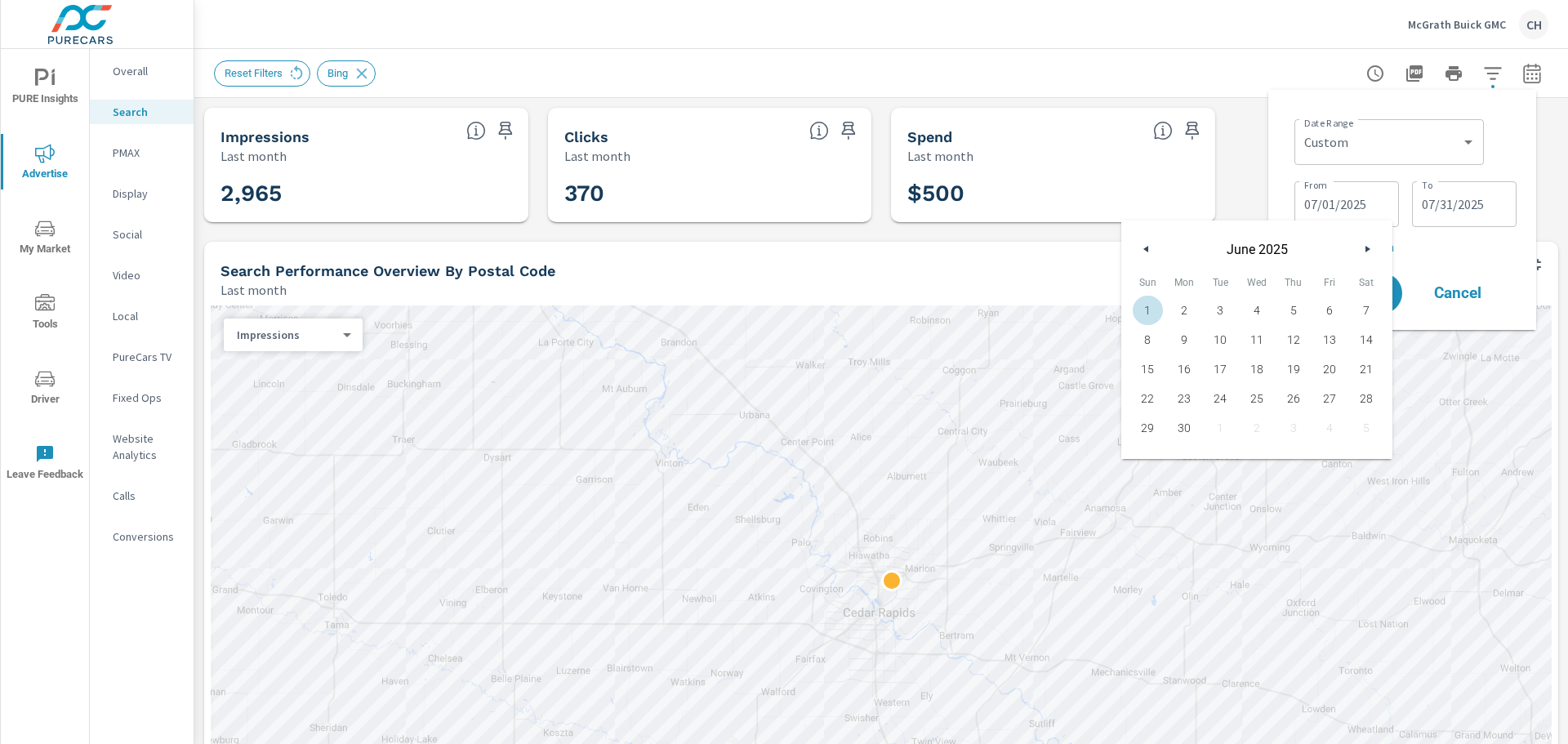 click on "1" at bounding box center (1147, 310) 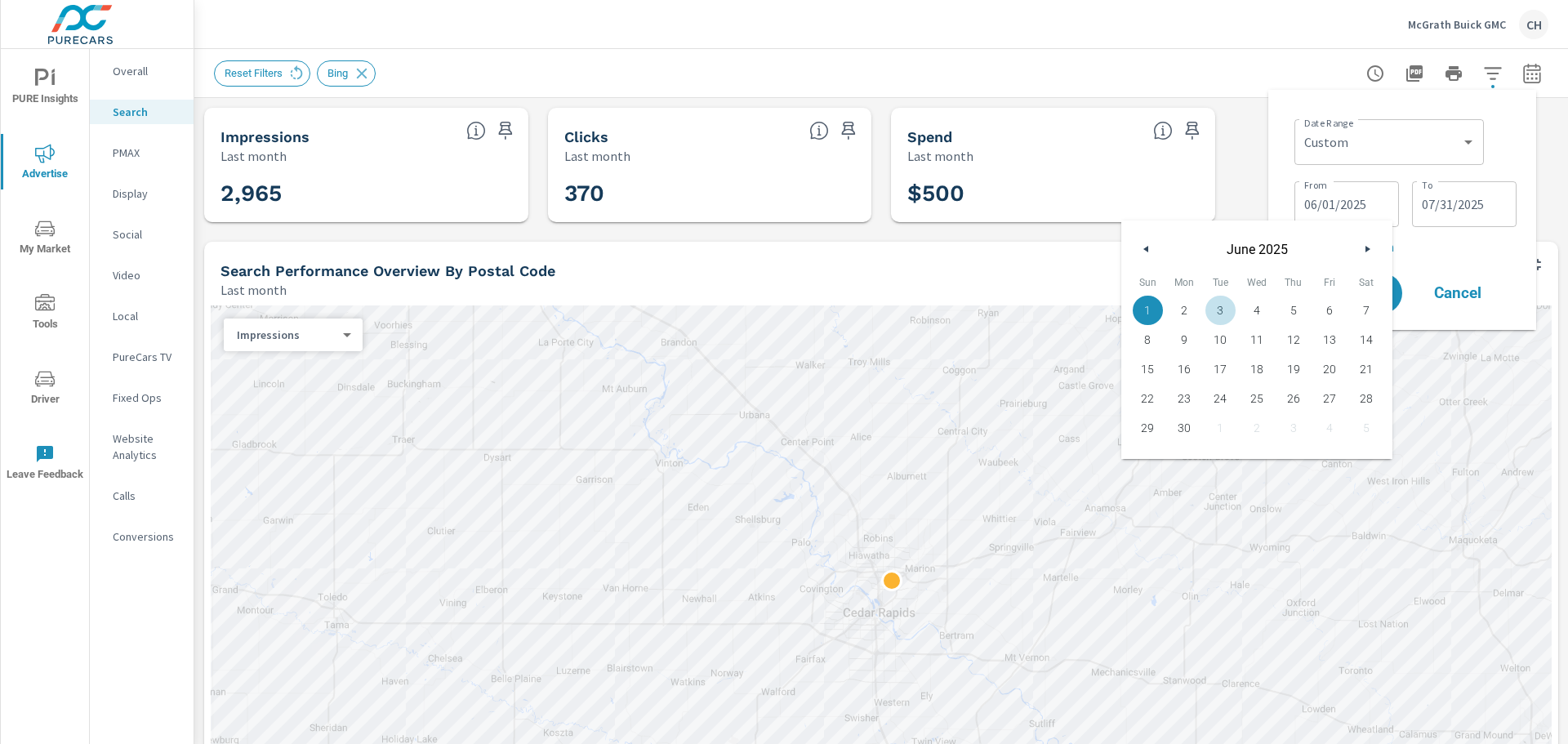 click on "07/31/2025" at bounding box center (1464, 204) 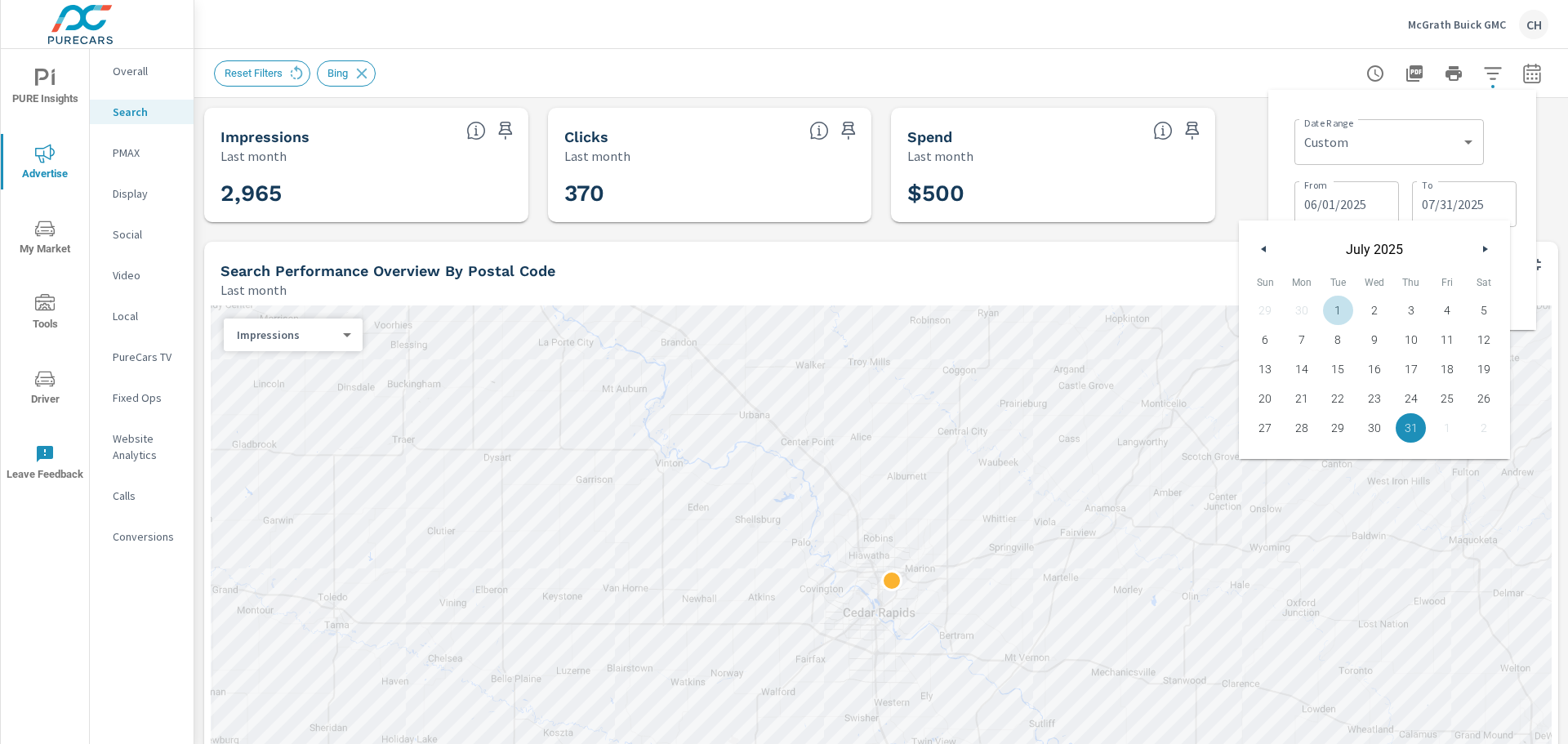 click at bounding box center (1264, 249) 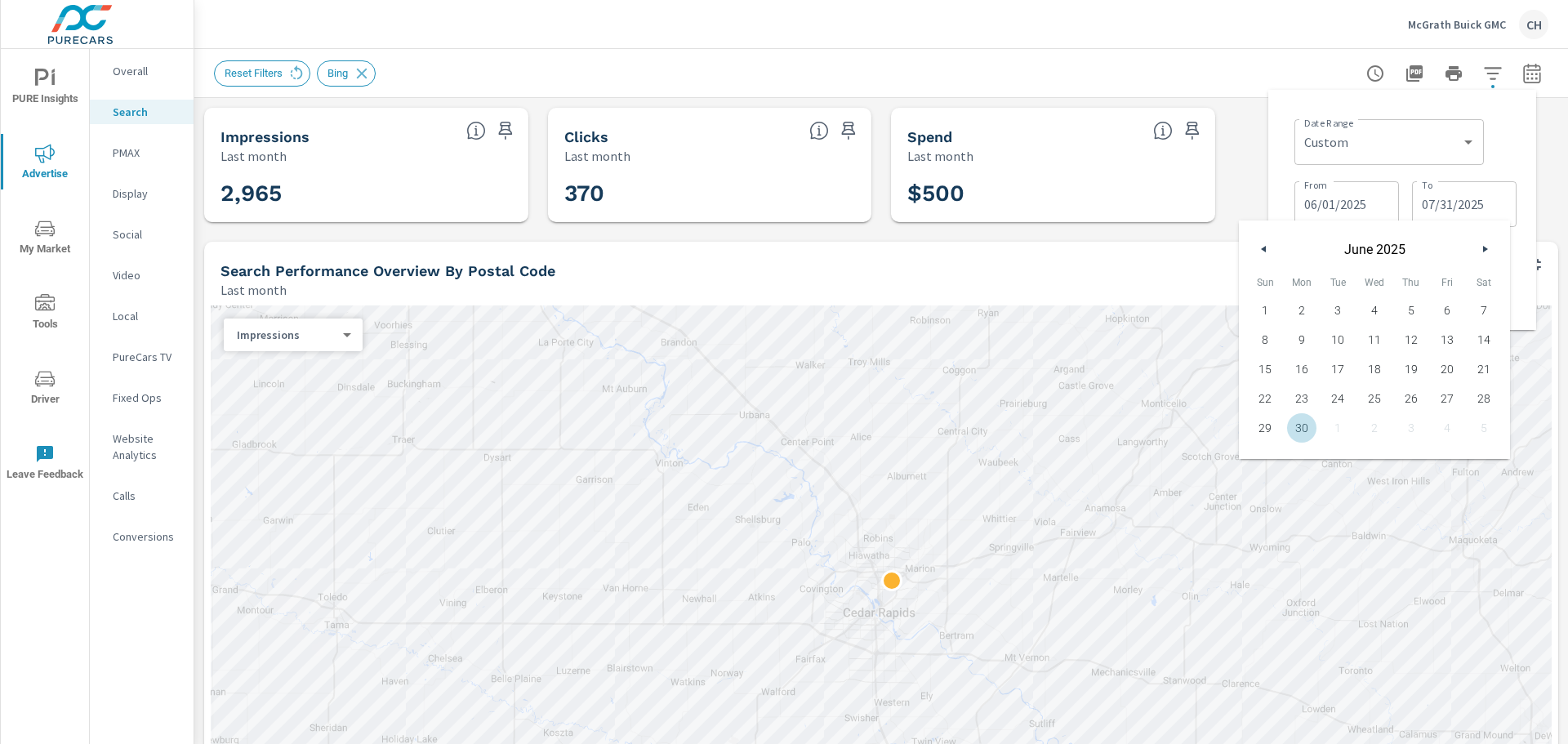 click on "30" at bounding box center (1302, 428) 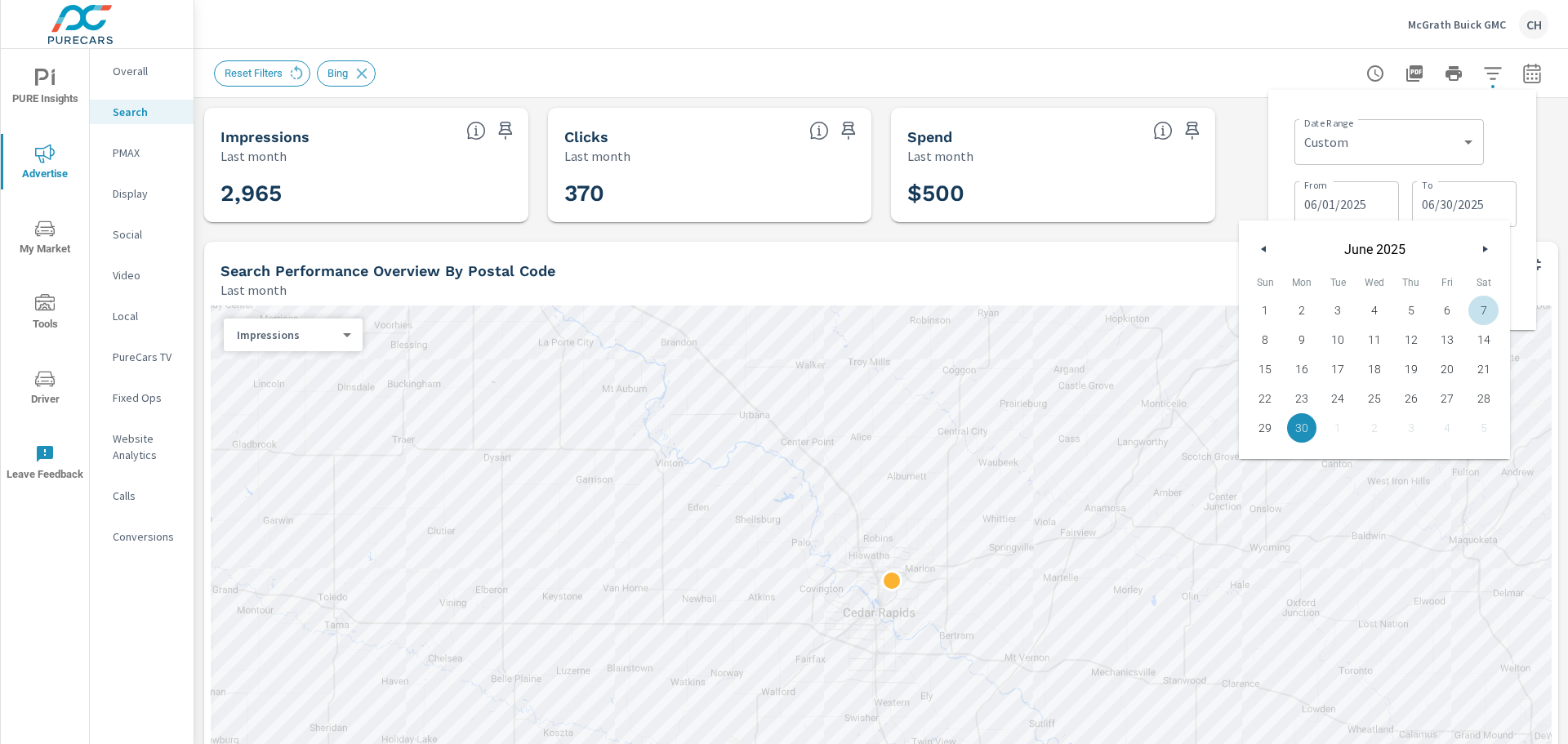 click on "Date Range Custom Yesterday Last week Last 7 days Last 14 days Last 30 days Last 45 days Last 60 days Last 90 days Last 180 days Last 365 days Month to date Last month Last 2 months Last 3 months Last 6 months Last 9 months Last 12 months Year to date Last year ​ From 06/01/2025 From To 06/30/2025 To + Add comparison Apply Cancel" at bounding box center (1402, 210) 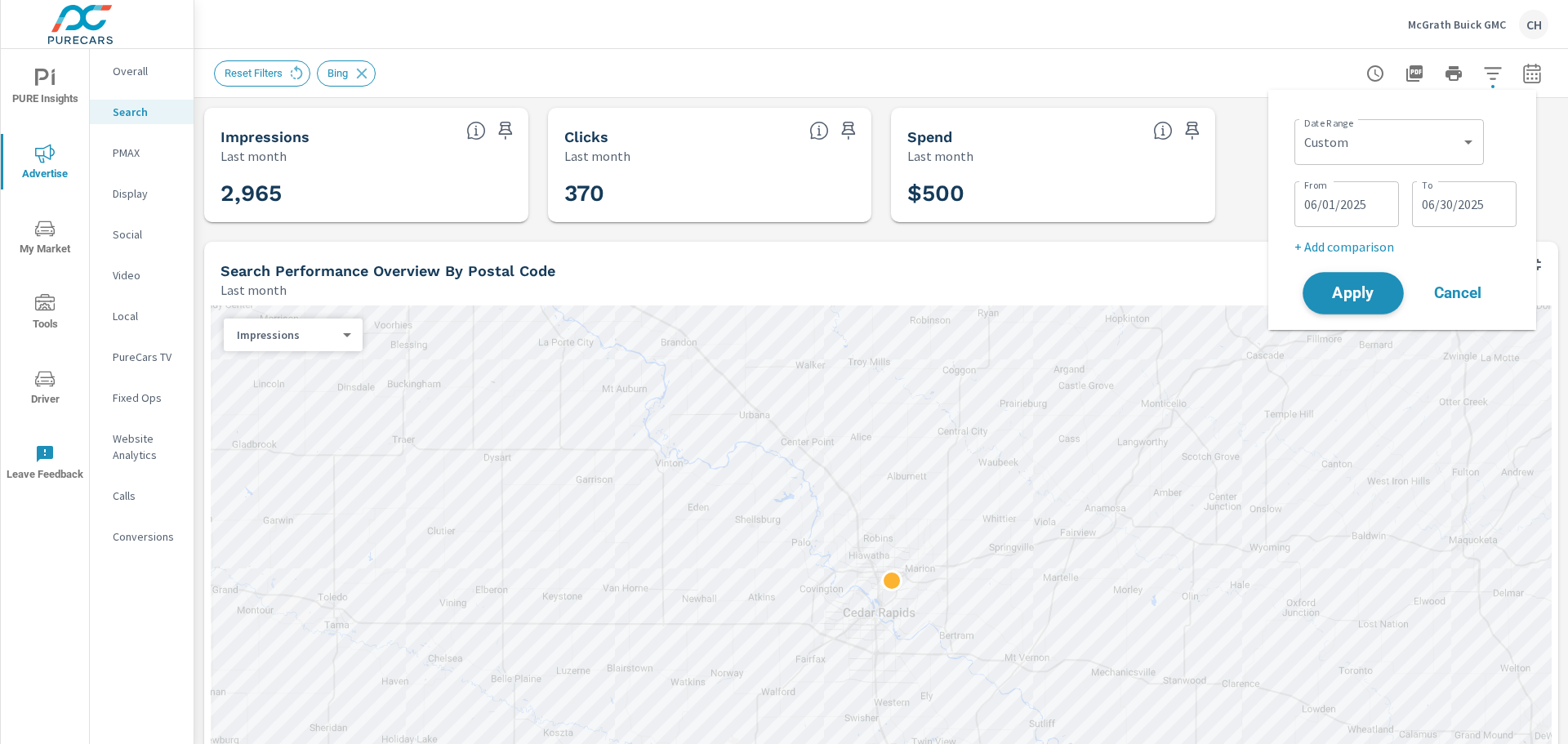 click on "Apply" at bounding box center (1353, 293) 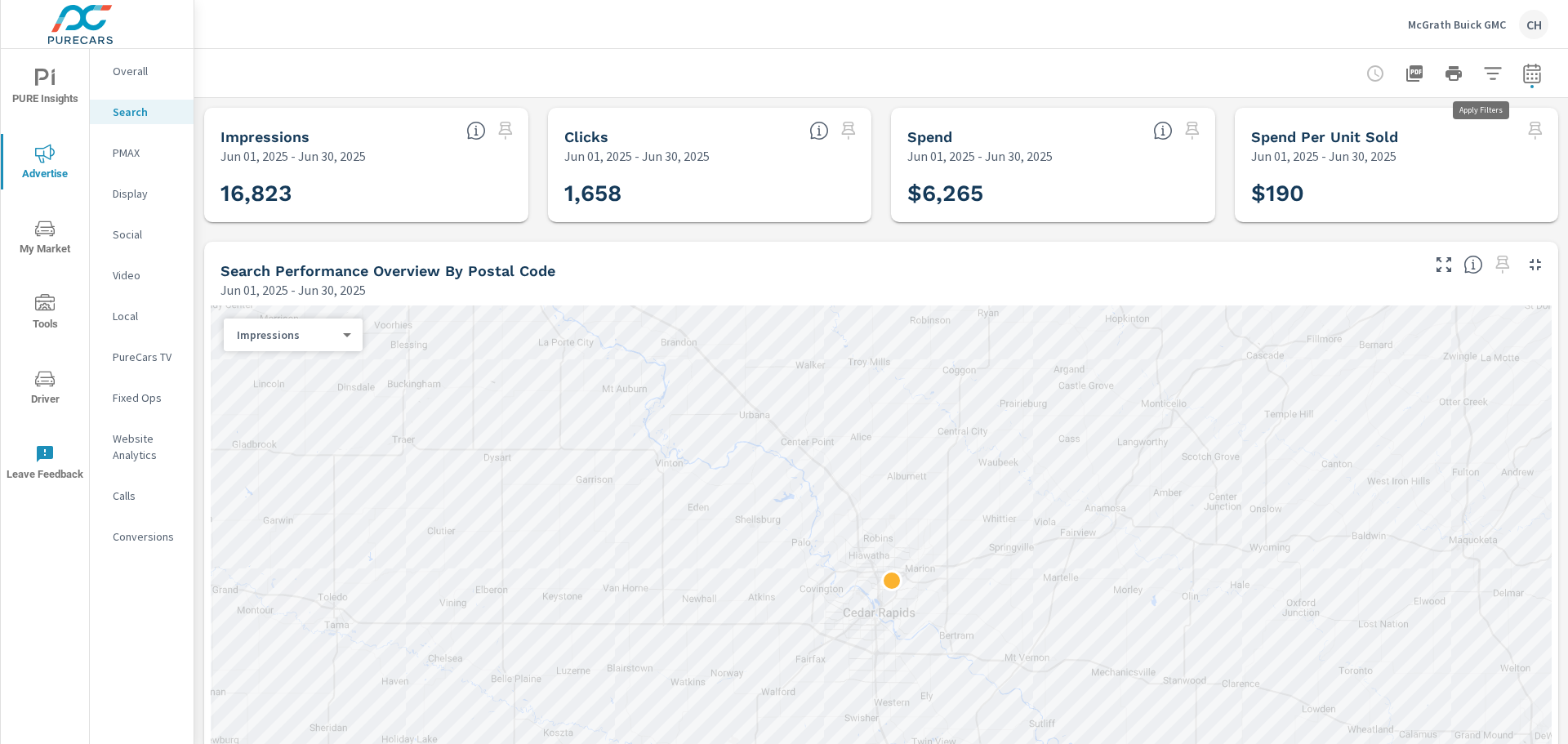 click 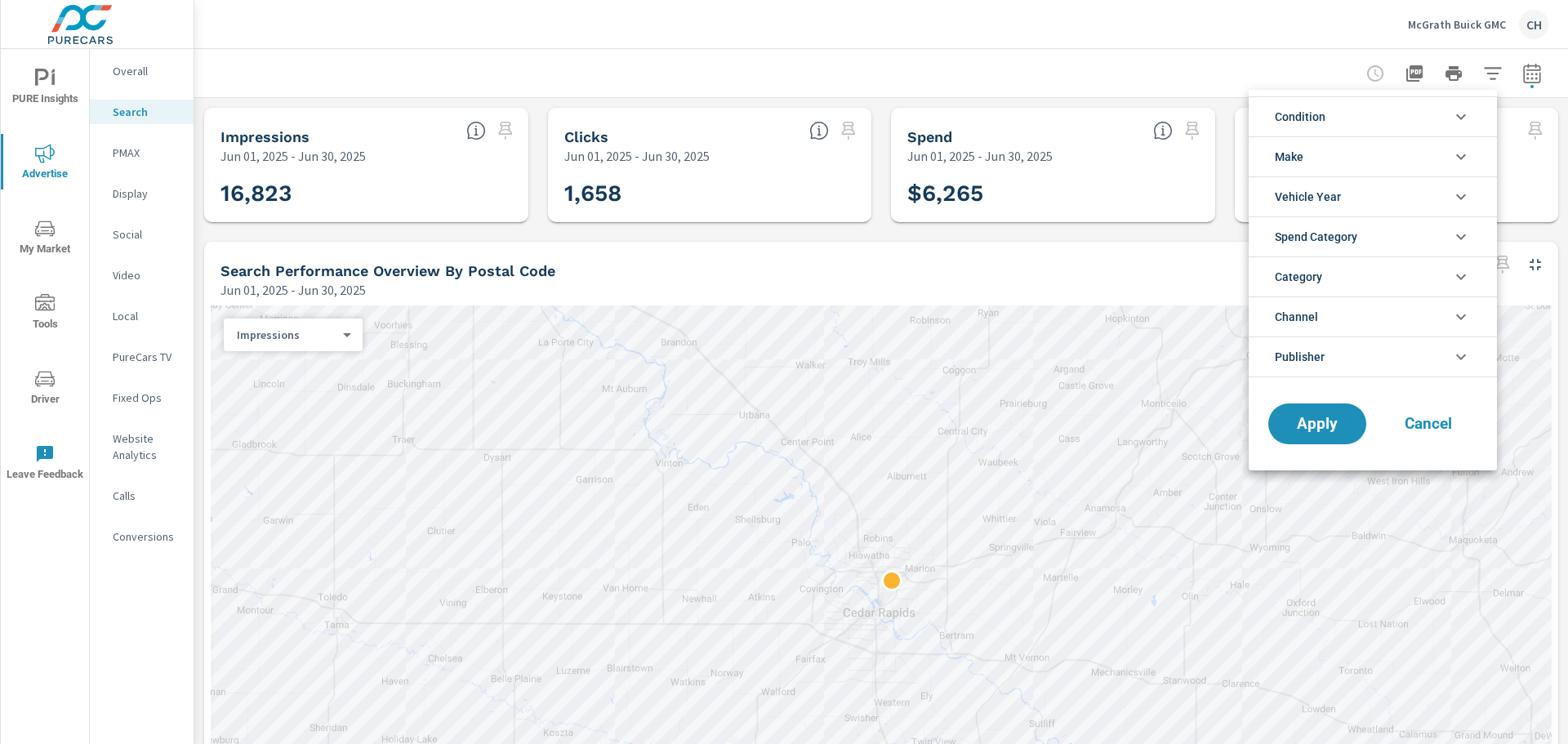 click at bounding box center (784, 372) 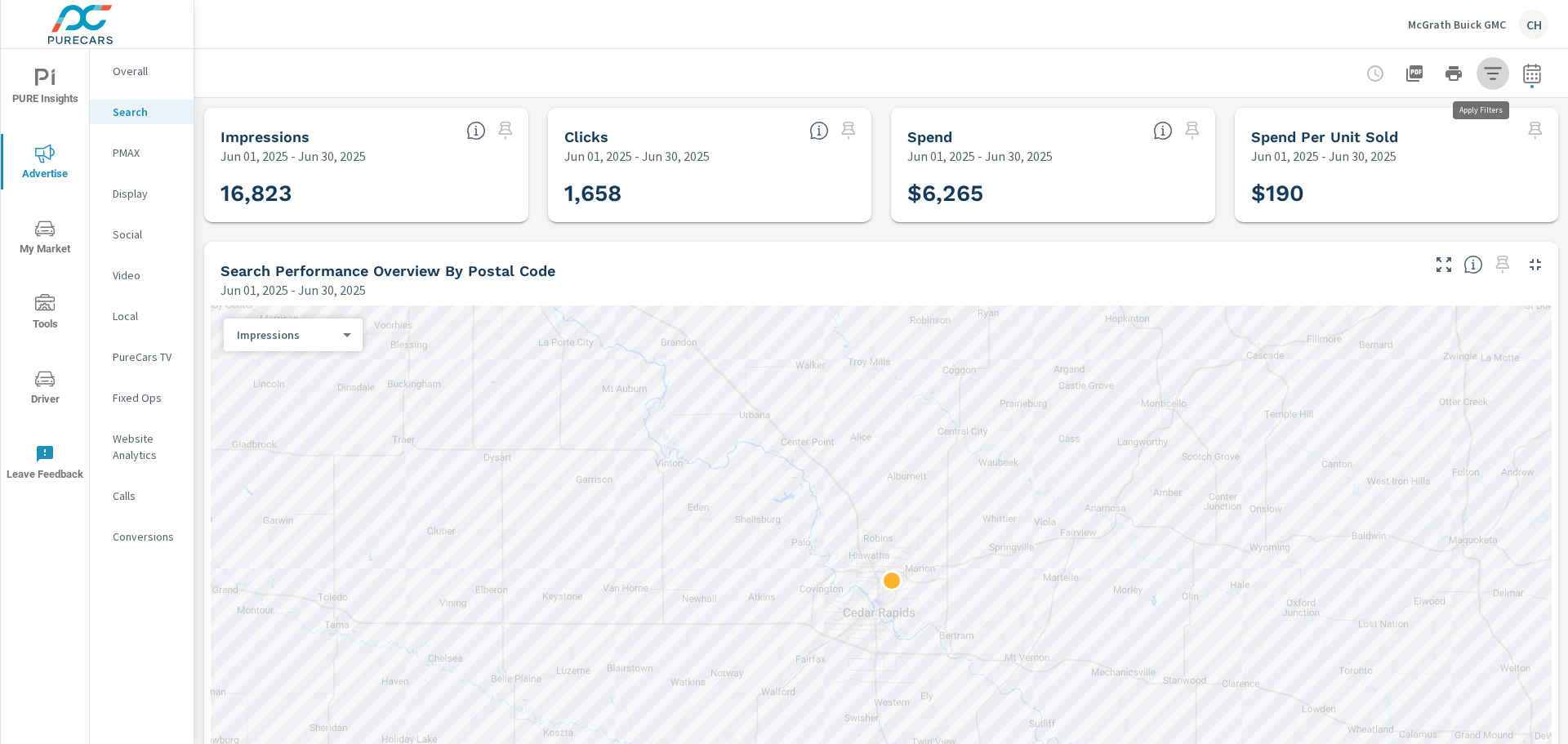 click 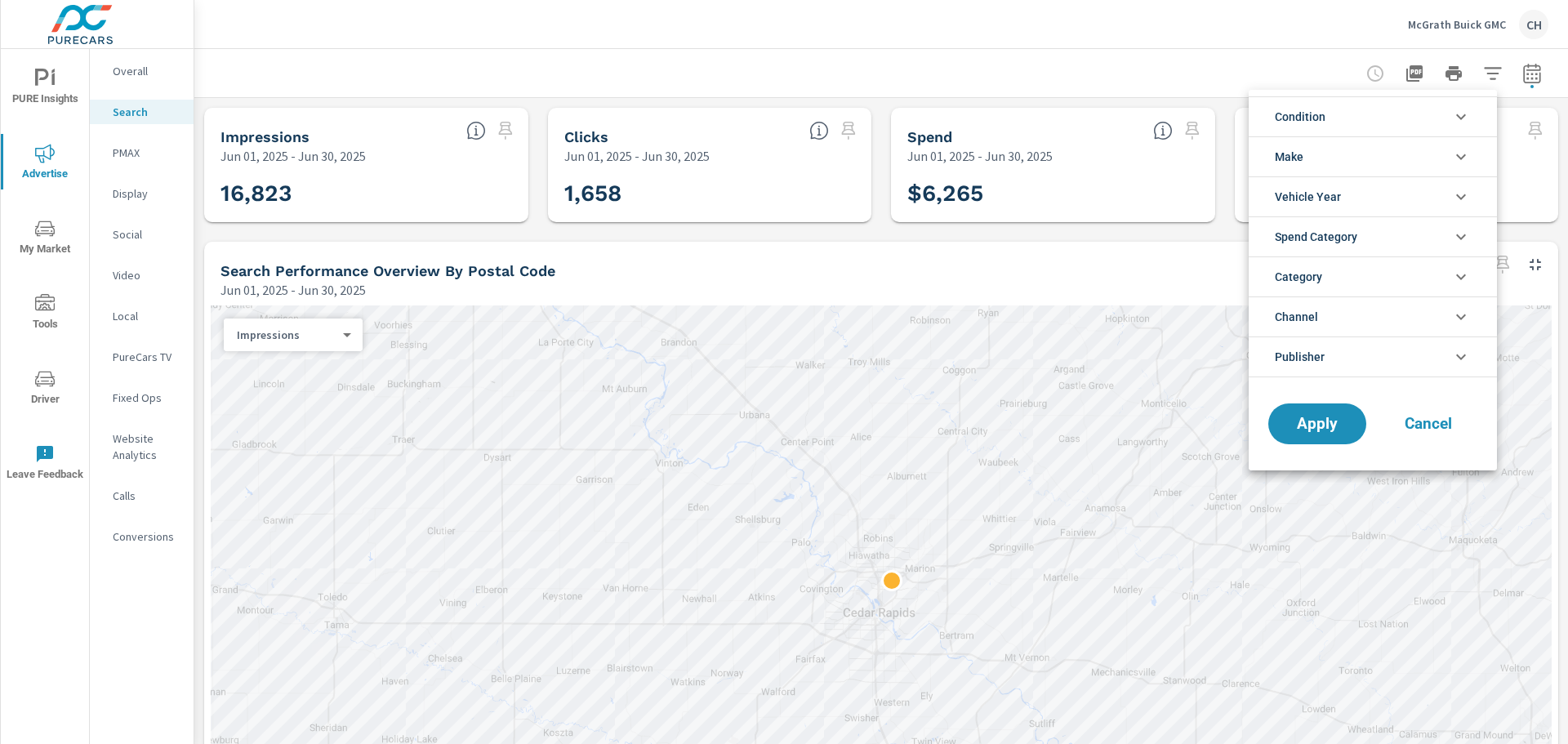click on "Publisher" at bounding box center [1299, 357] 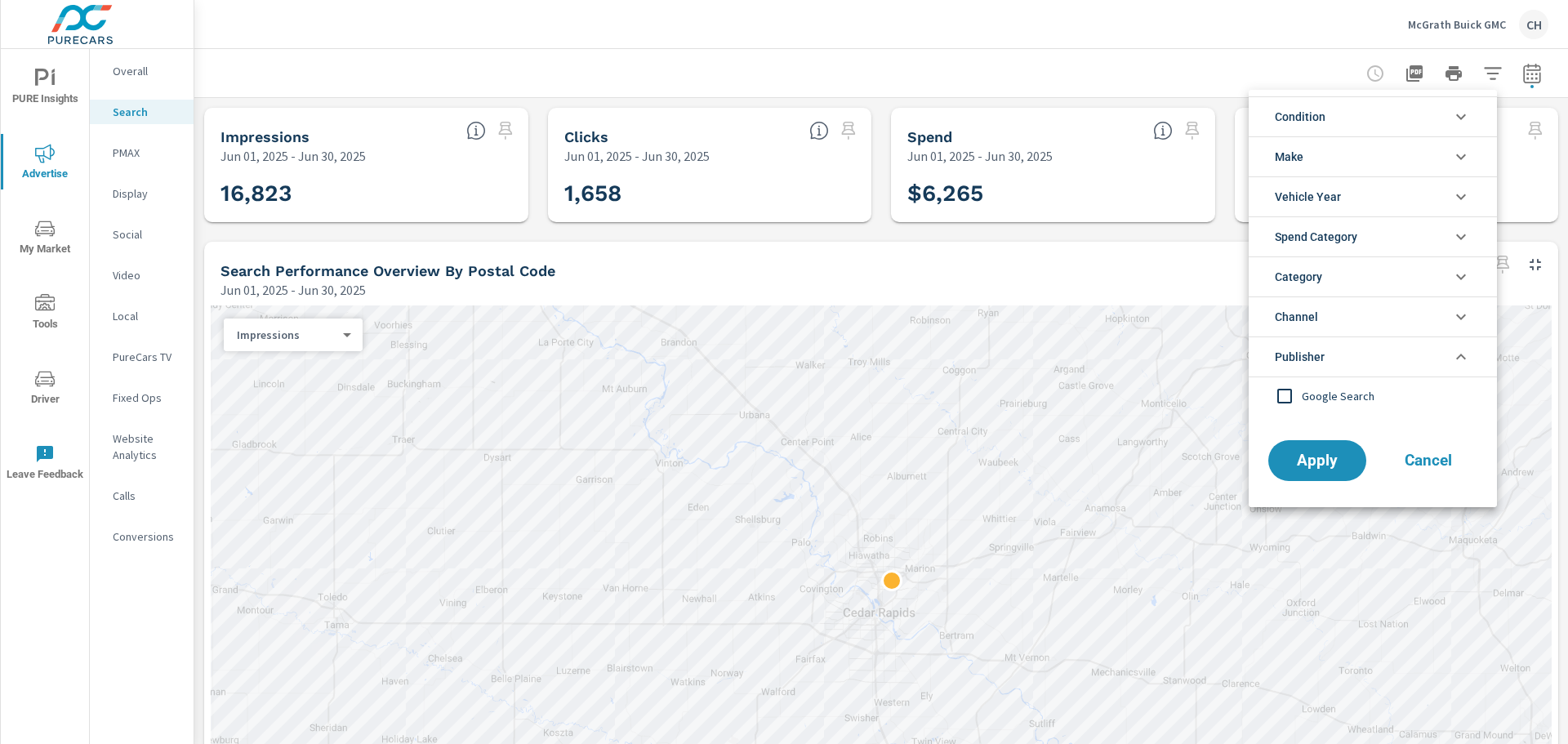 click on "Publisher" at bounding box center (1299, 357) 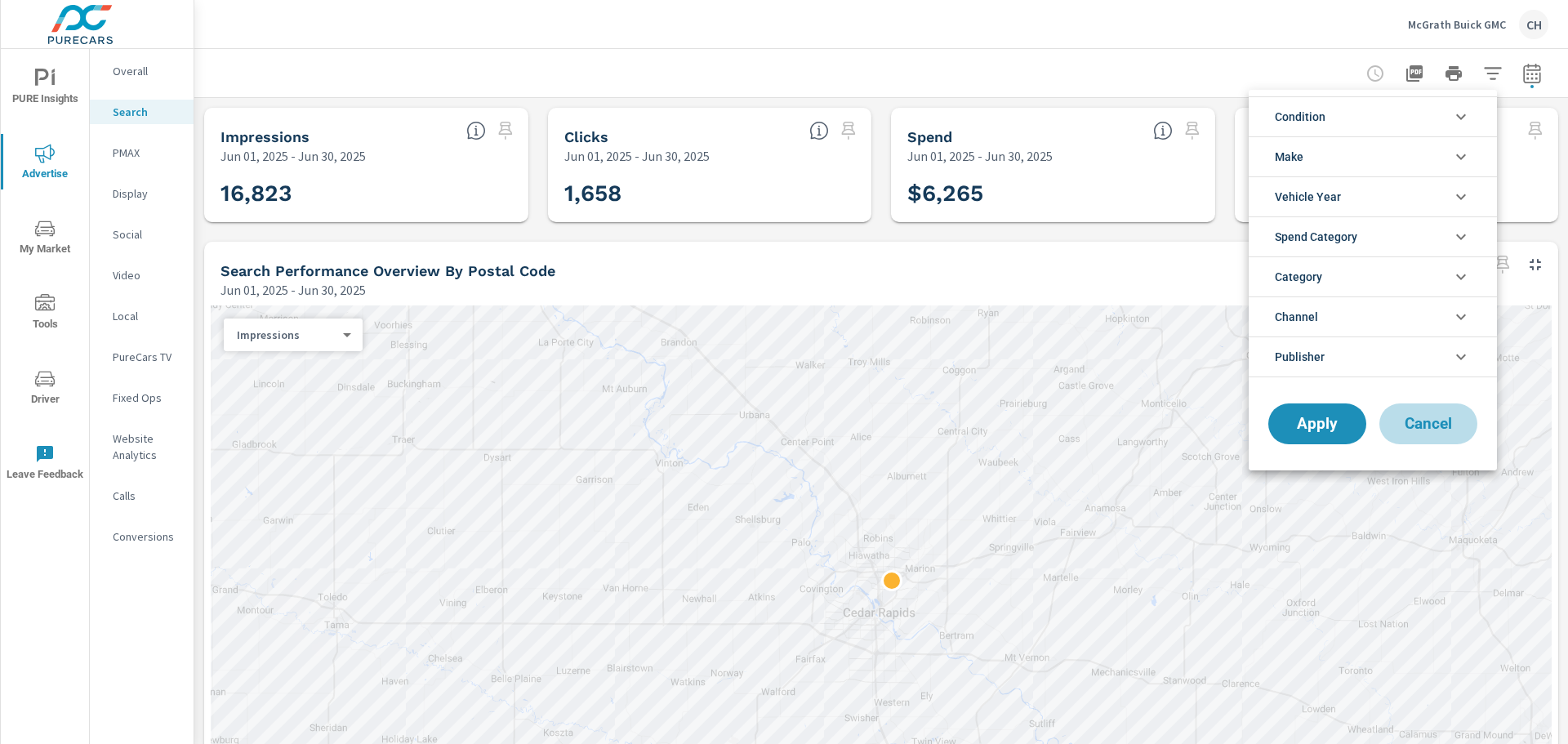 click on "Cancel" at bounding box center (1428, 424) 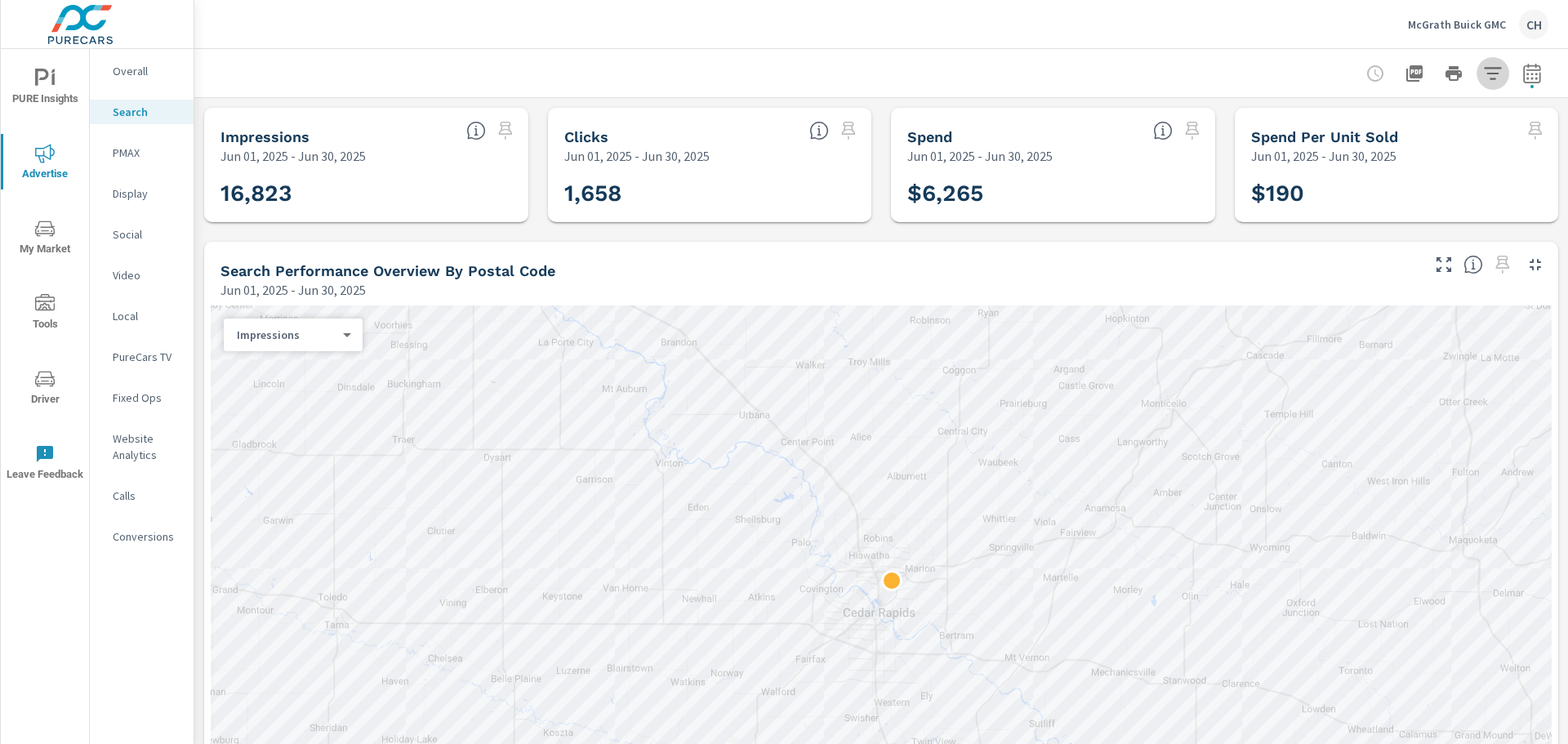 click 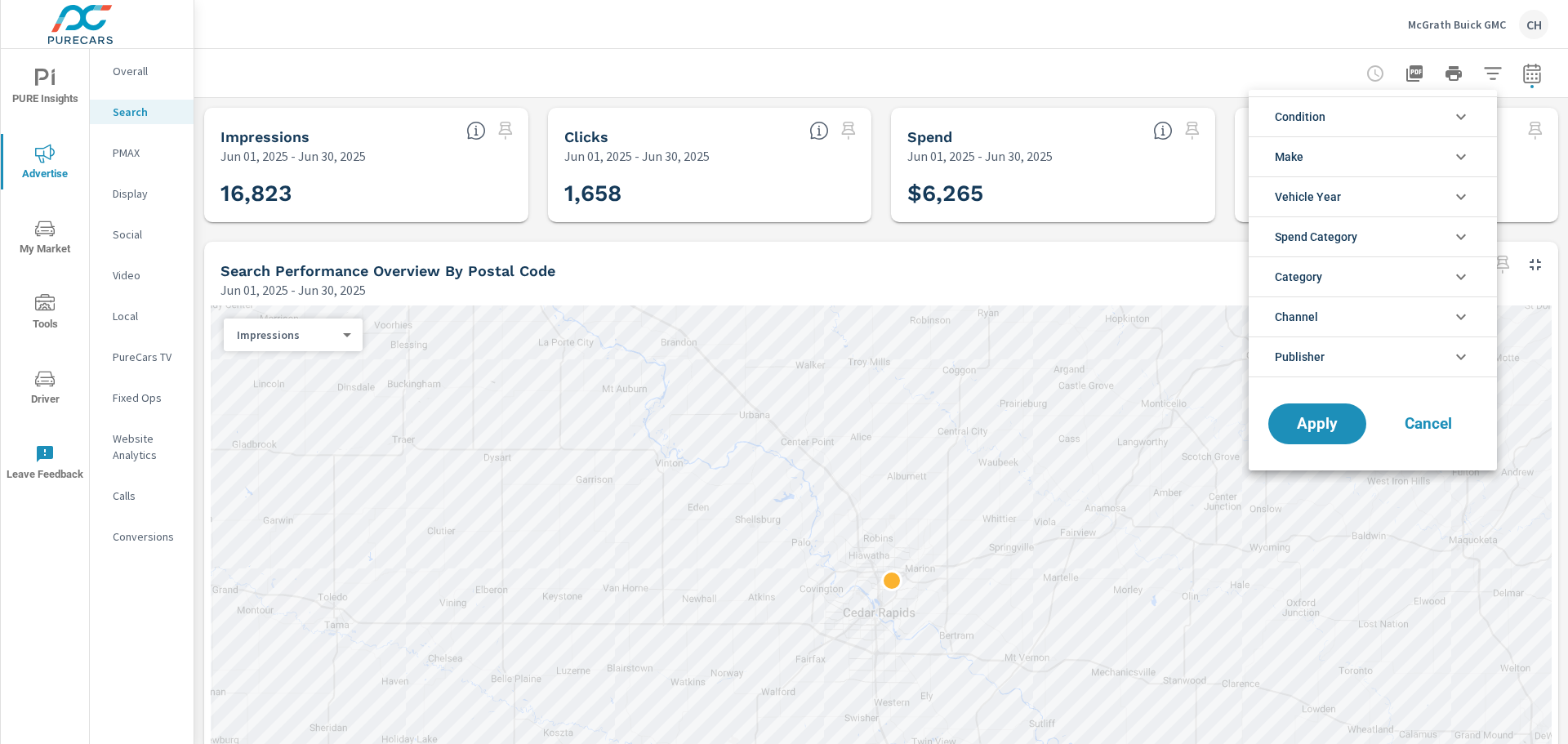 click at bounding box center (784, 372) 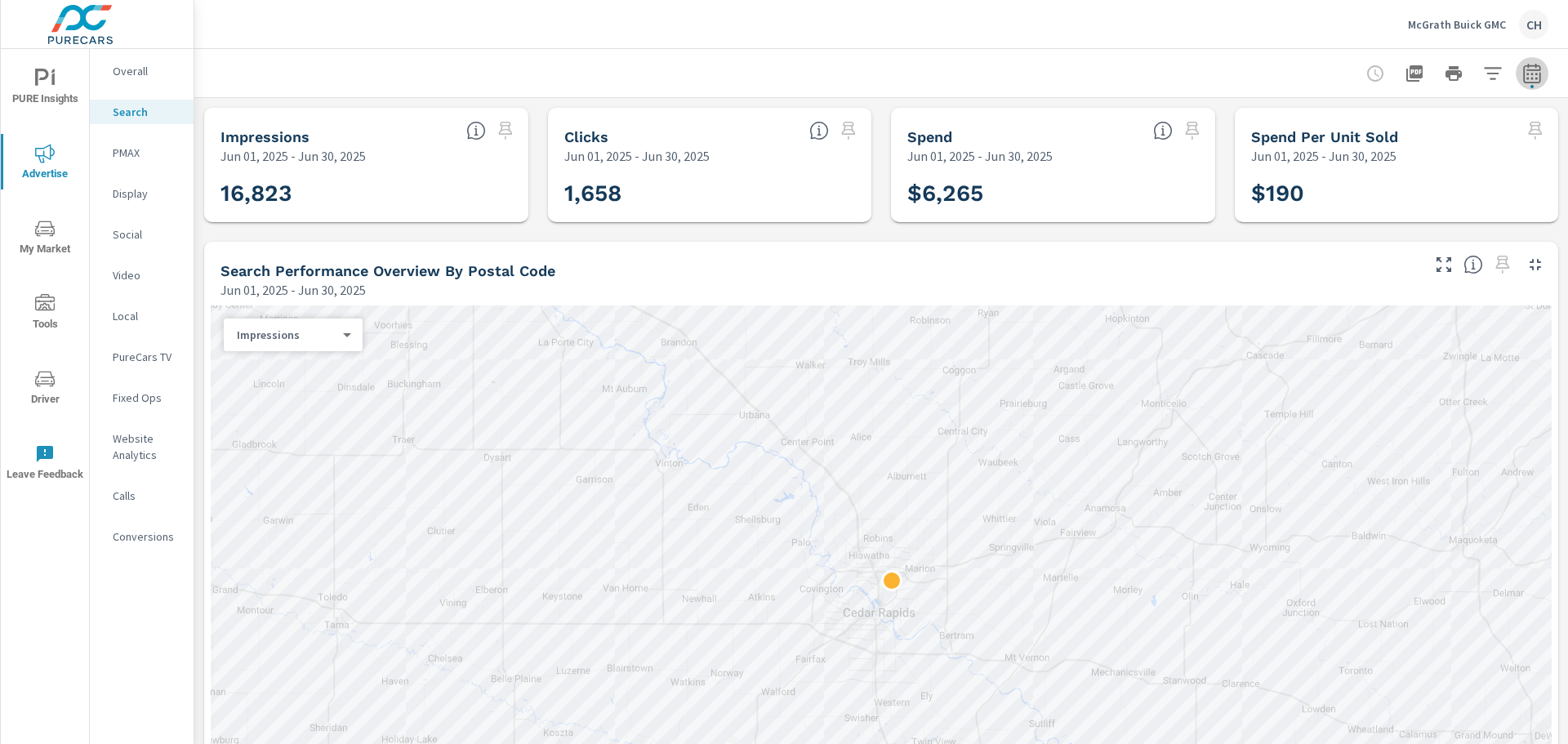 click 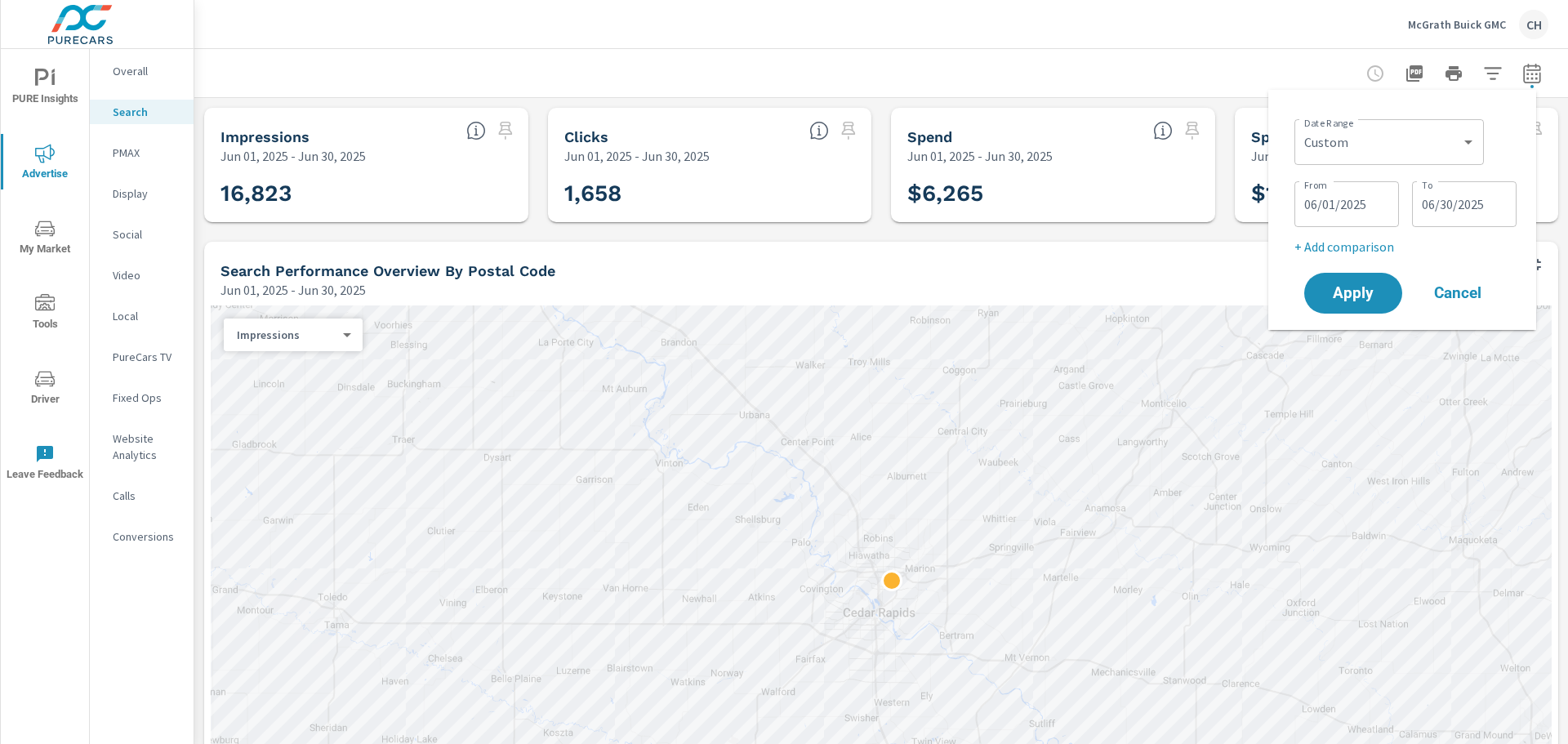 click on "06/01/2025" at bounding box center (1347, 204) 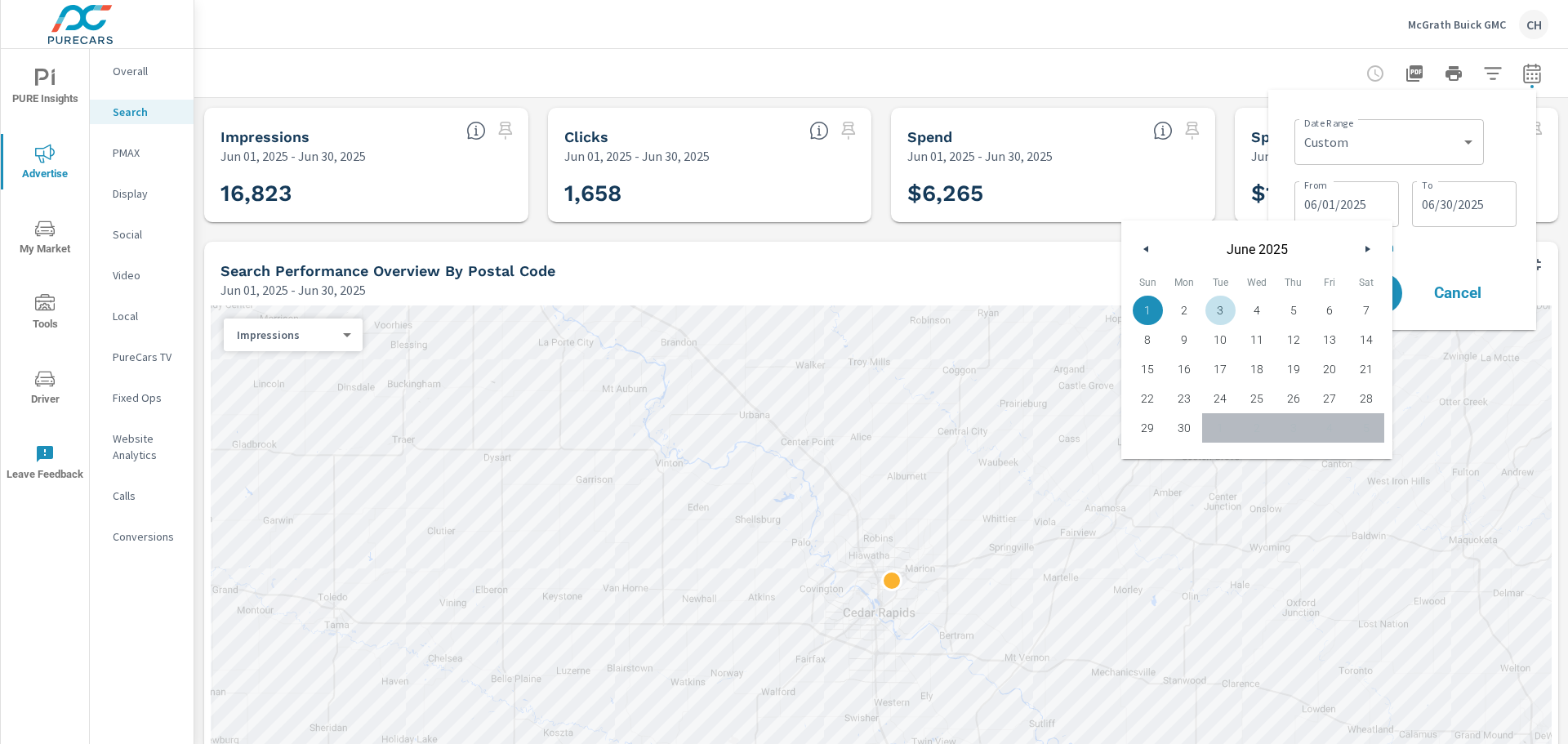 click at bounding box center [1370, 249] 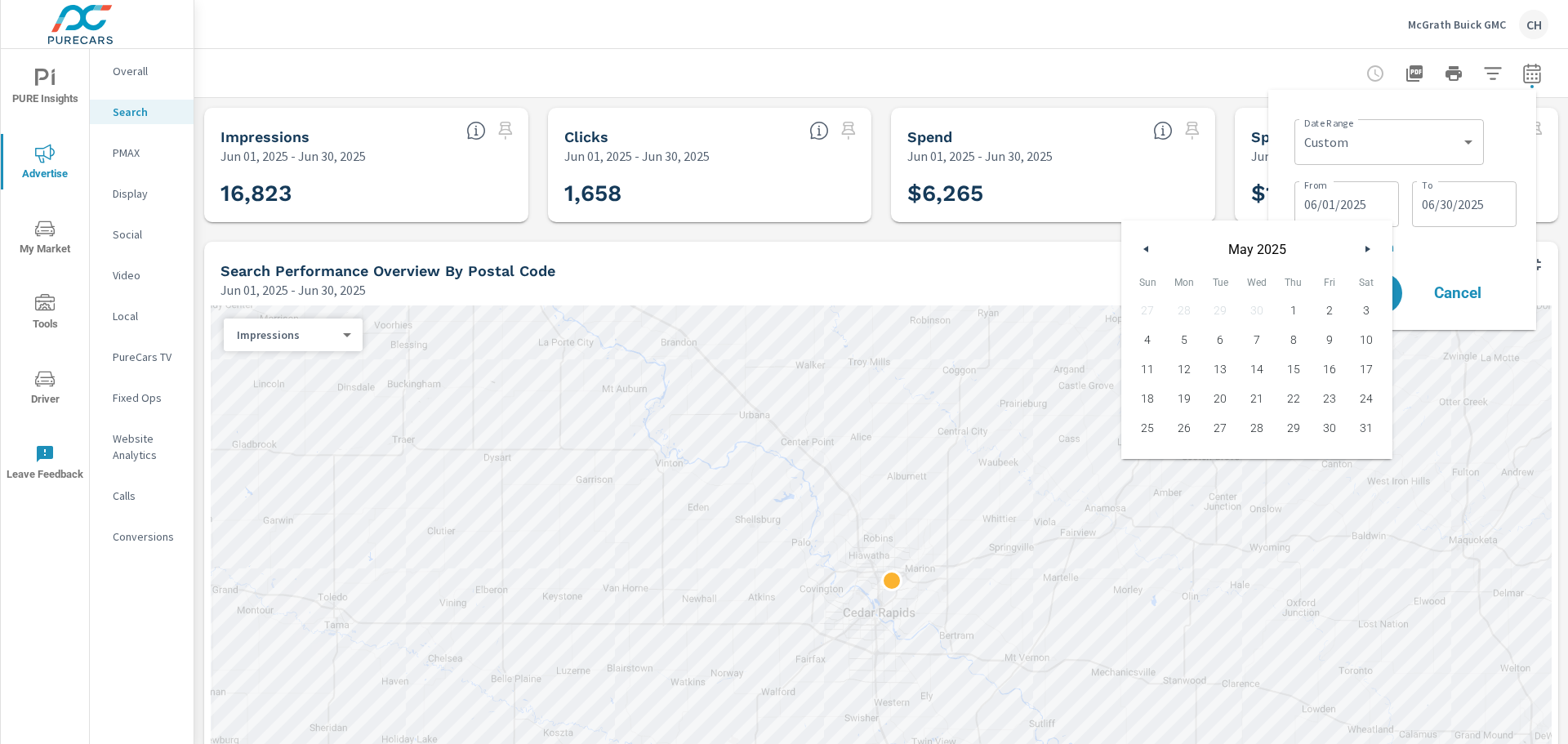 click on "06/30/2025" at bounding box center [1464, 204] 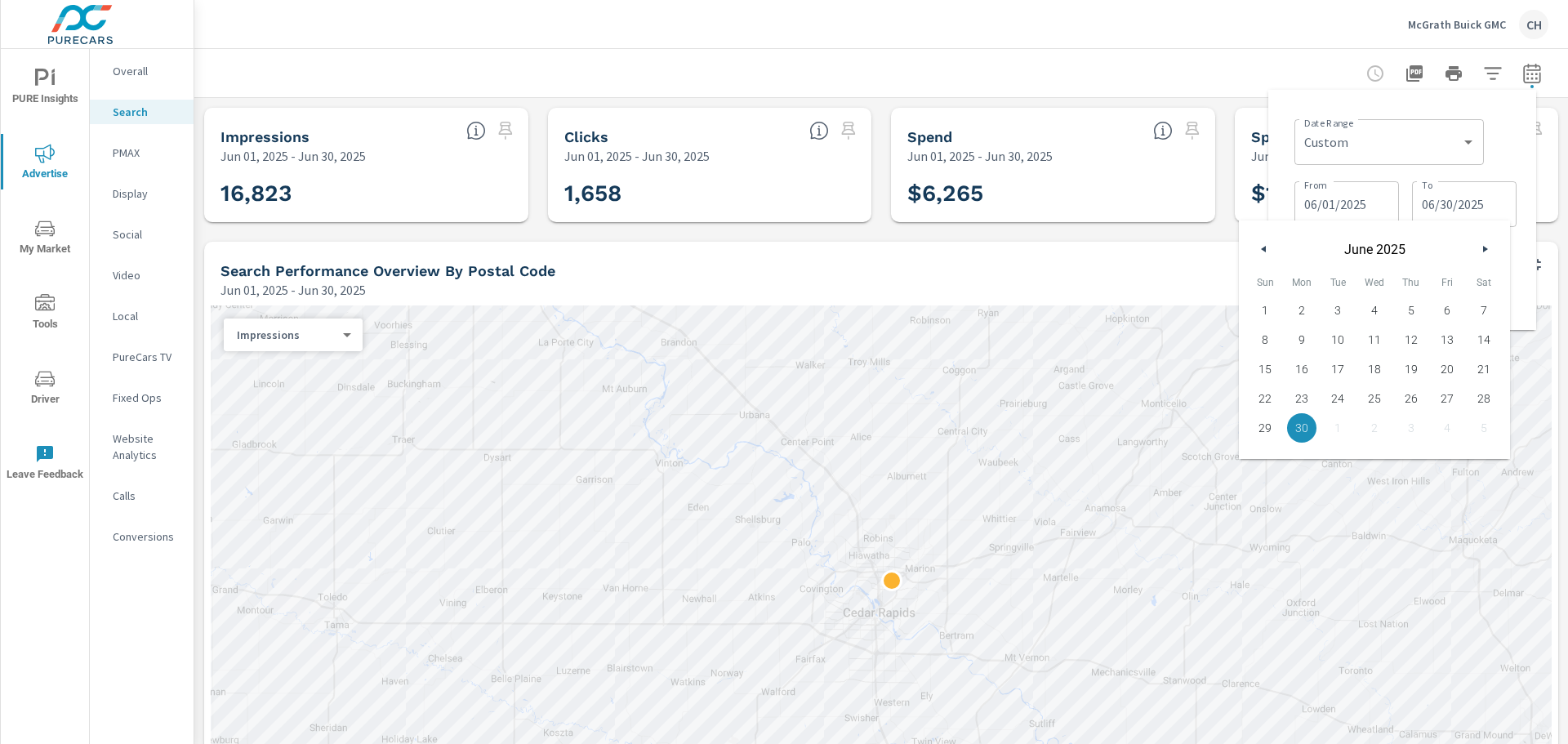 click at bounding box center (1485, 249) 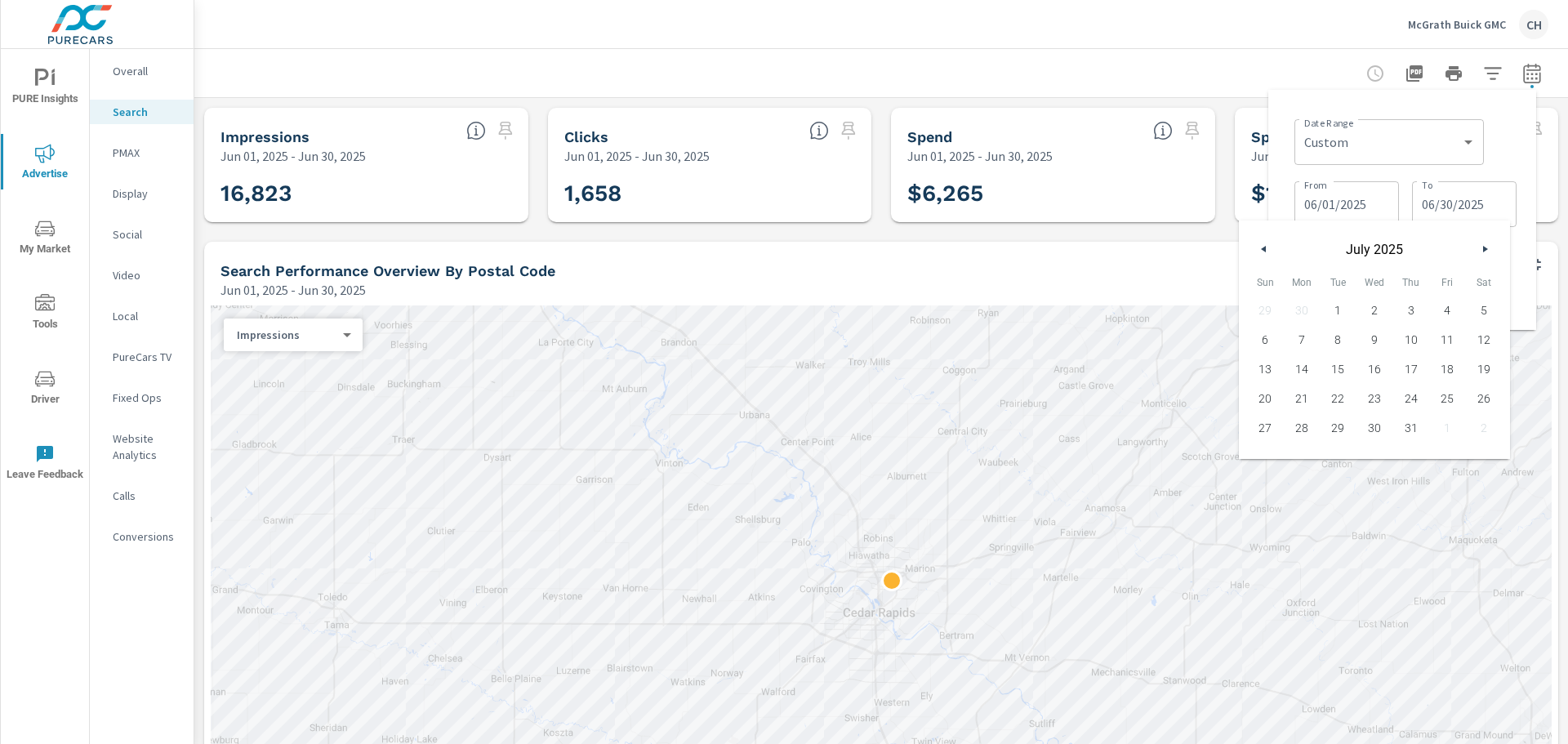 click on "31" at bounding box center (1410, 428) 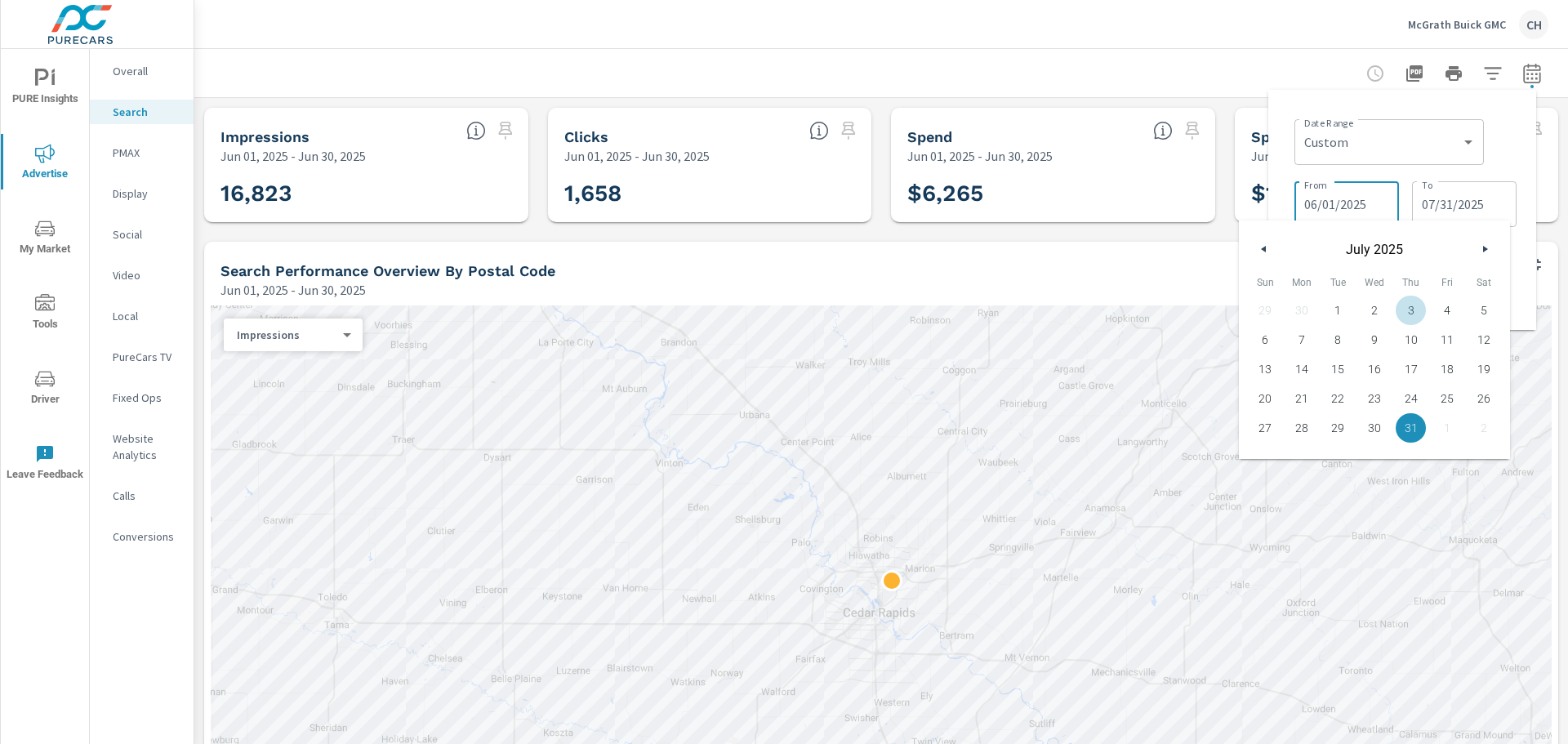 click on "06/01/2025" at bounding box center [1347, 204] 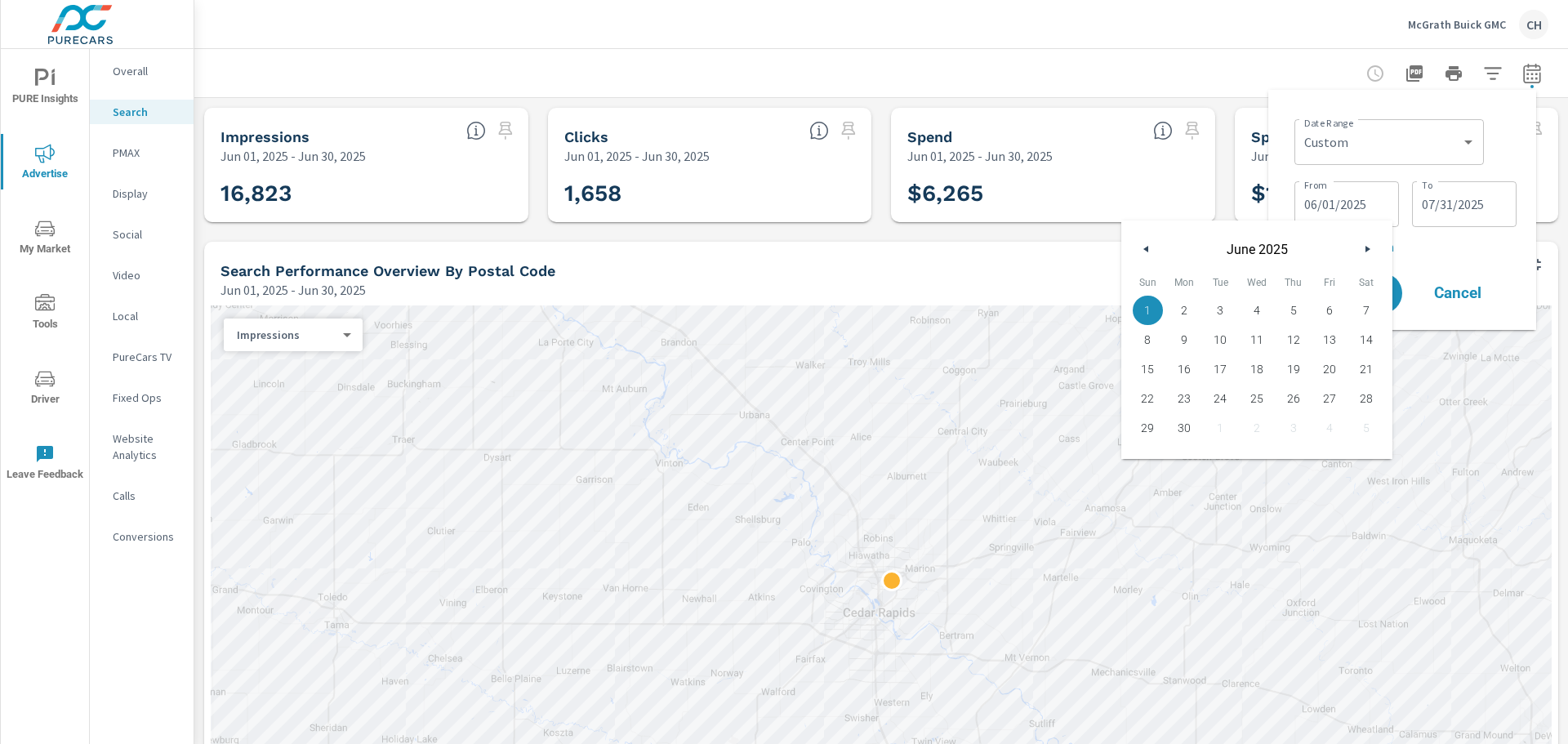 click at bounding box center (1367, 249) 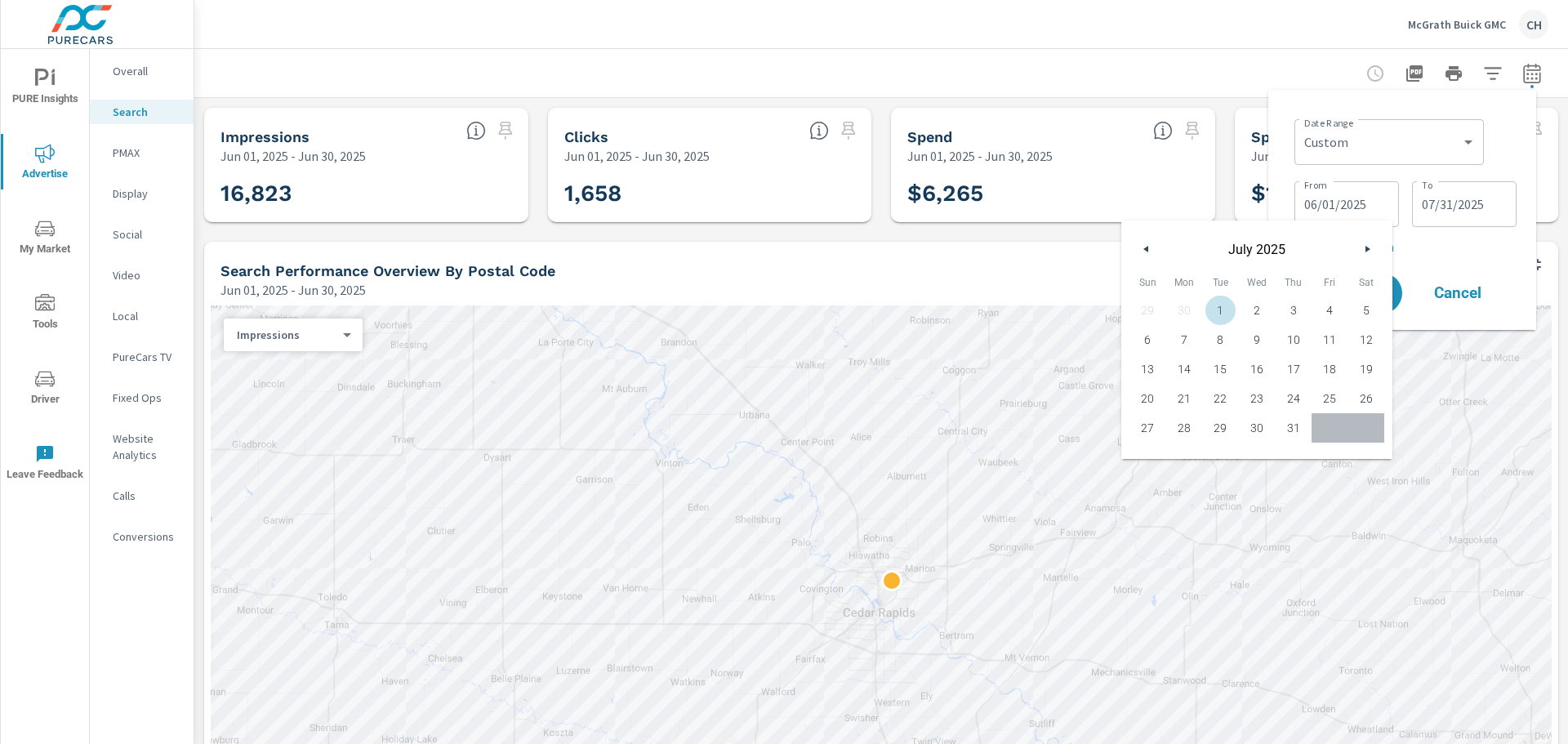 click on "1" at bounding box center (1220, 310) 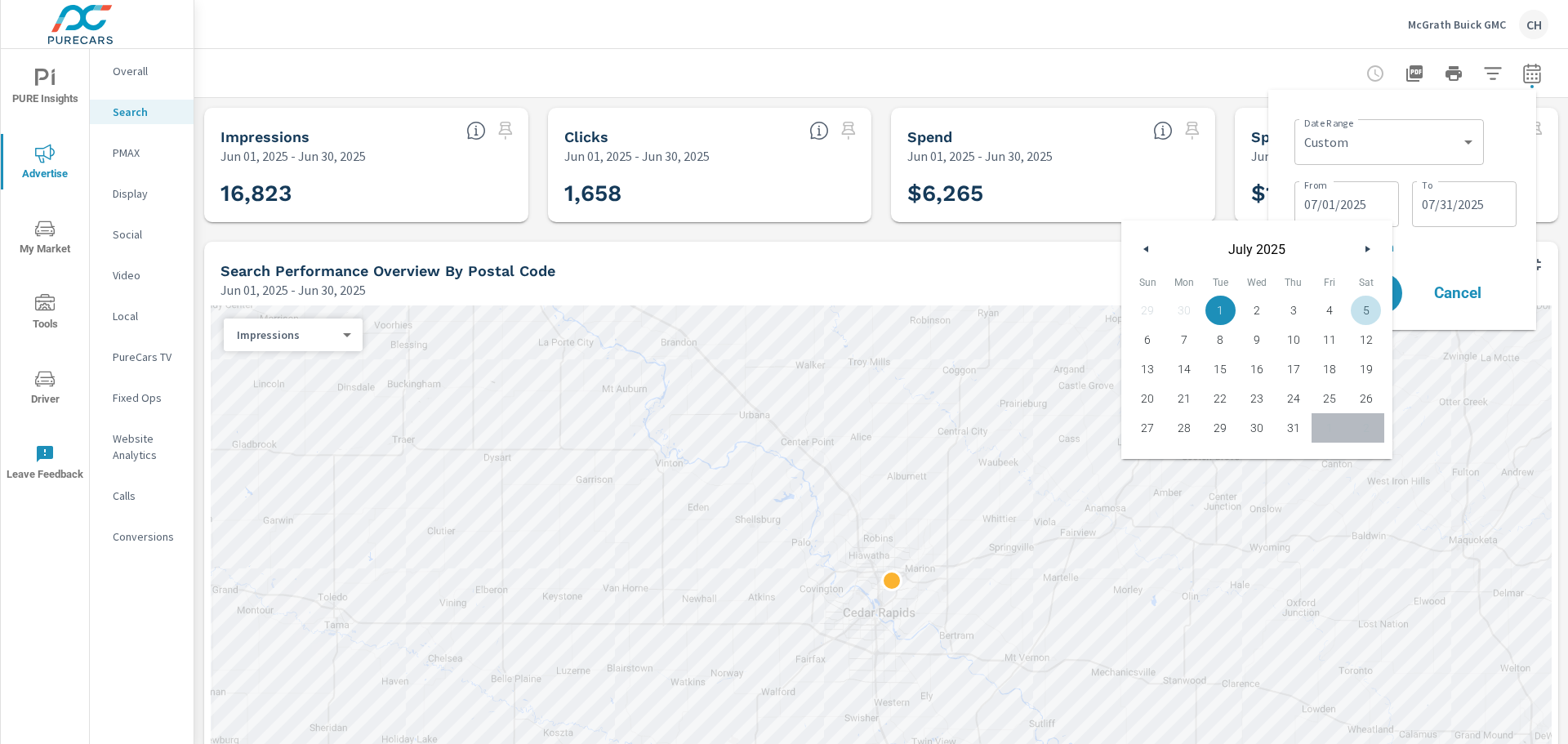 click on "+ Add comparison" at bounding box center [1405, 247] 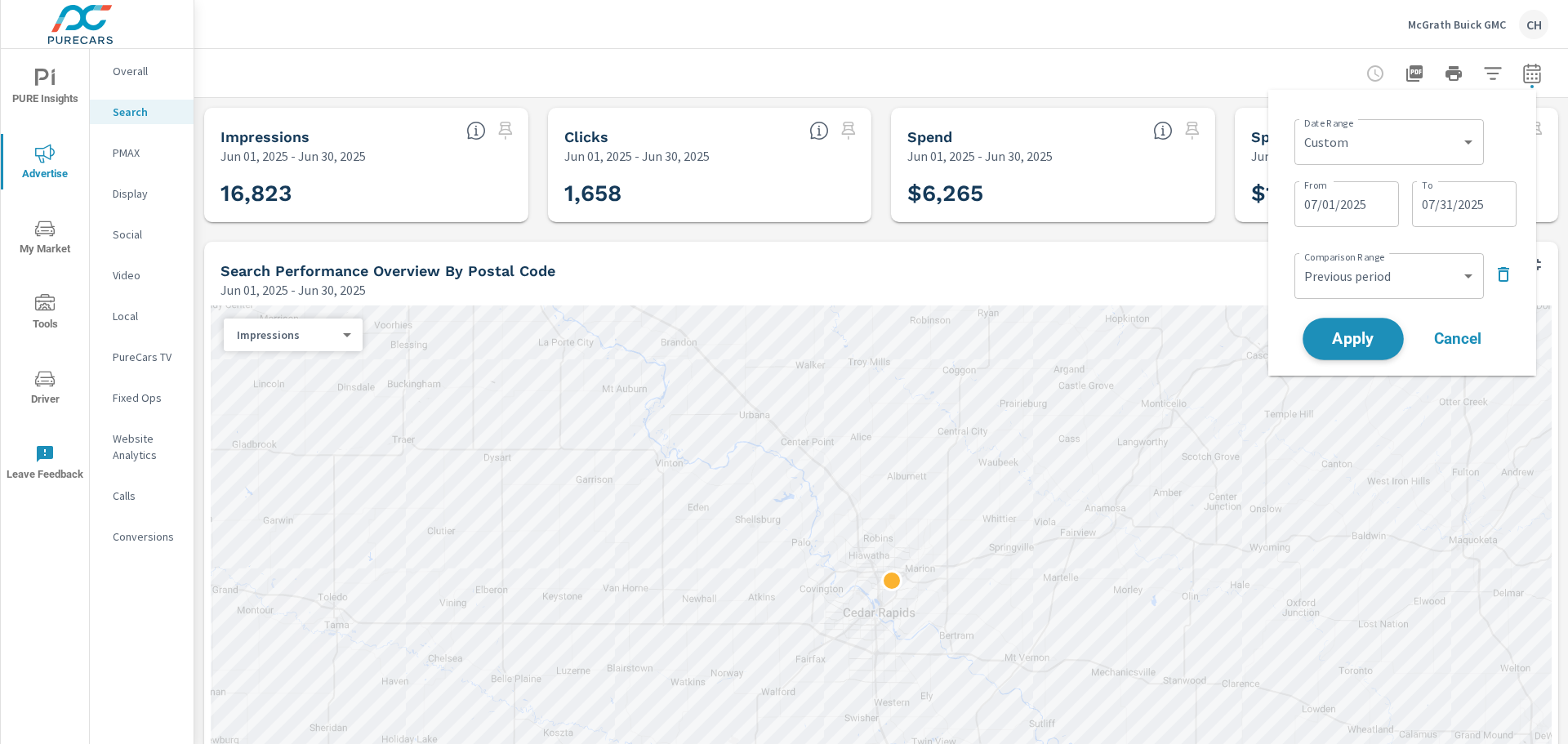 click on "Apply" at bounding box center [1353, 339] 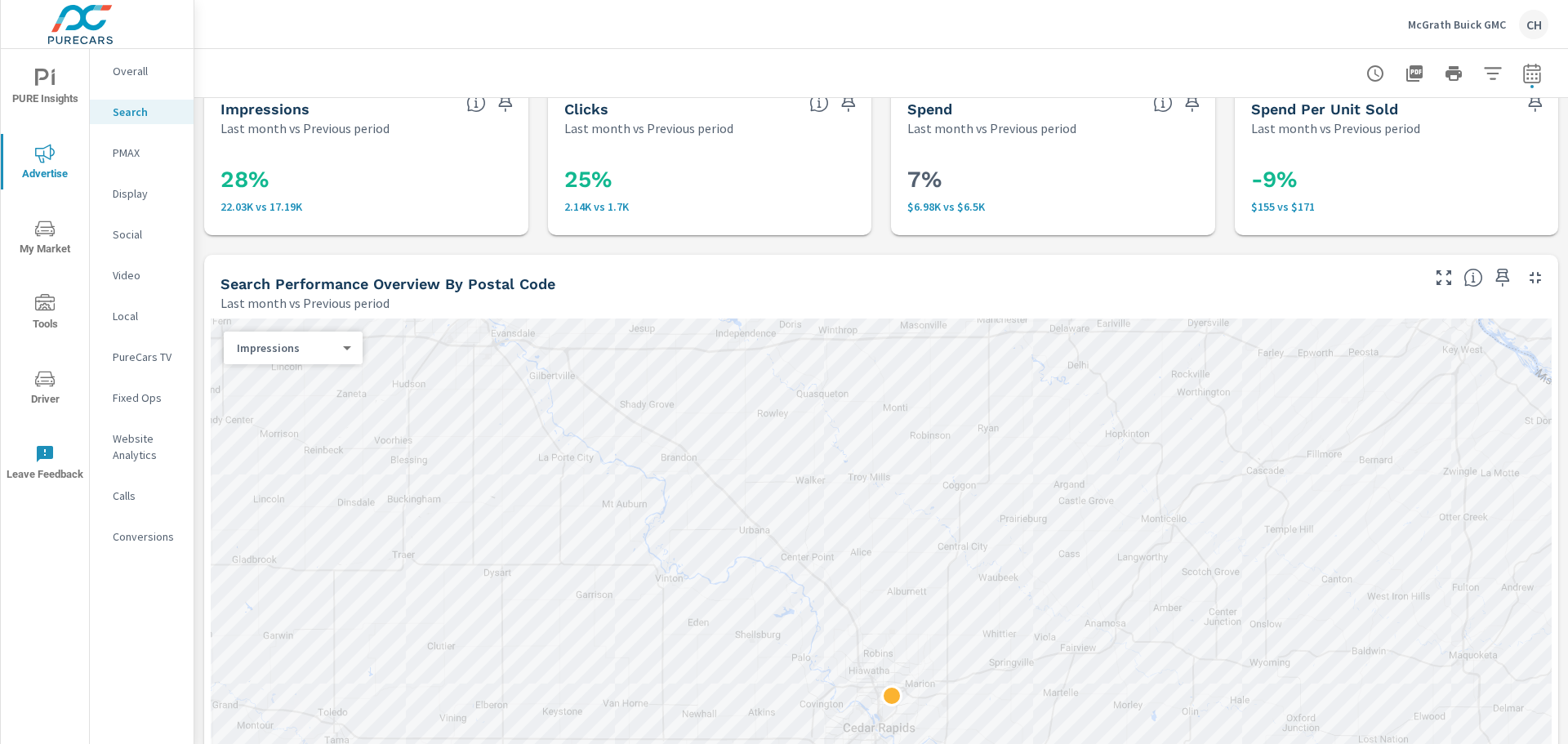 scroll, scrollTop: 0, scrollLeft: 0, axis: both 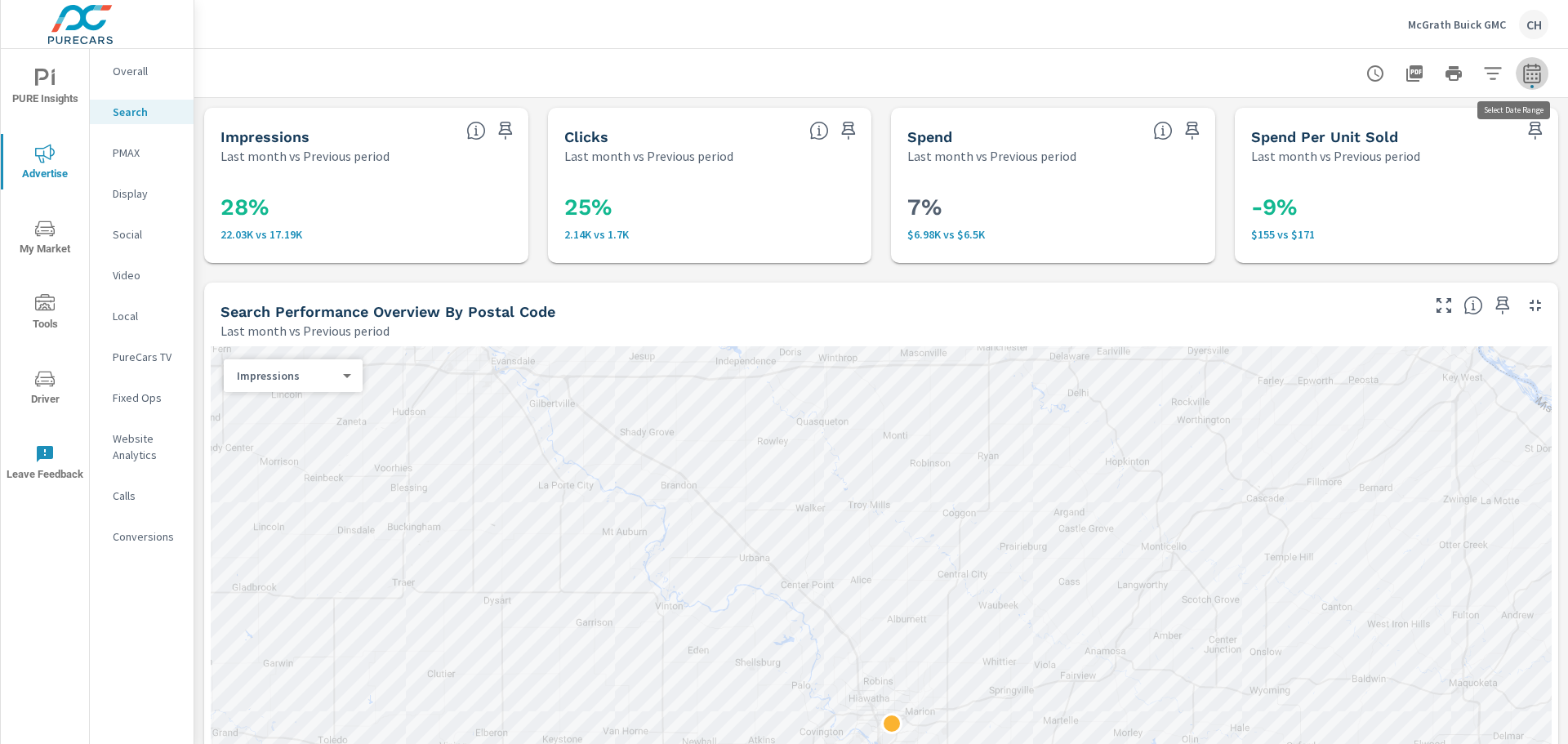 click 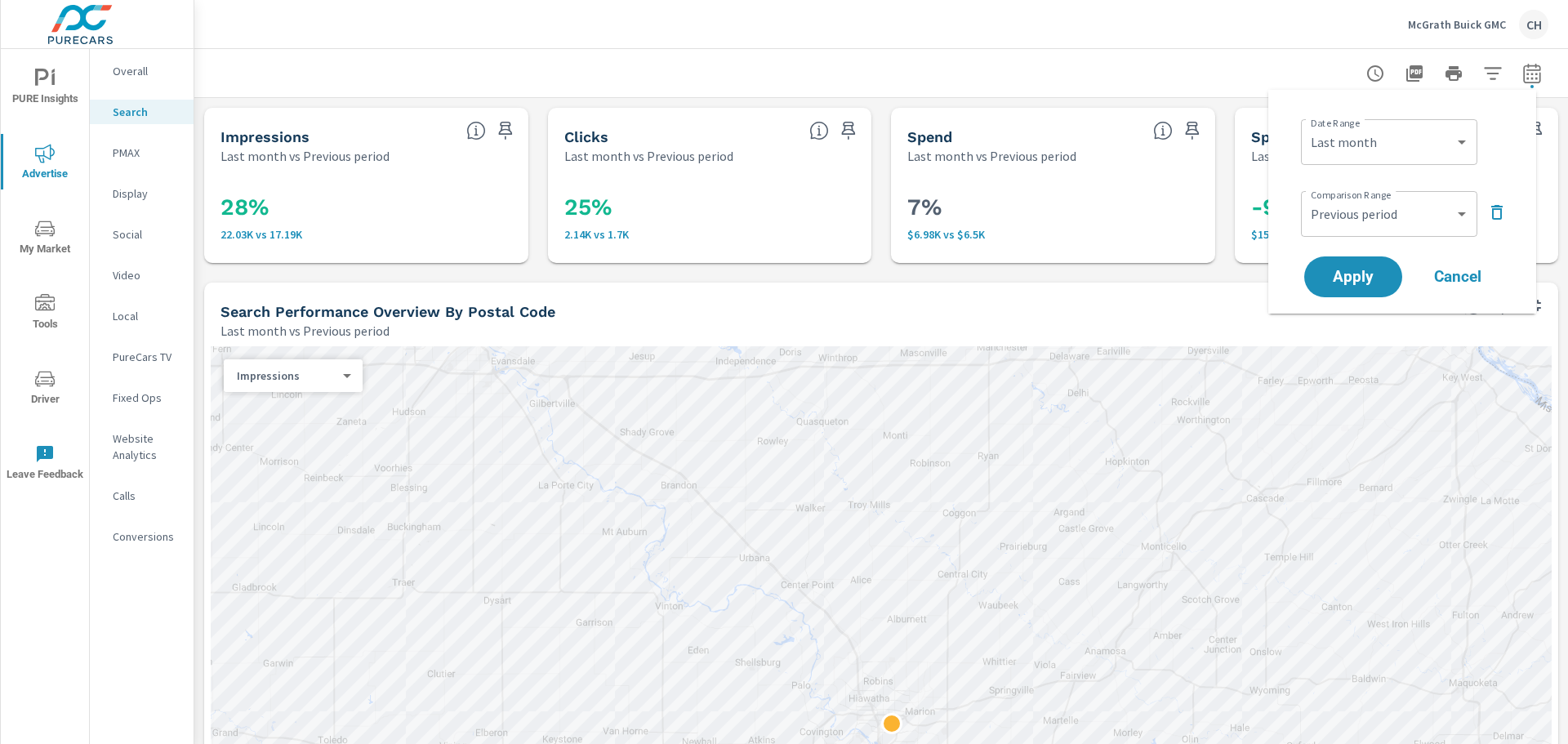 click 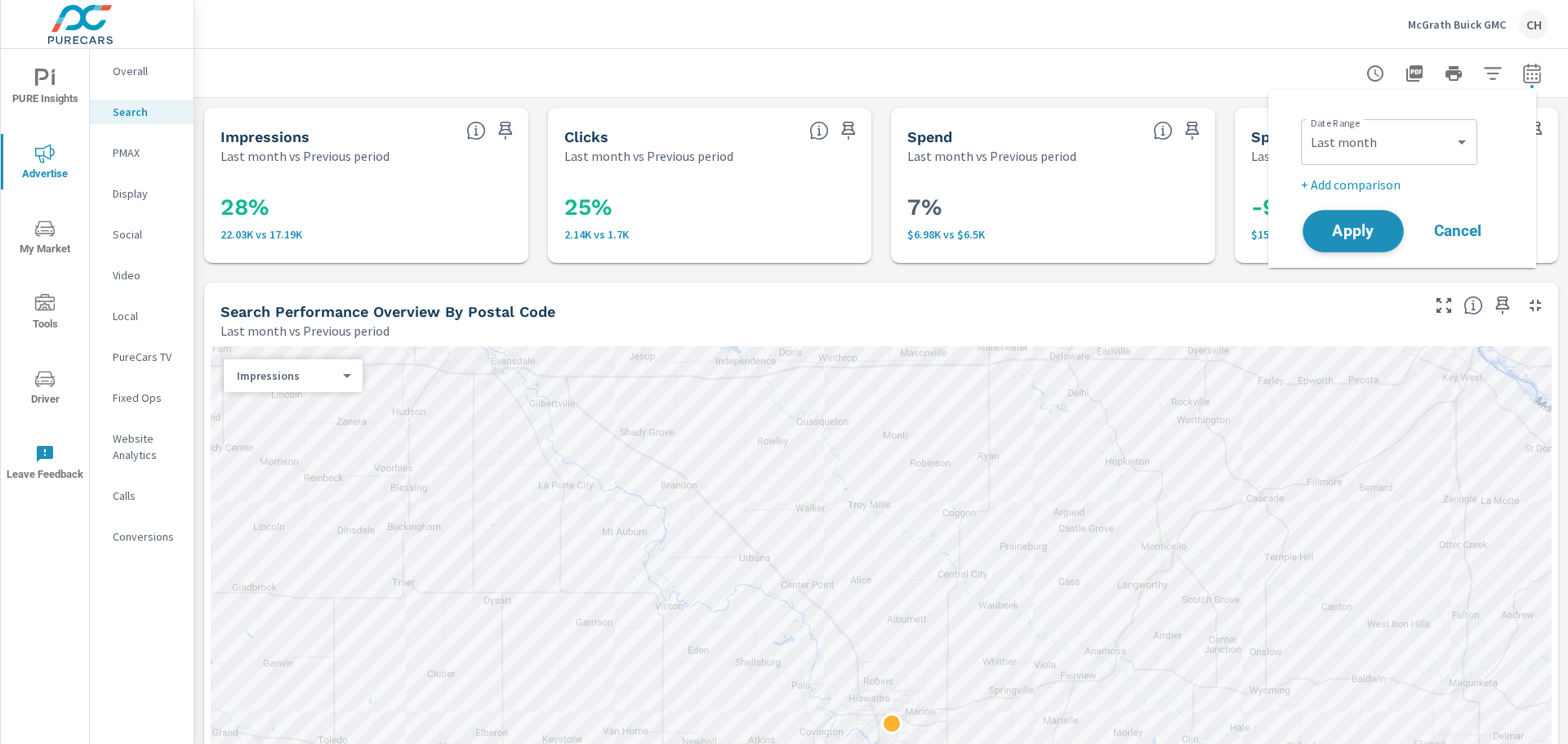 click on "Apply" at bounding box center (1353, 231) 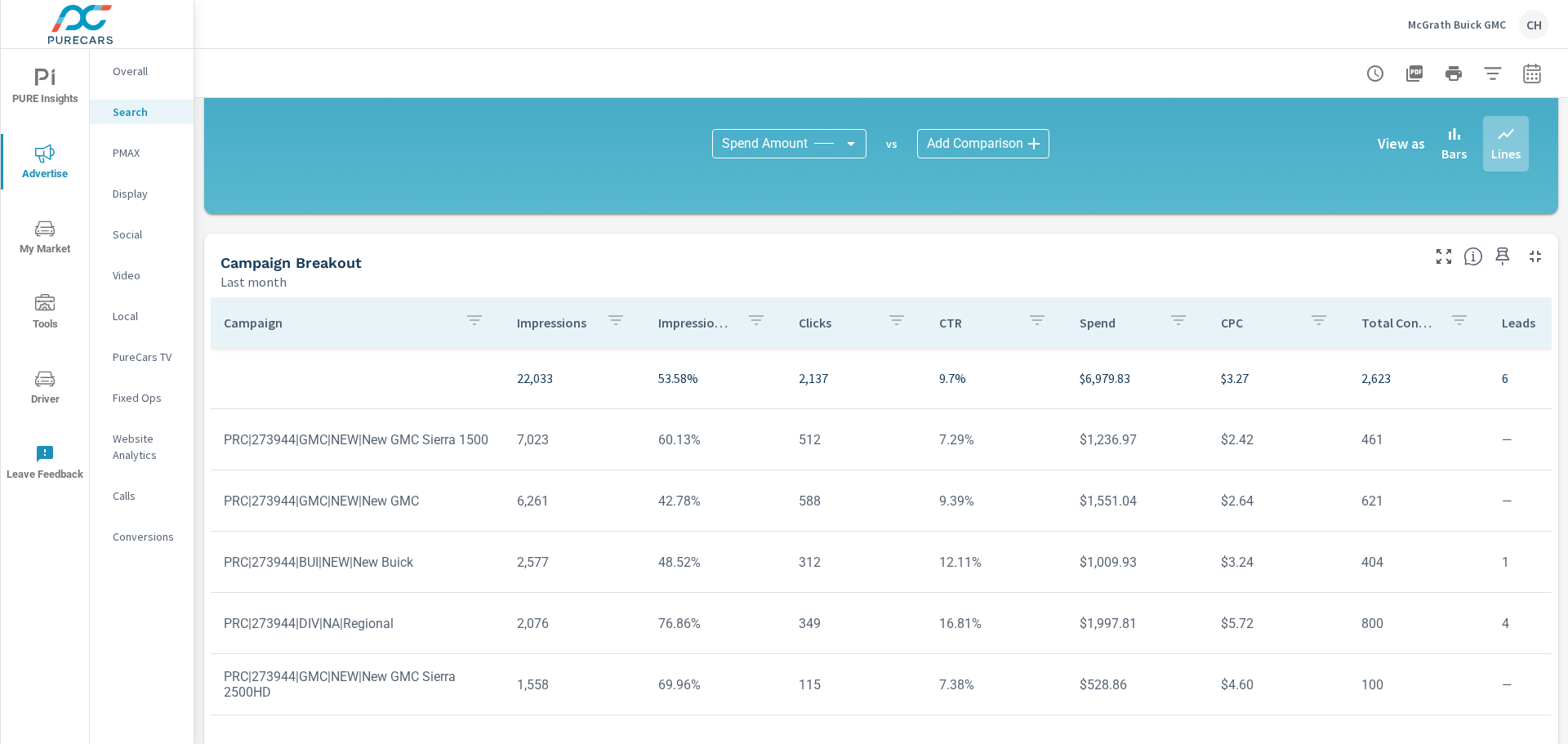 scroll, scrollTop: 1095, scrollLeft: 0, axis: vertical 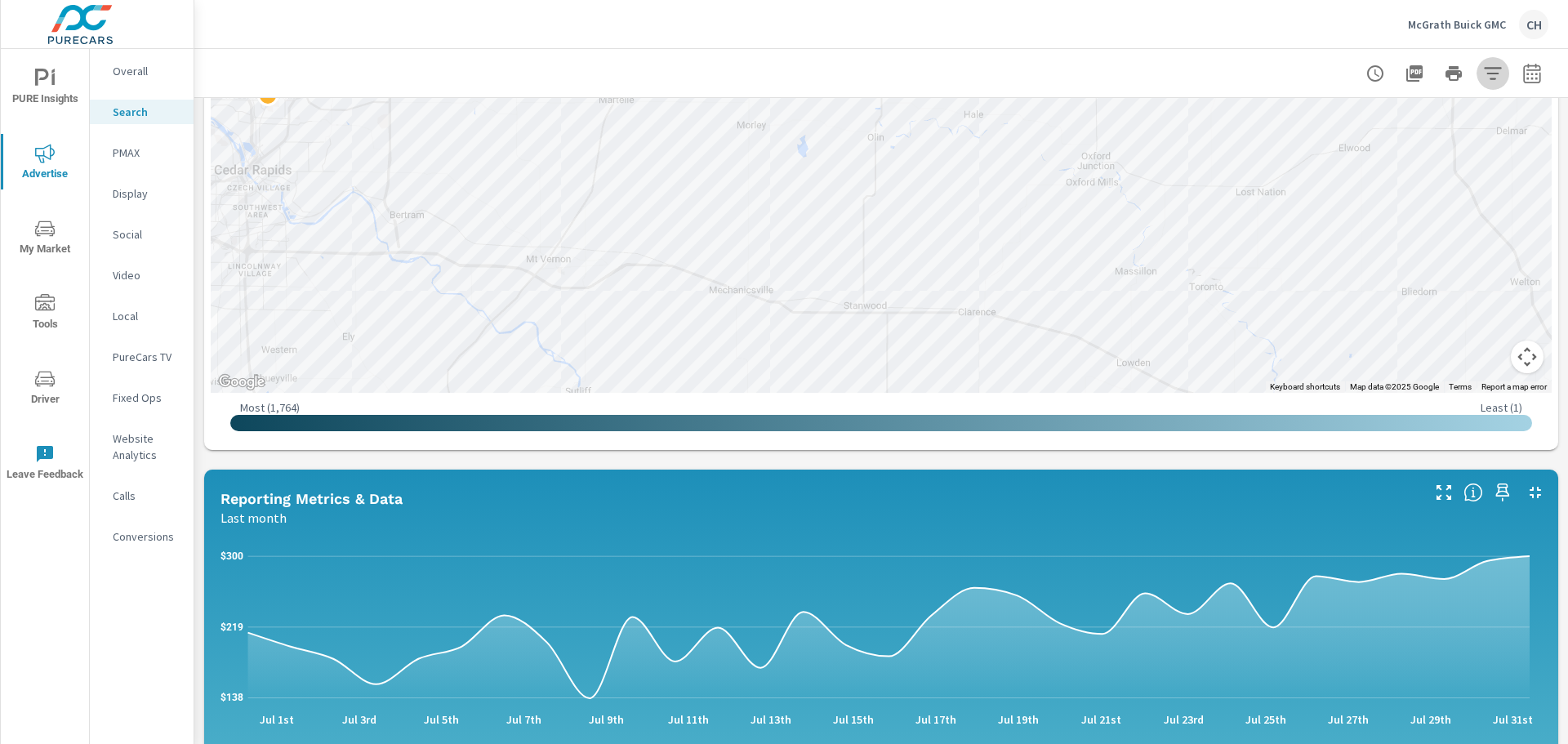 click 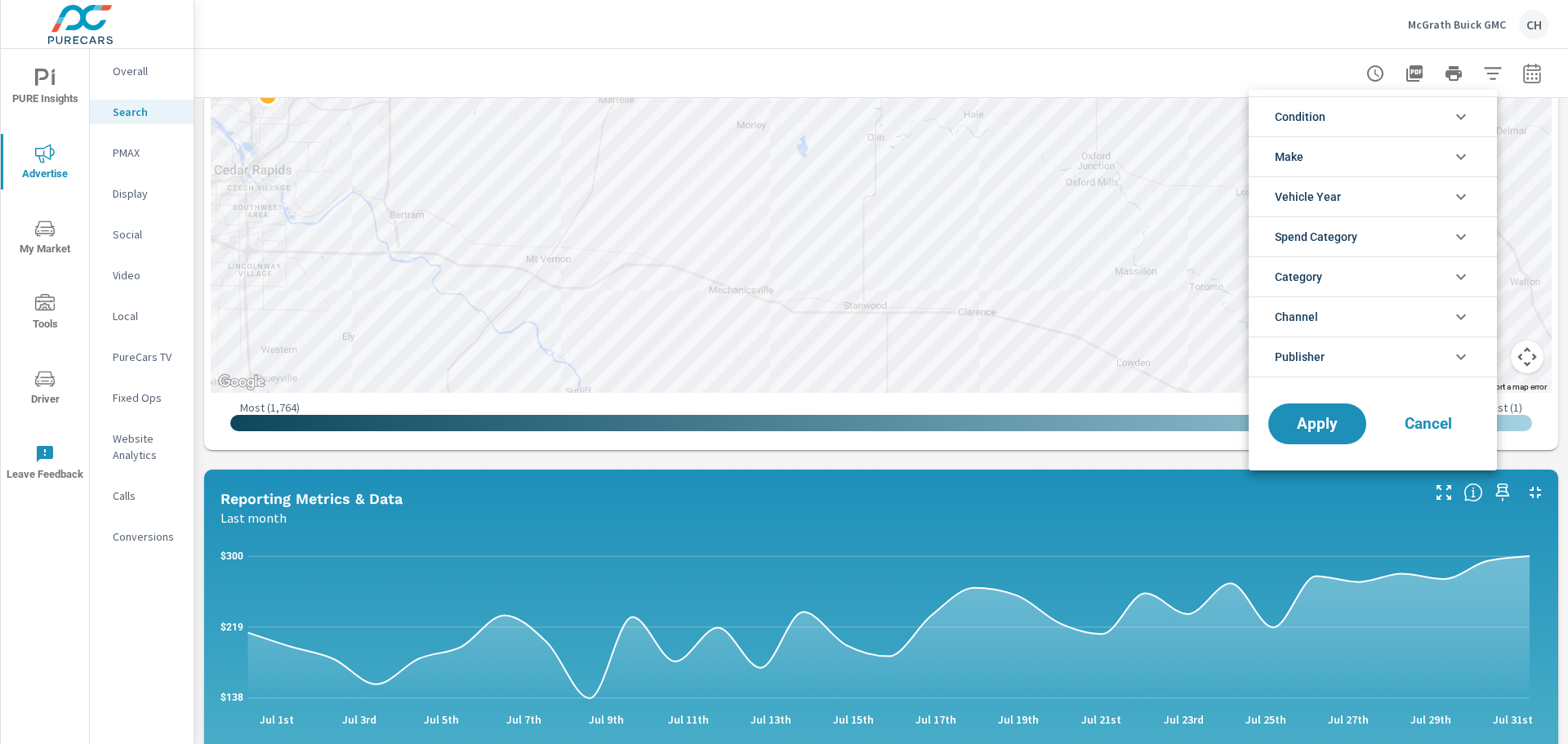 click on "Publisher" at bounding box center (1373, 357) 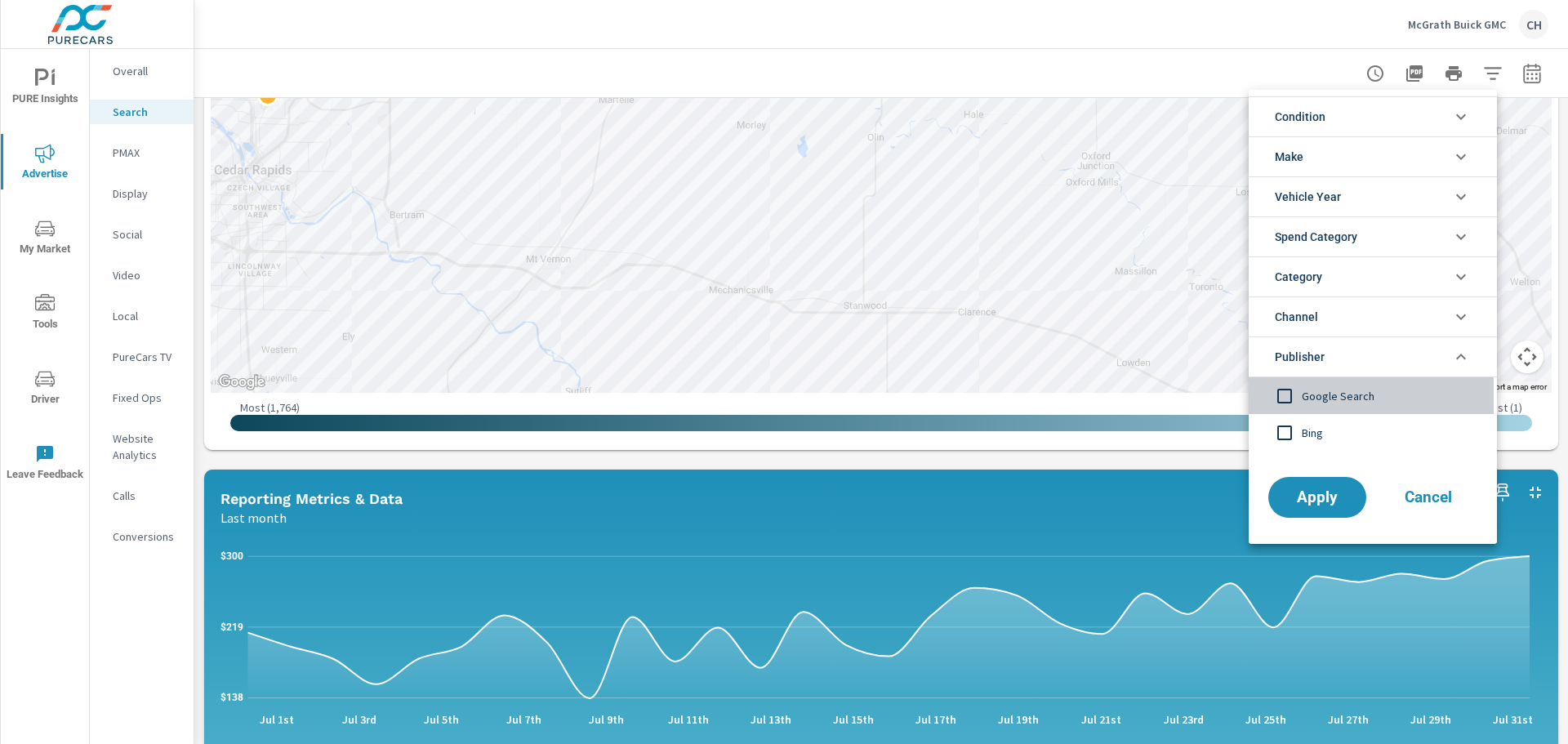 click on "Google Search" at bounding box center (1391, 396) 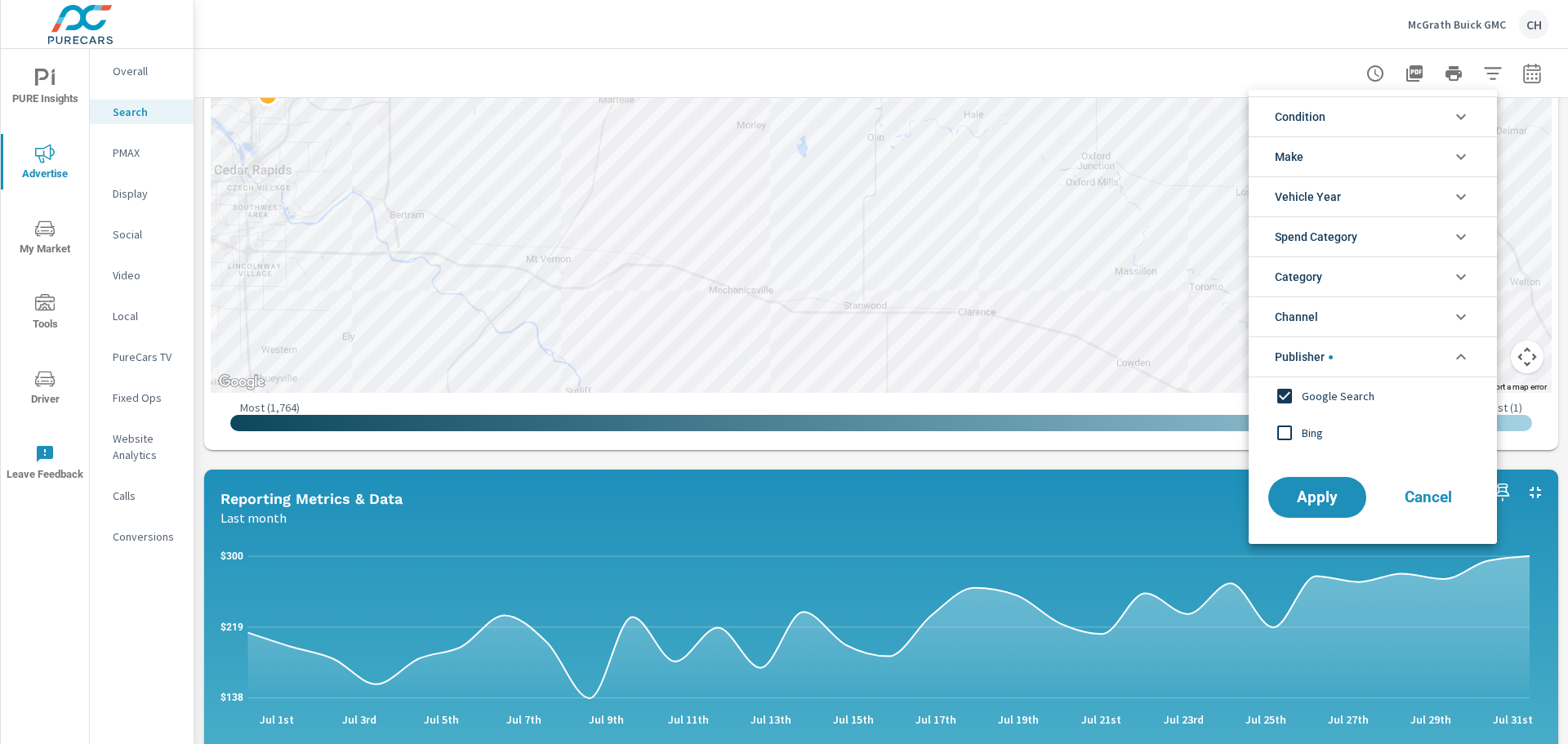 click on "Google Search" at bounding box center (1391, 396) 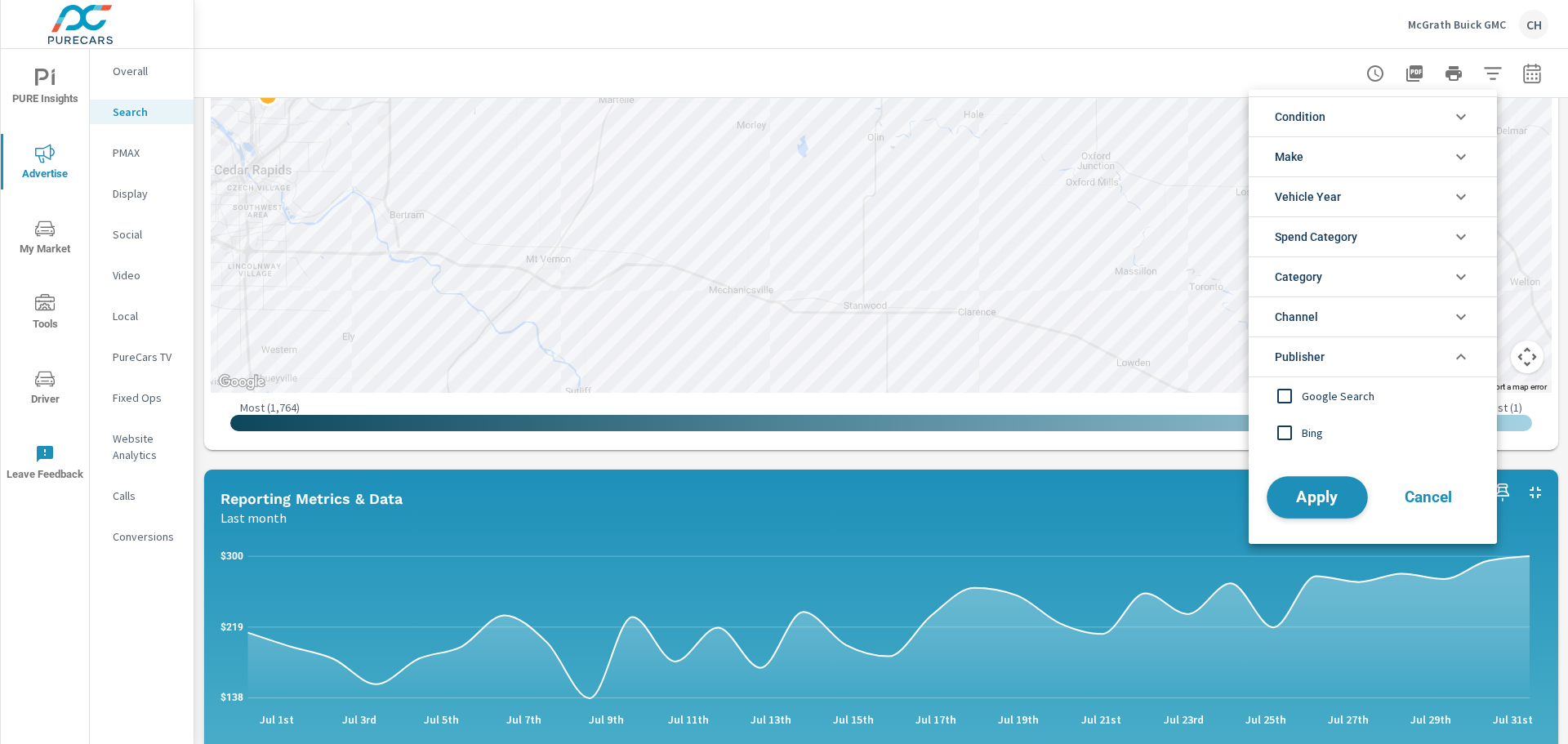 click on "Apply" at bounding box center [1317, 497] 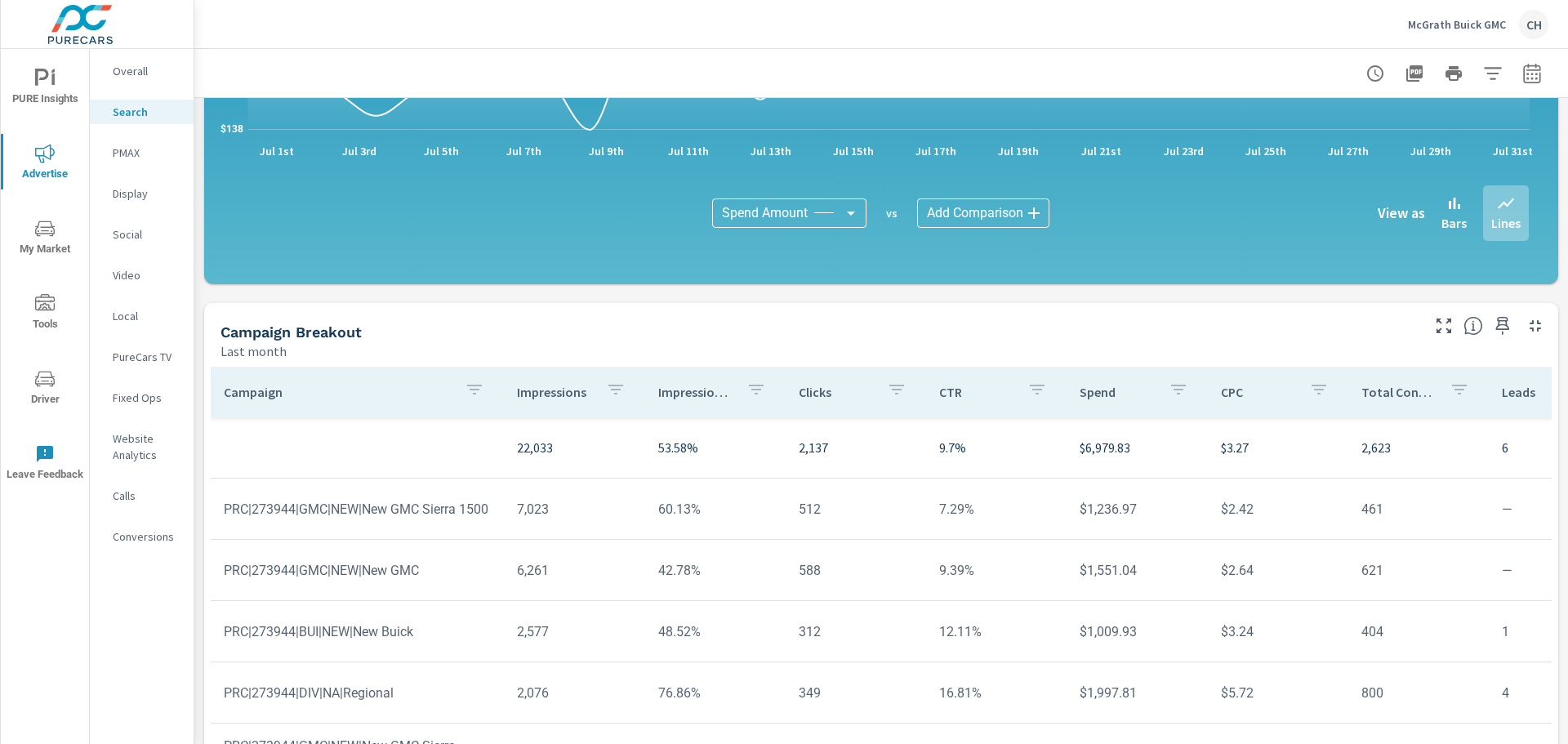 scroll, scrollTop: 1095, scrollLeft: 0, axis: vertical 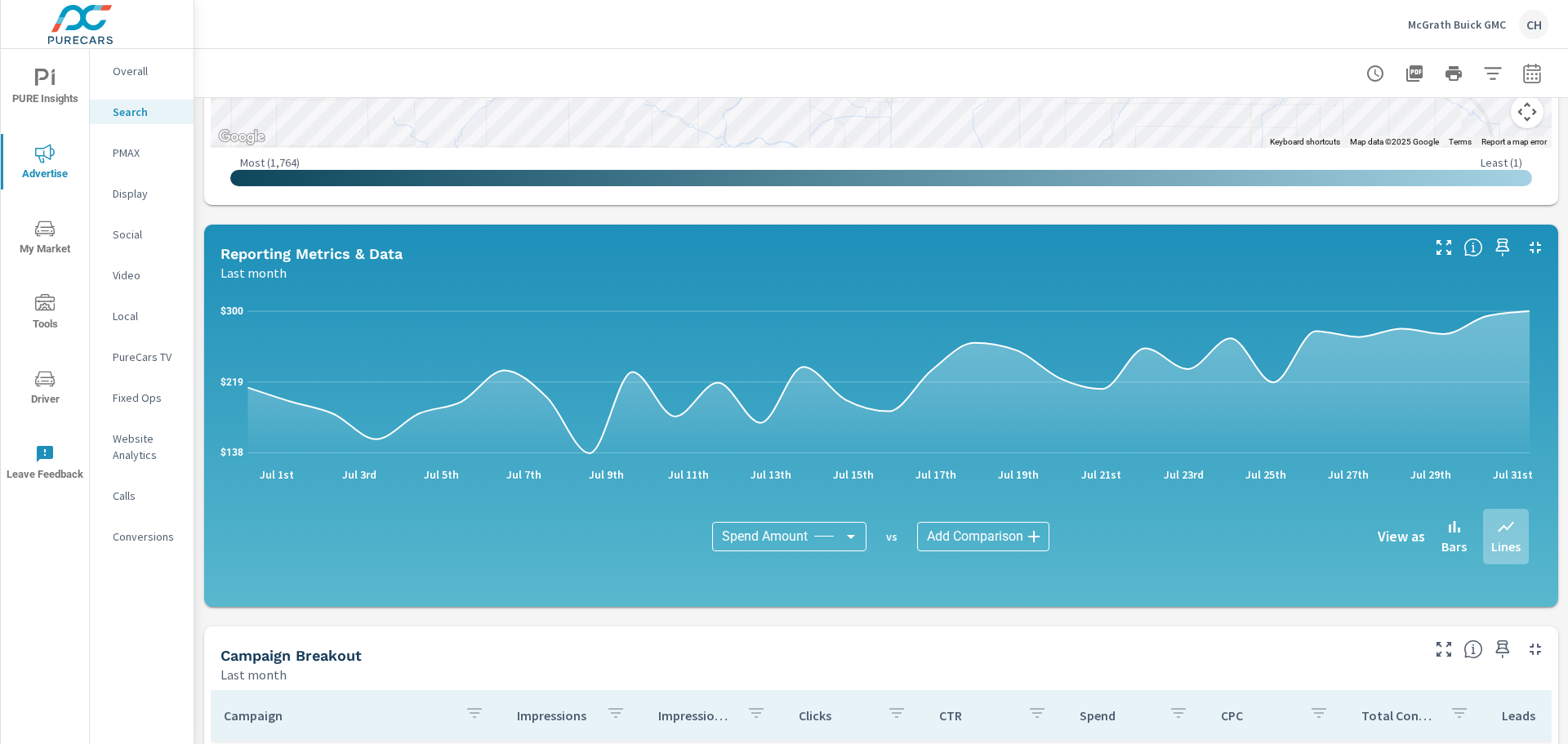 click on "CH" at bounding box center (1534, 25) 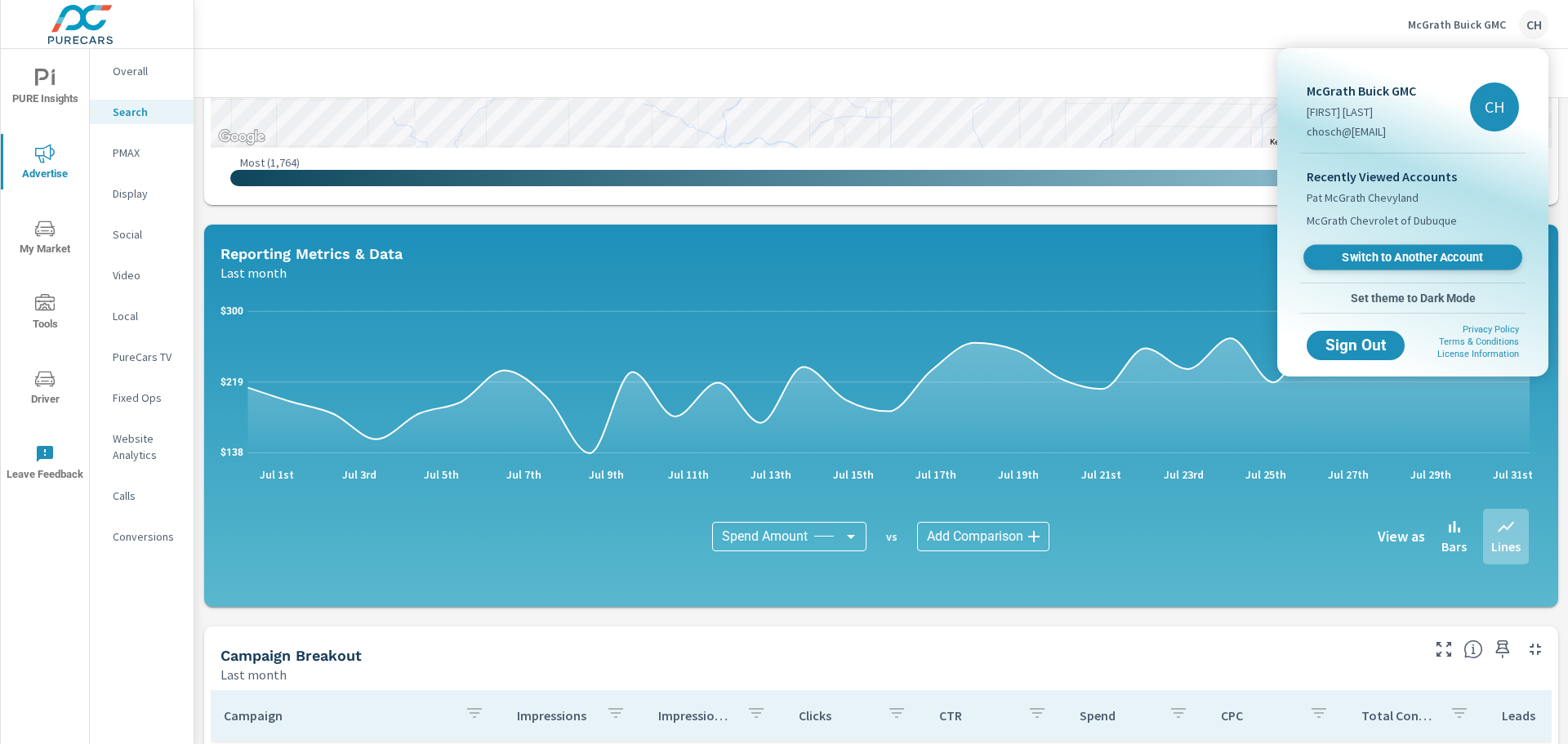 click on "Switch to Another Account" at bounding box center [1412, 257] 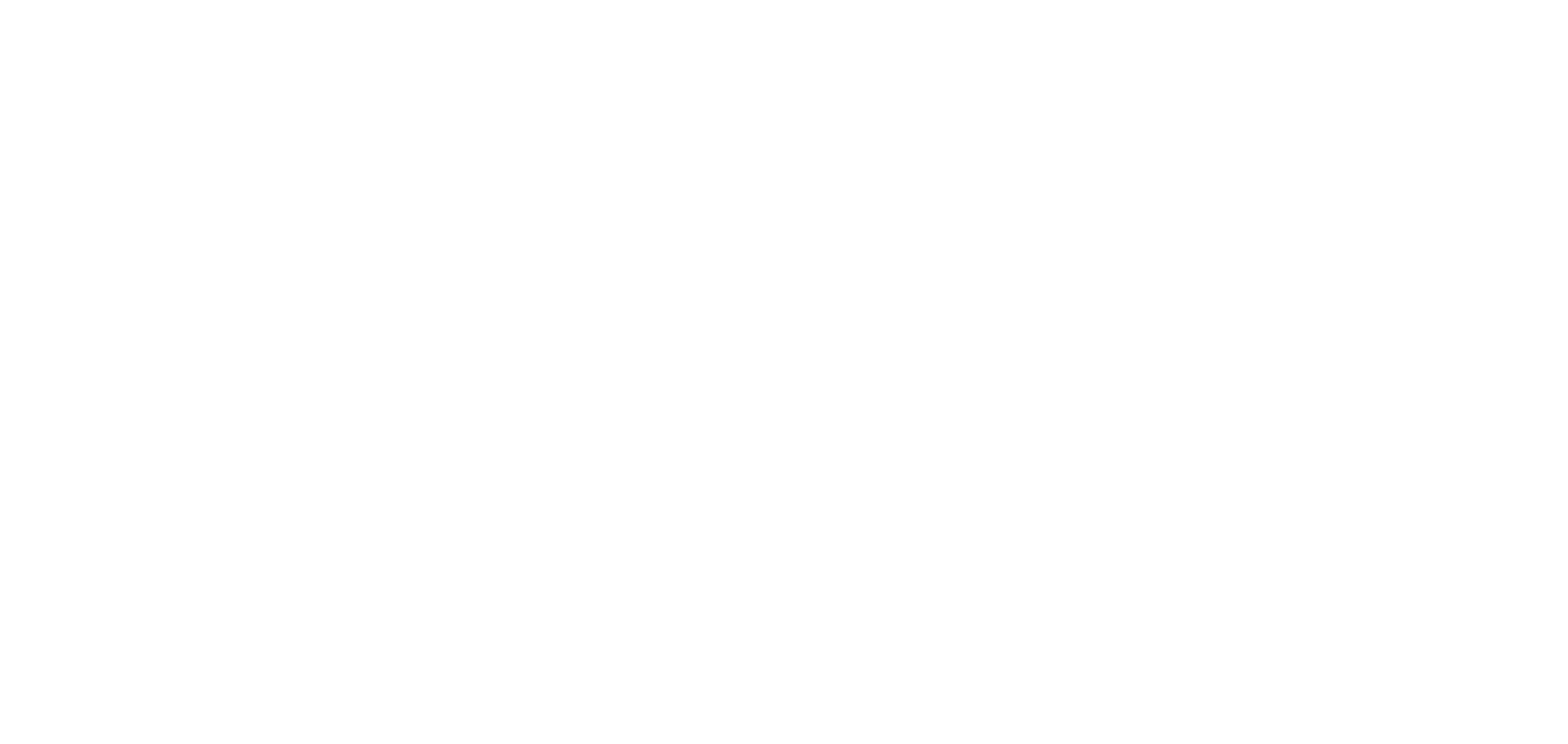 scroll, scrollTop: 0, scrollLeft: 0, axis: both 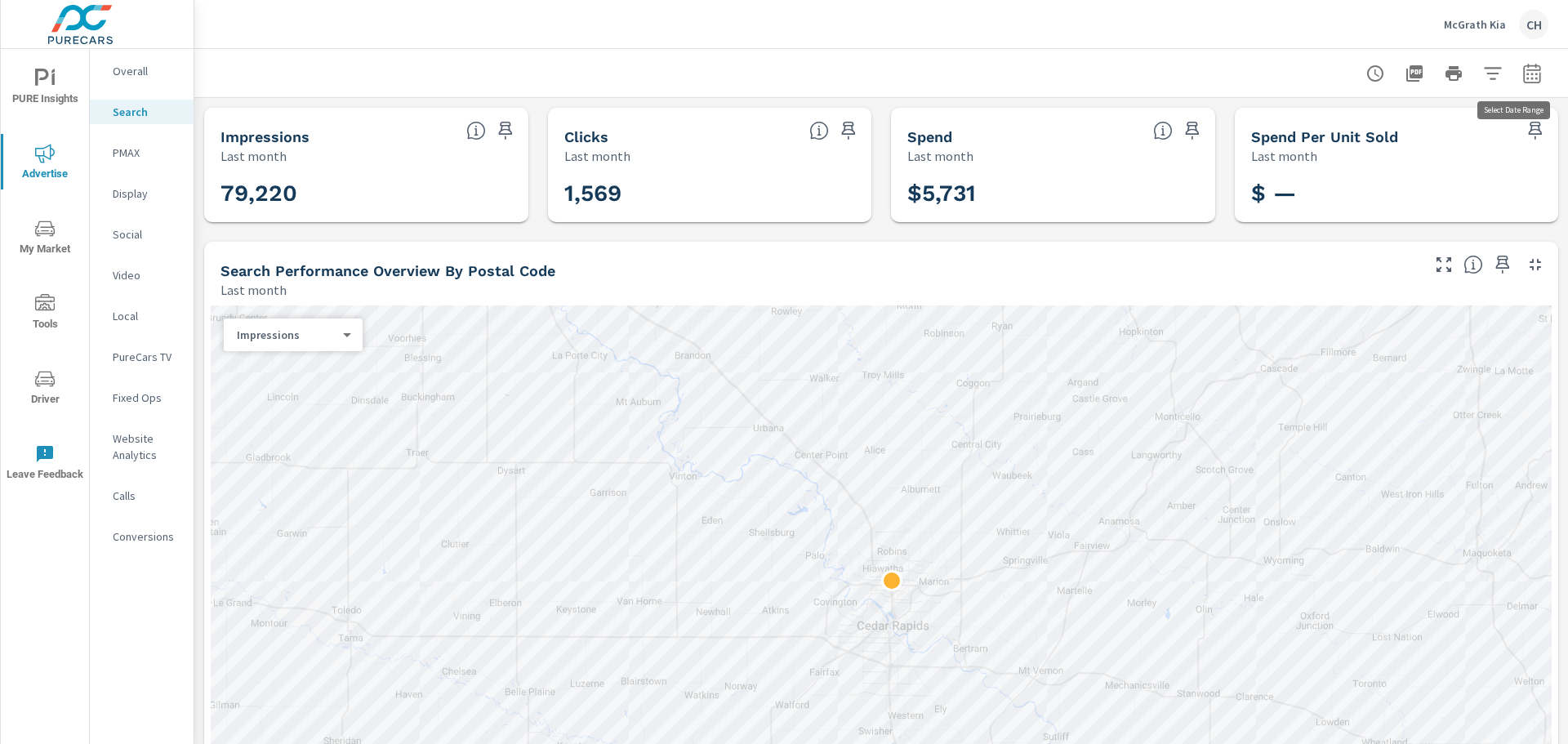 click at bounding box center [1532, 74] 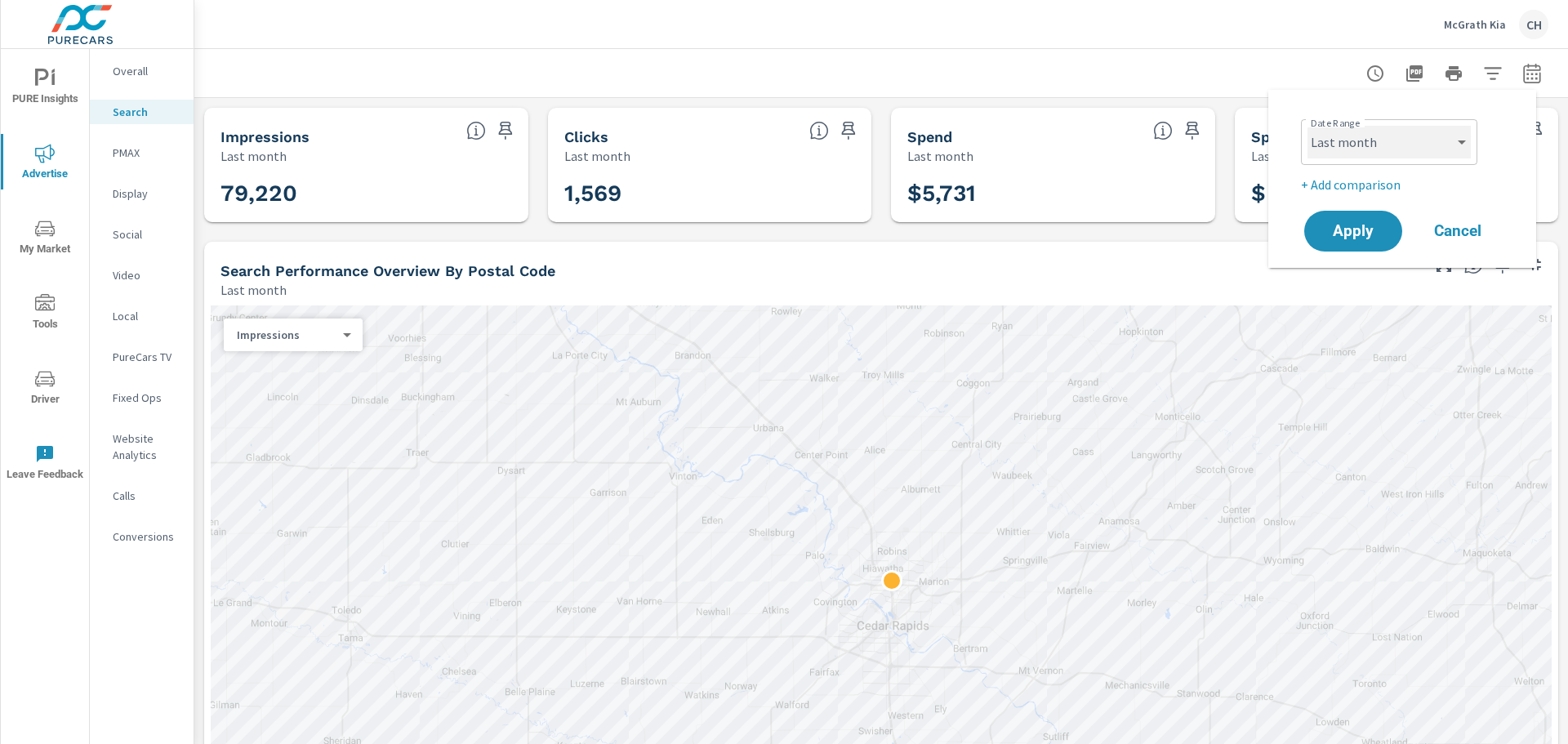 click on "Custom Yesterday Last week Last 7 days Last 14 days Last 30 days Last 45 days Last 60 days Last 90 days Last 180 days Last 365 days Month to date Last month Last 2 months Last 3 months Last 6 months Last 9 months Last 12 months Year to date Last year" at bounding box center [1389, 142] 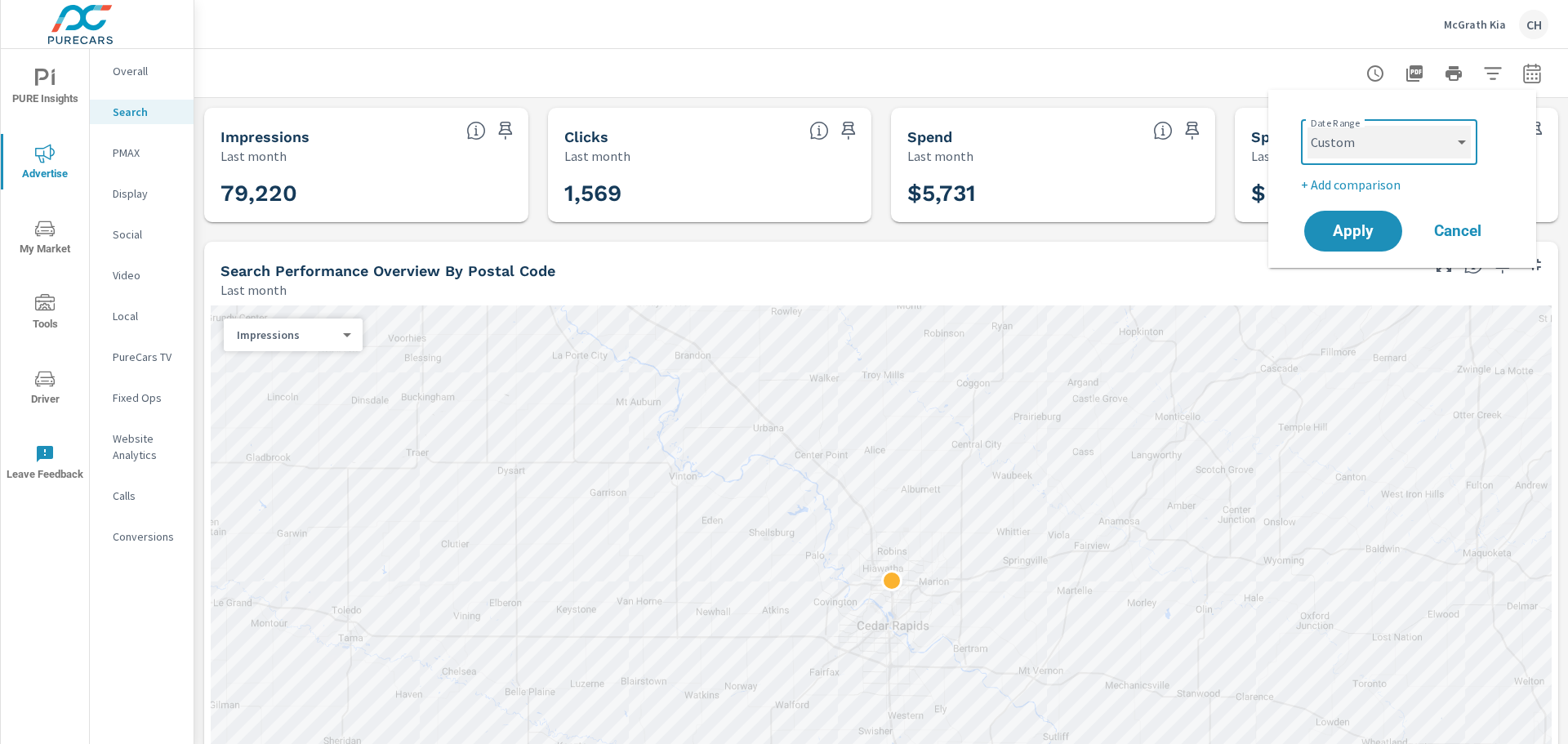 click on "Custom Yesterday Last week Last 7 days Last 14 days Last 30 days Last 45 days Last 60 days Last 90 days Last 180 days Last 365 days Month to date Last month Last 2 months Last 3 months Last 6 months Last 9 months Last 12 months Year to date Last year" at bounding box center (1389, 142) 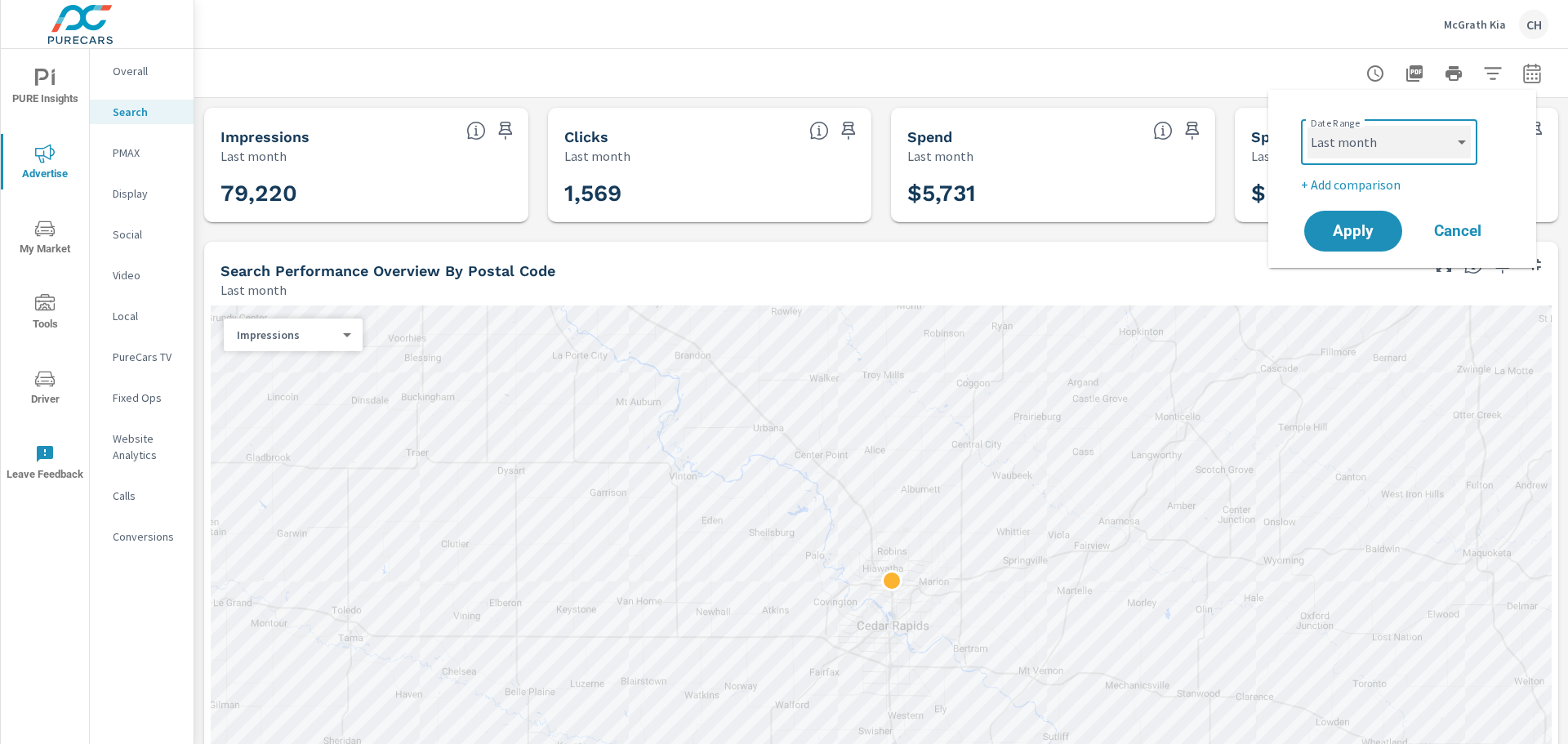 select on "custom" 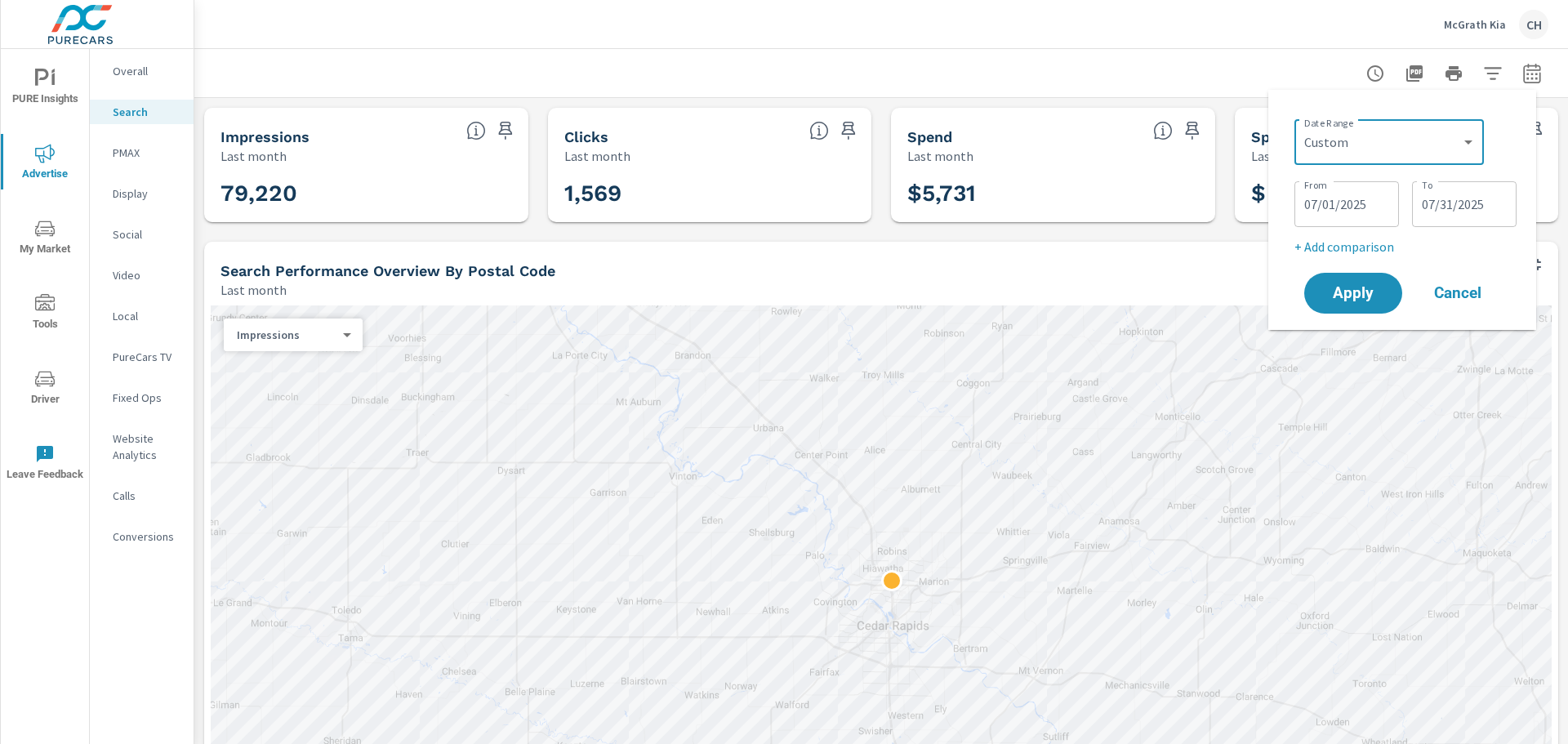 click on "07/01/2025" at bounding box center (1347, 204) 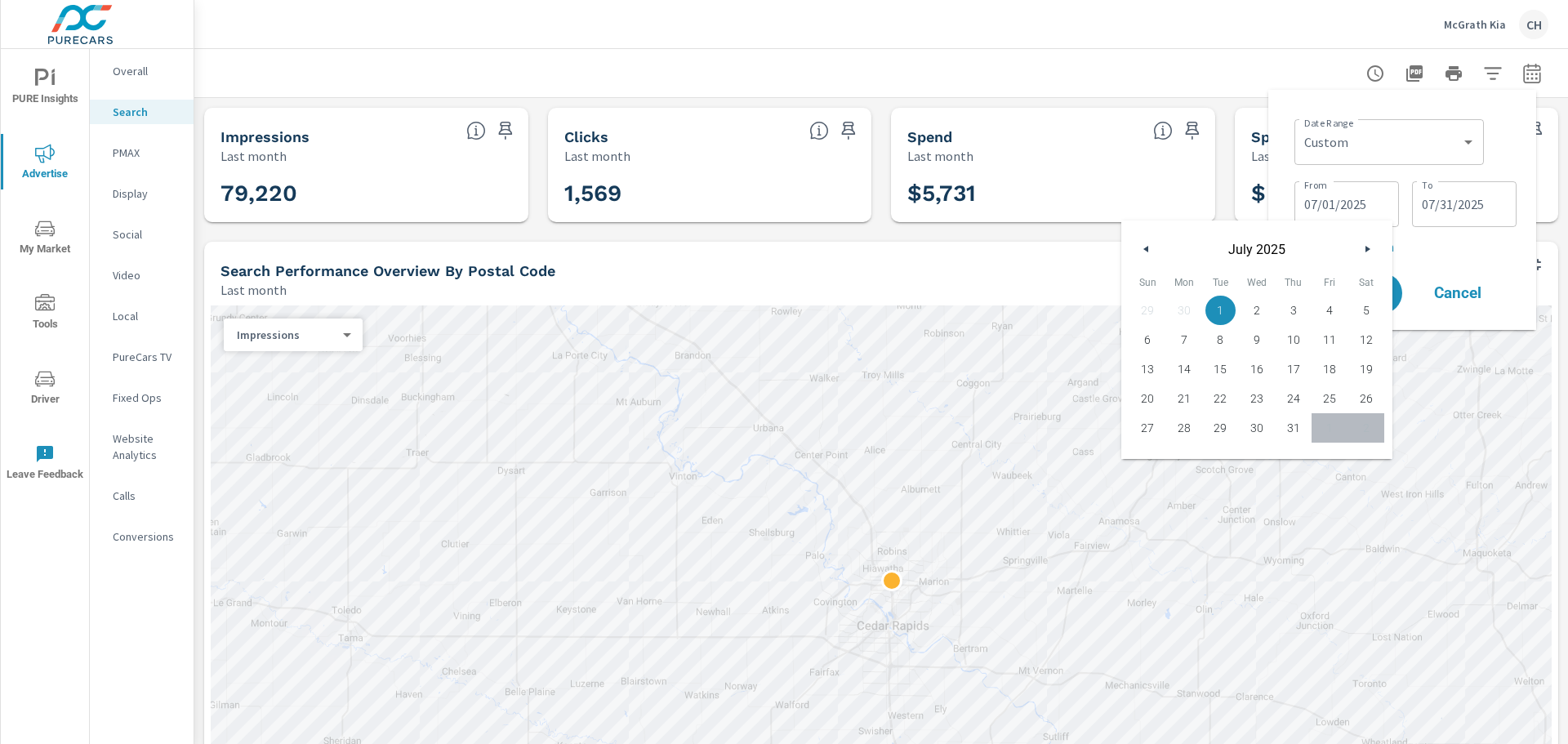click at bounding box center [1144, 249] 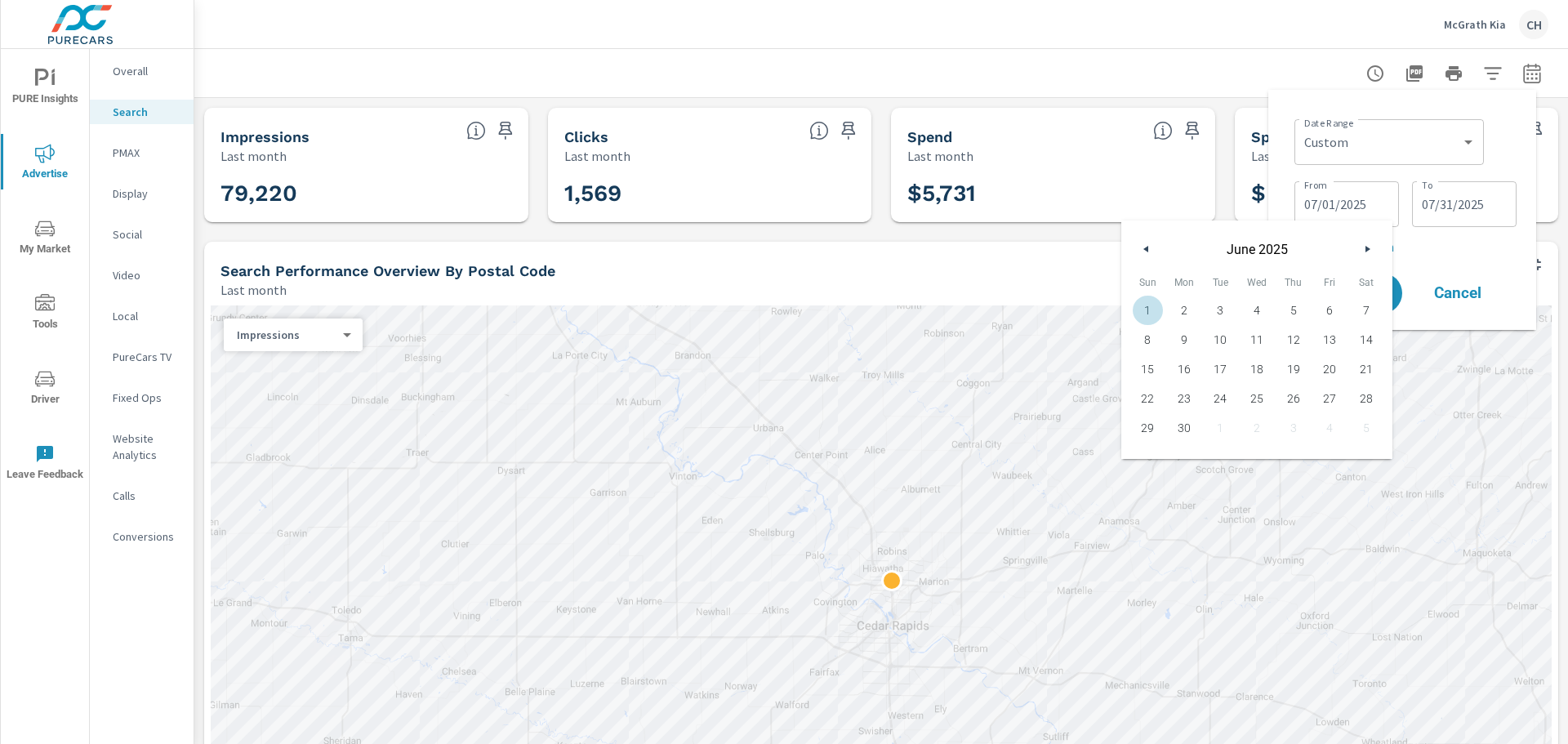 click on "1" at bounding box center [1147, 310] 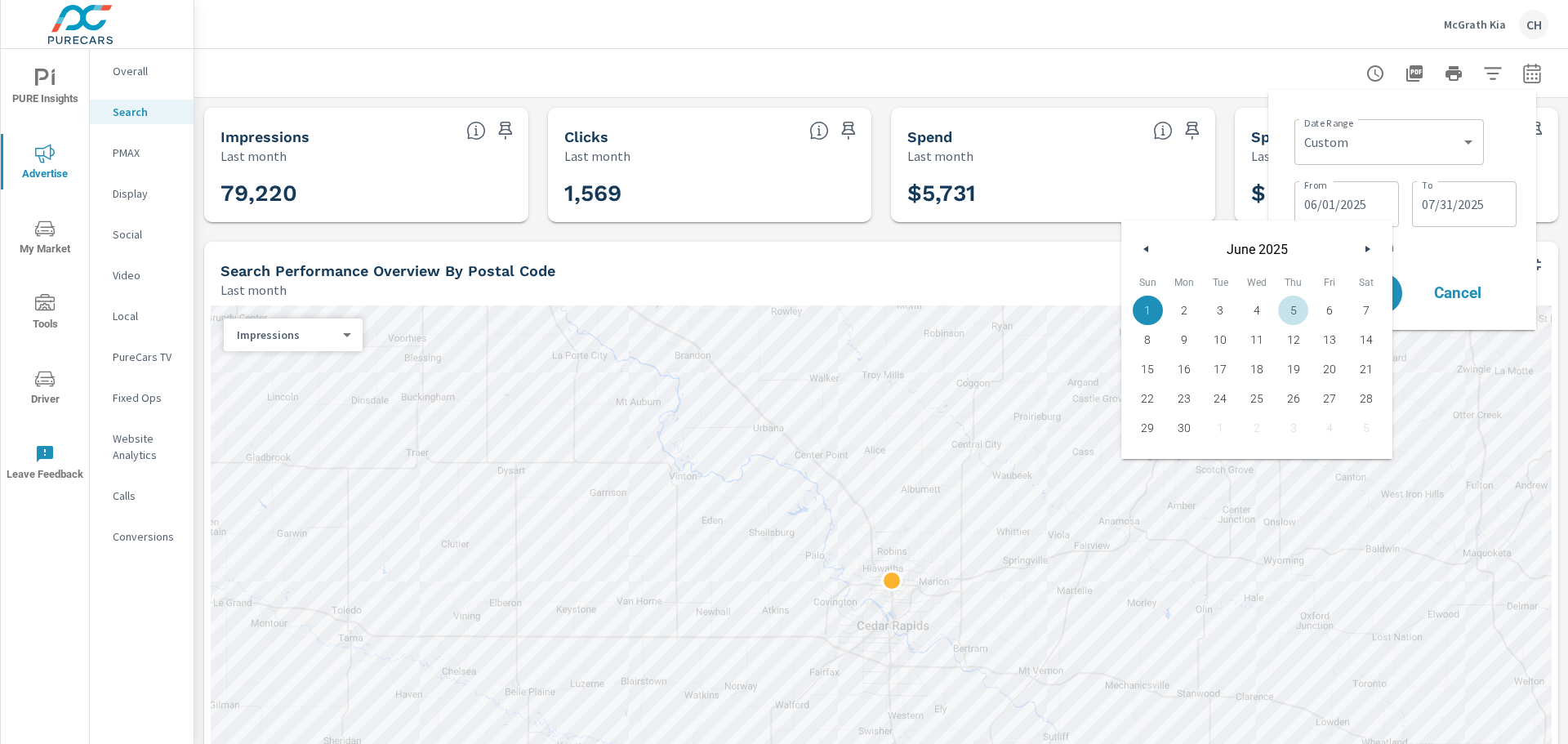 click on "07/31/2025" at bounding box center (1464, 204) 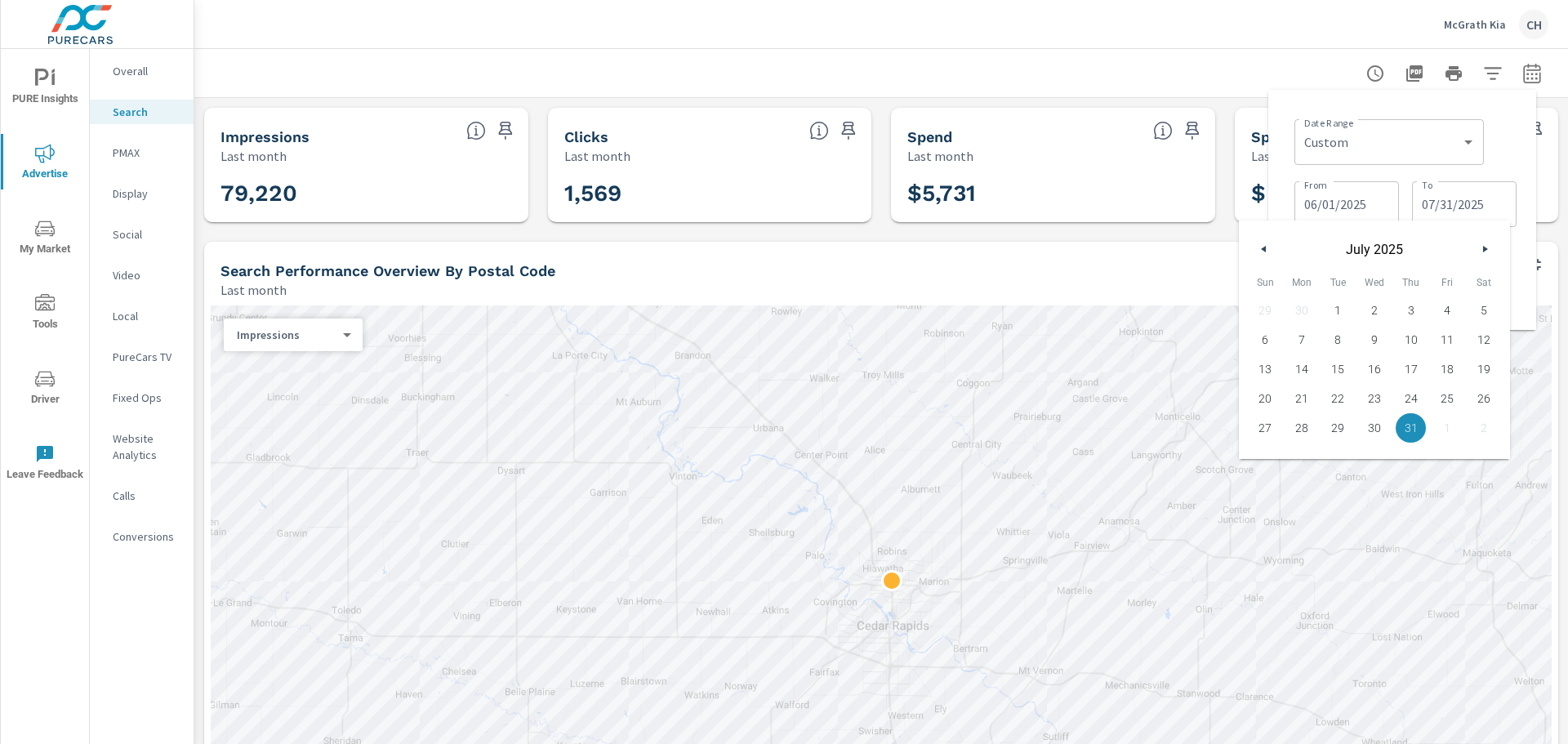 click at bounding box center [1262, 249] 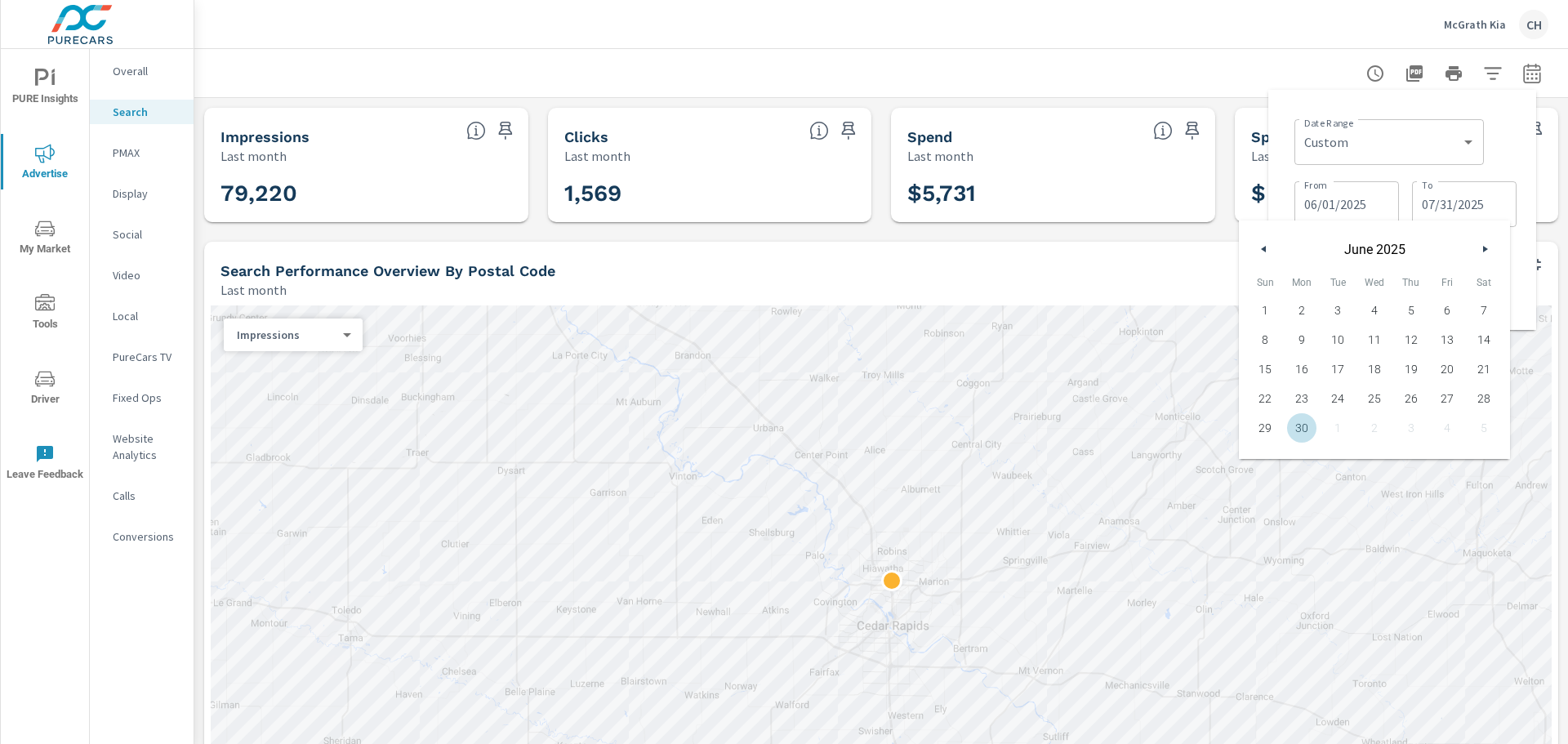 click on "30" at bounding box center [1302, 428] 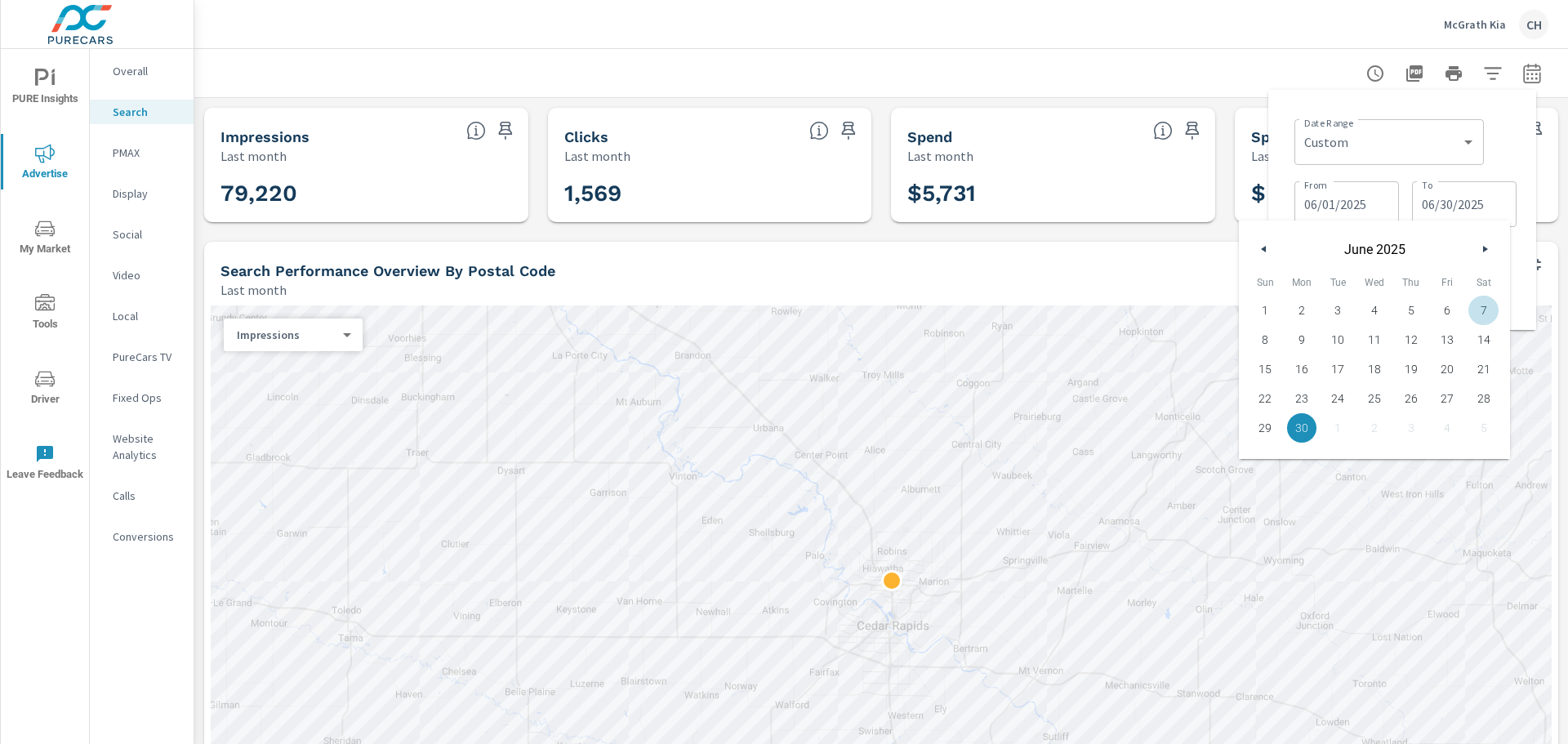 click on "Date Range Custom Yesterday Last week Last 7 days Last 14 days Last 30 days Last 45 days Last 60 days Last 90 days Last 180 days Last 365 days Month to date Last month Last 2 months Last 3 months Last 6 months Last 9 months Last 12 months Year to date Last year ​ From 06/01/2025 From To 06/30/2025 To + Add comparison Apply Cancel" at bounding box center (1402, 210) 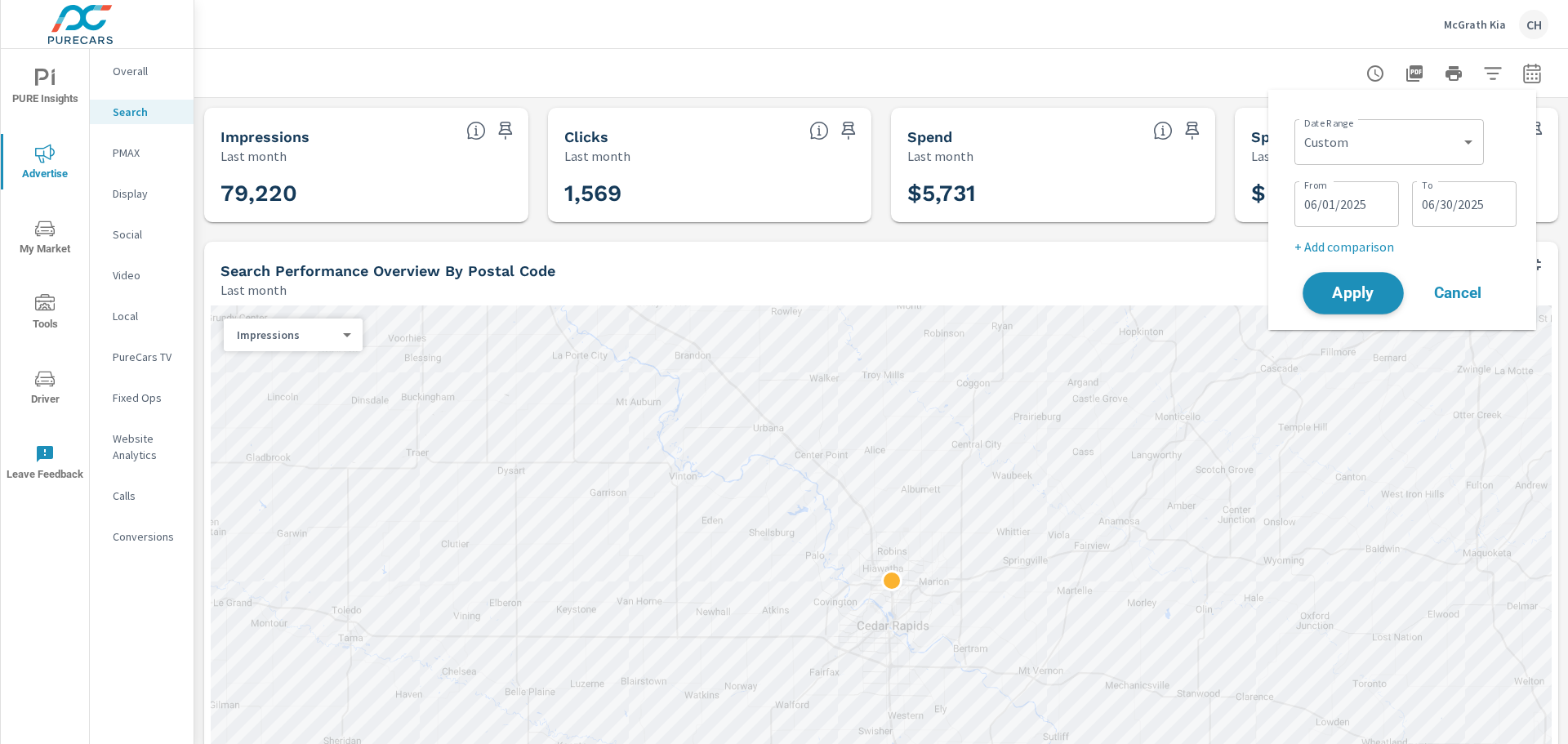 click on "Apply" at bounding box center (1353, 293) 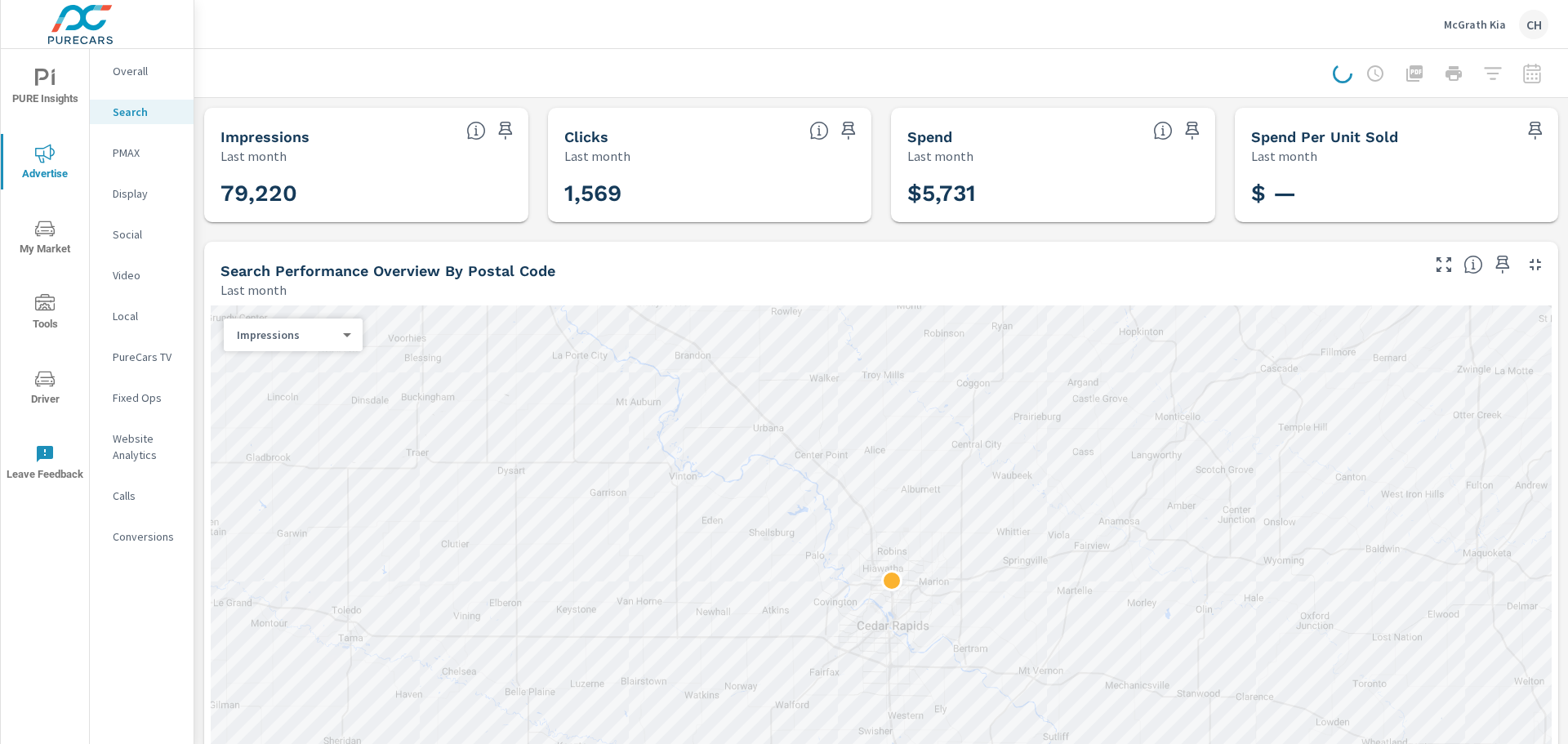 click on "Overall" at bounding box center [146, 71] 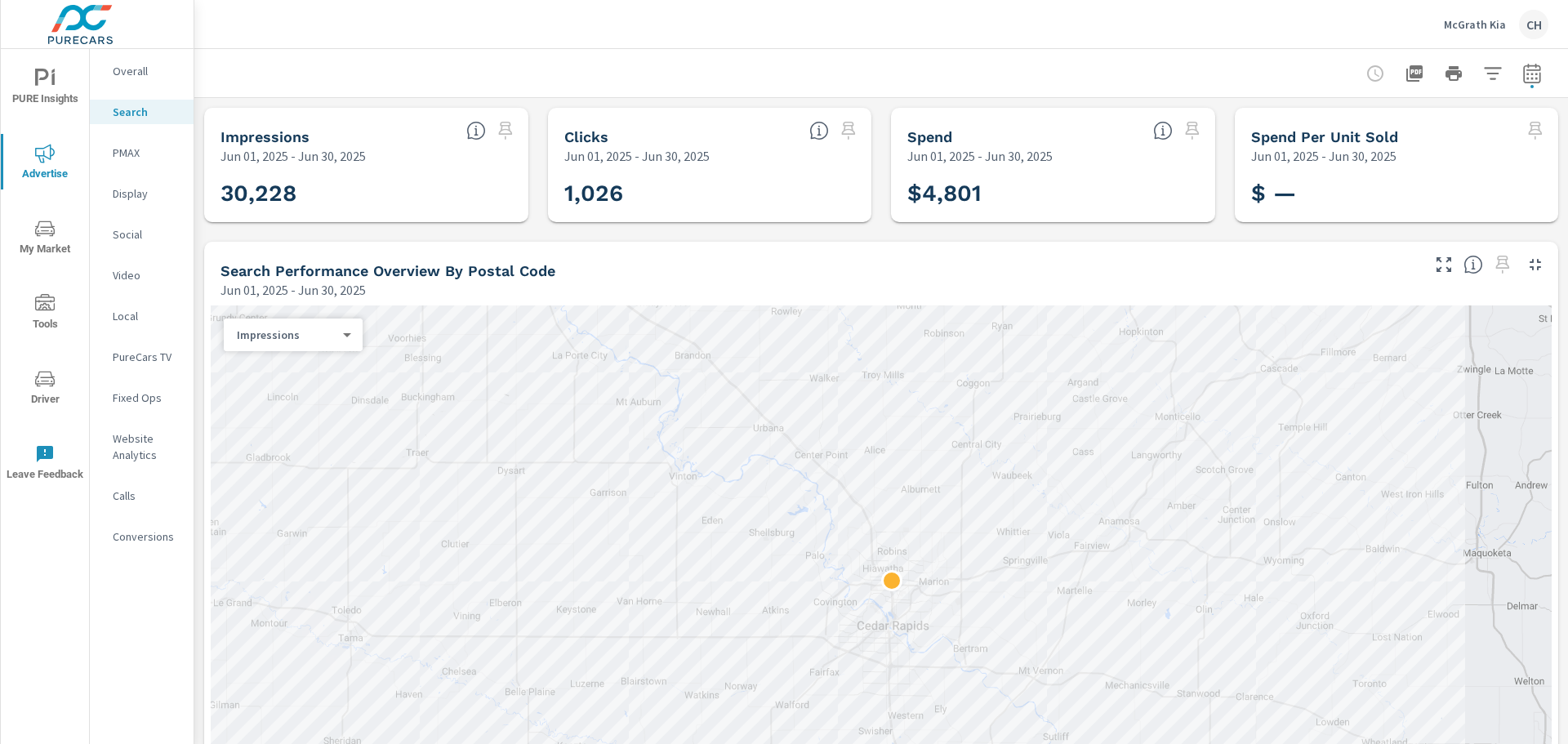click on "Overall" at bounding box center (141, 71) 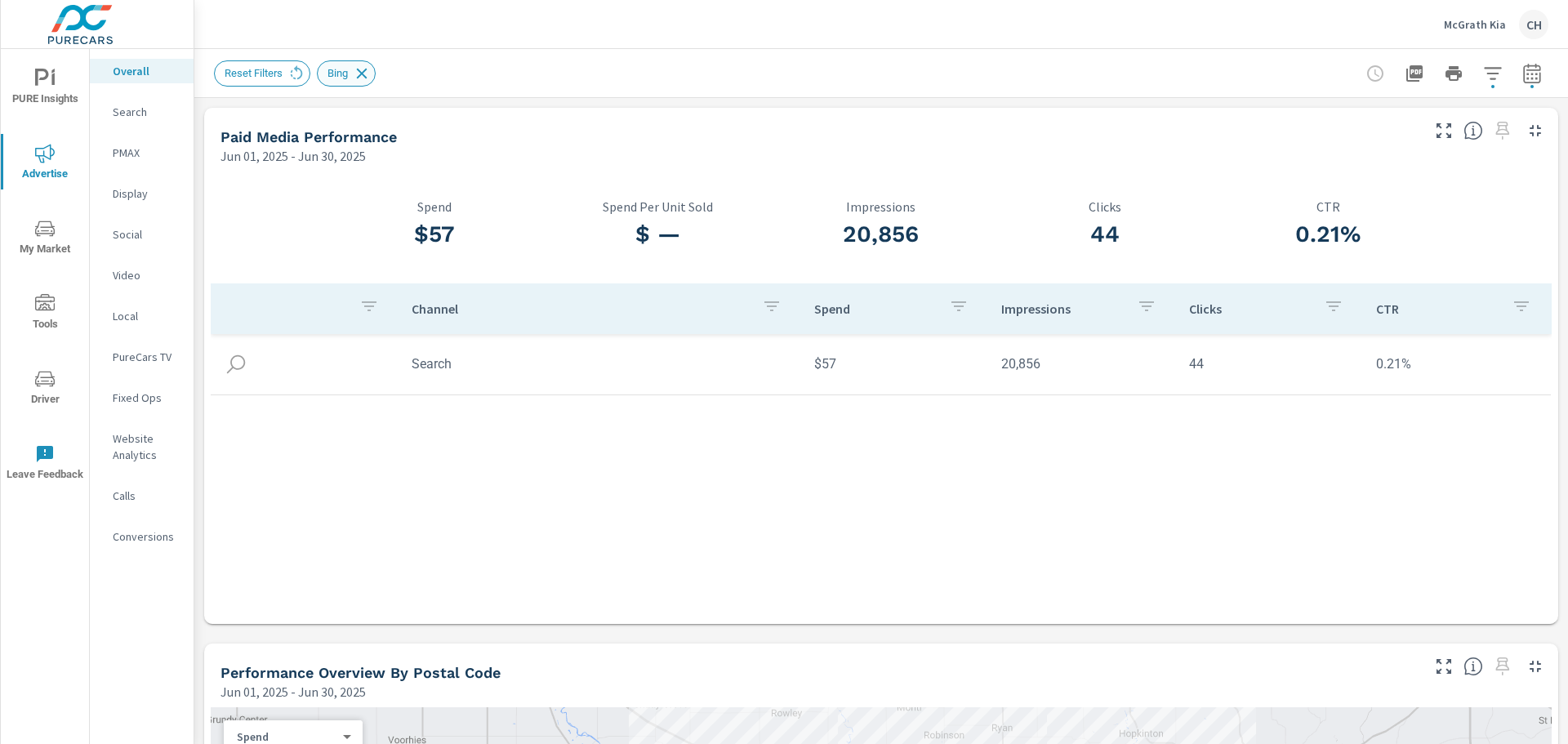 click 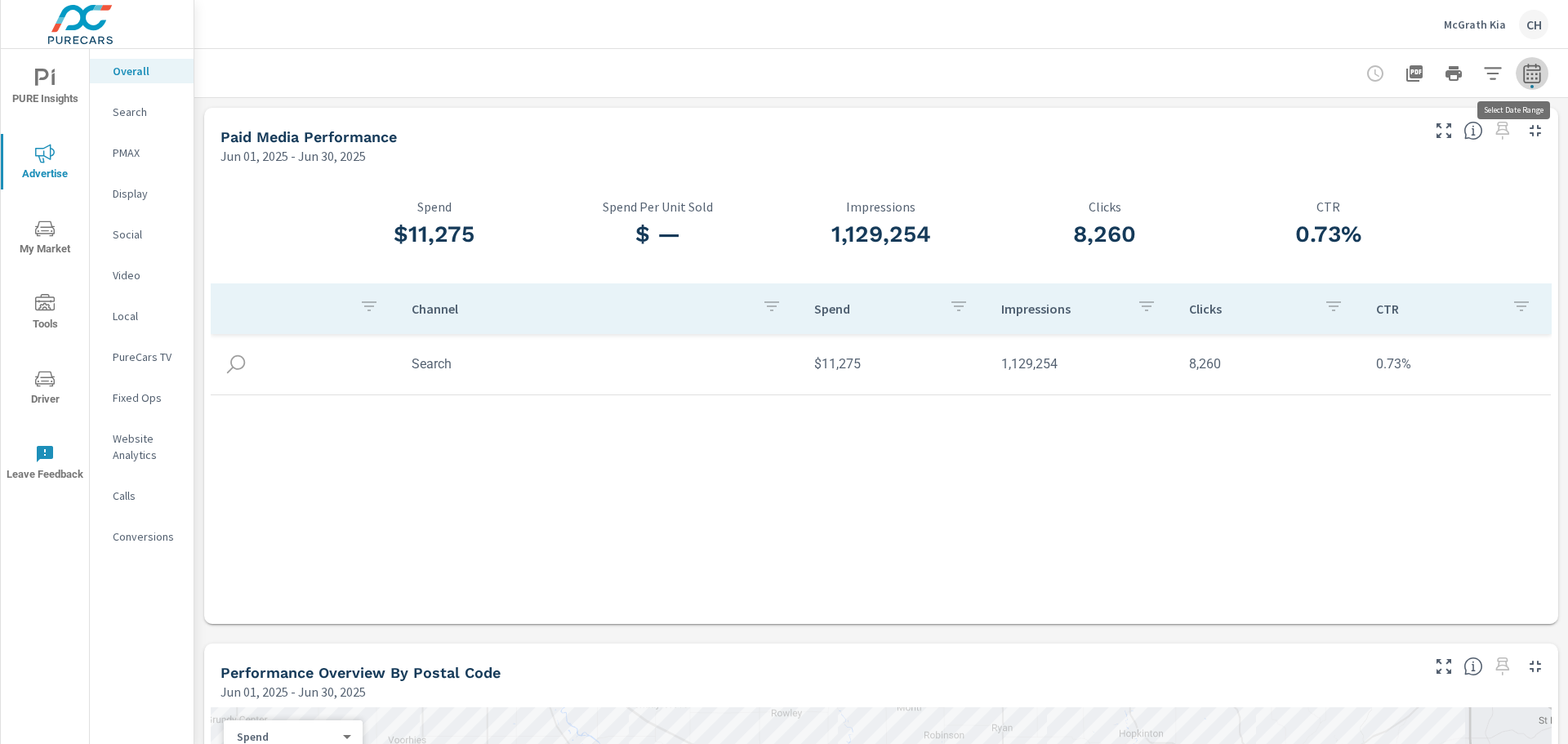 click at bounding box center (1532, 74) 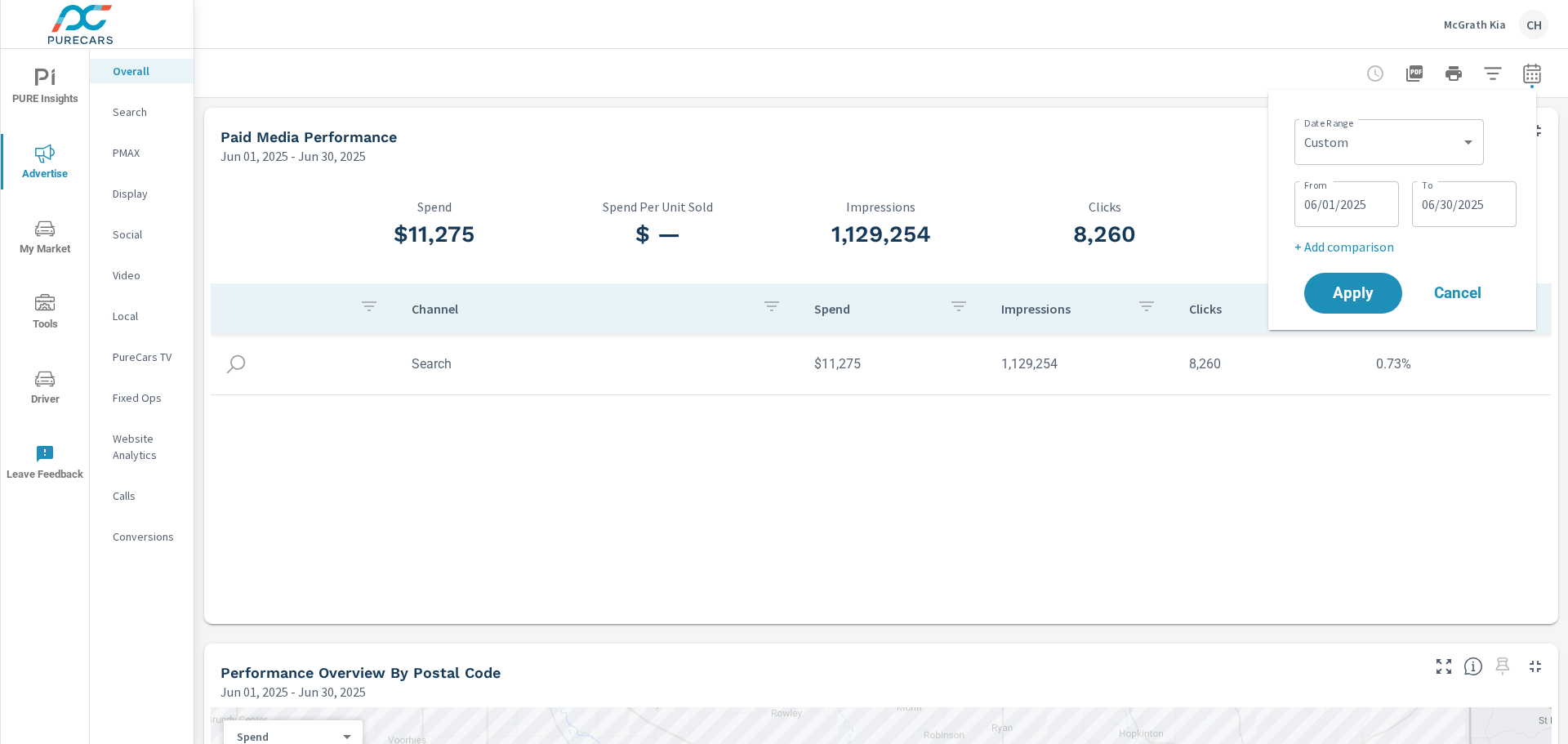 click on "06/30/2025" at bounding box center [1464, 204] 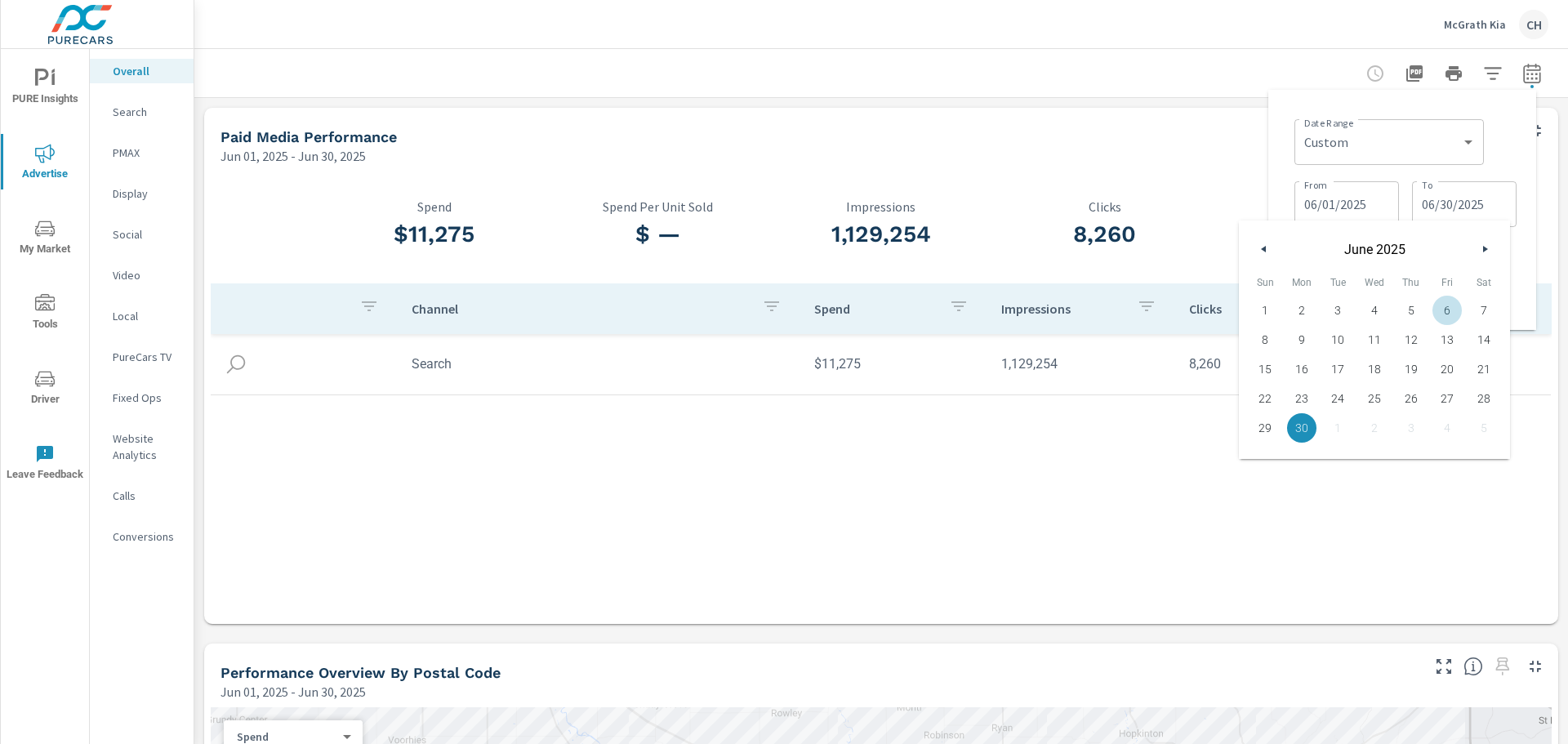 click at bounding box center (1485, 249) 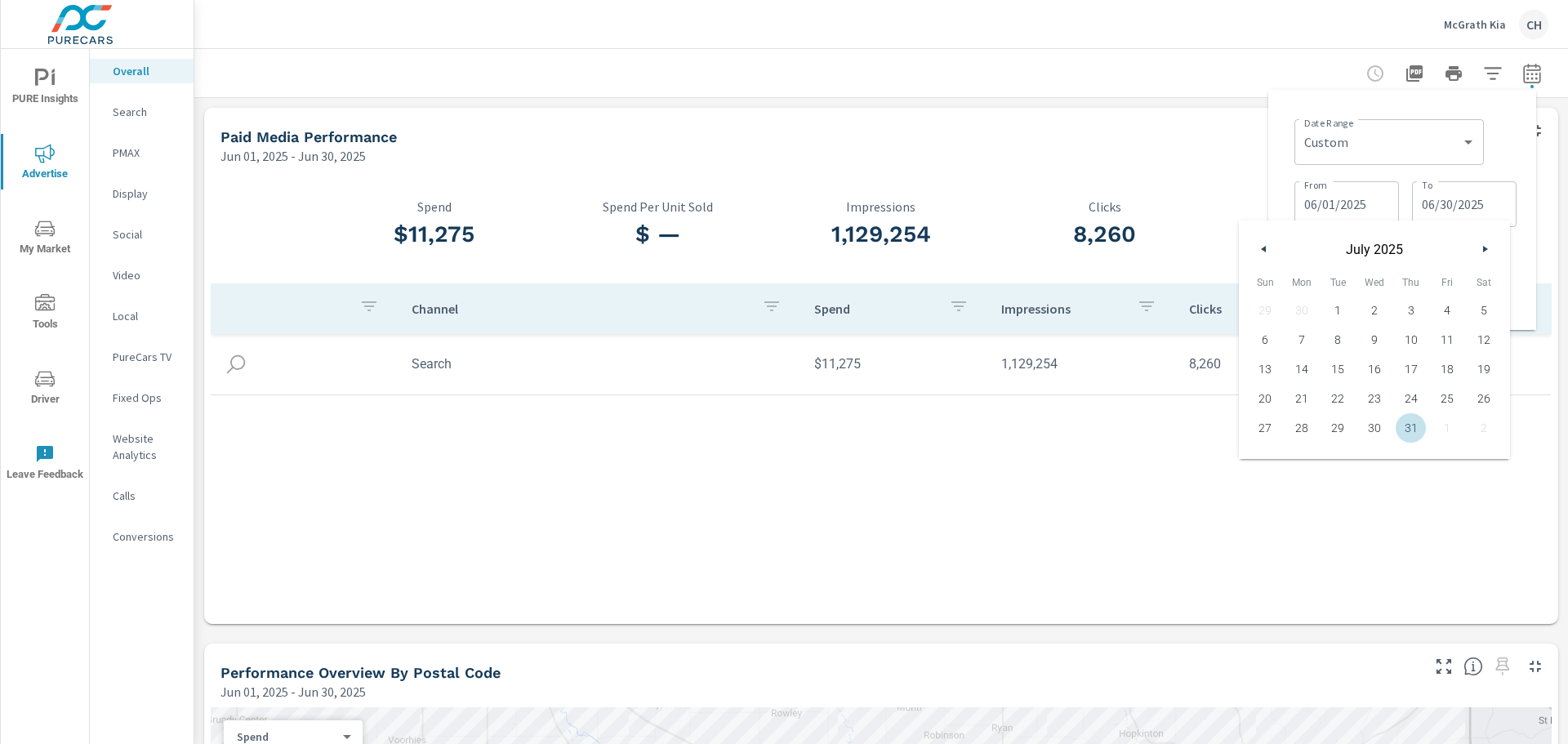 click on "31" at bounding box center (1410, 428) 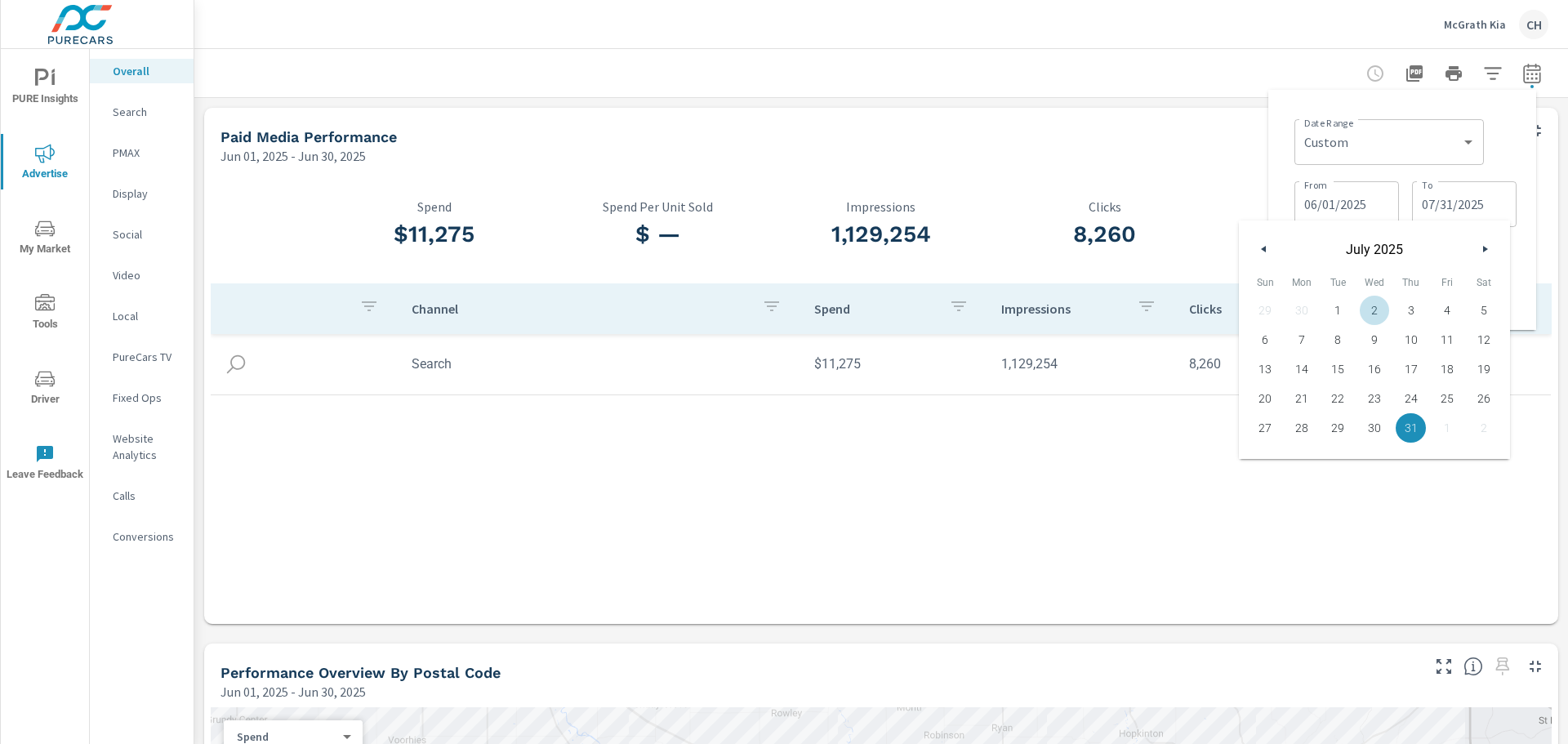 click on "06/01/2025" at bounding box center (1347, 204) 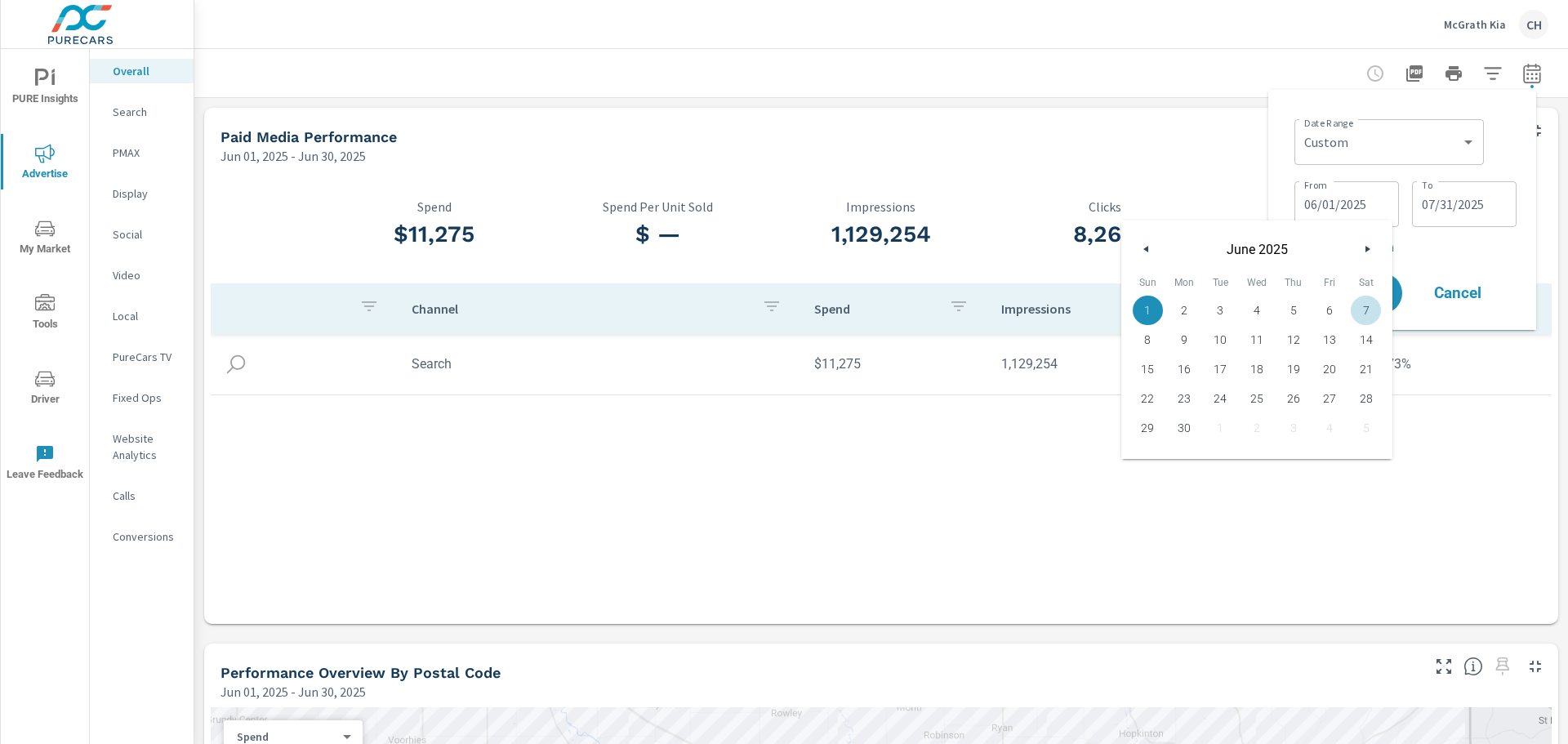 click at bounding box center [1367, 249] 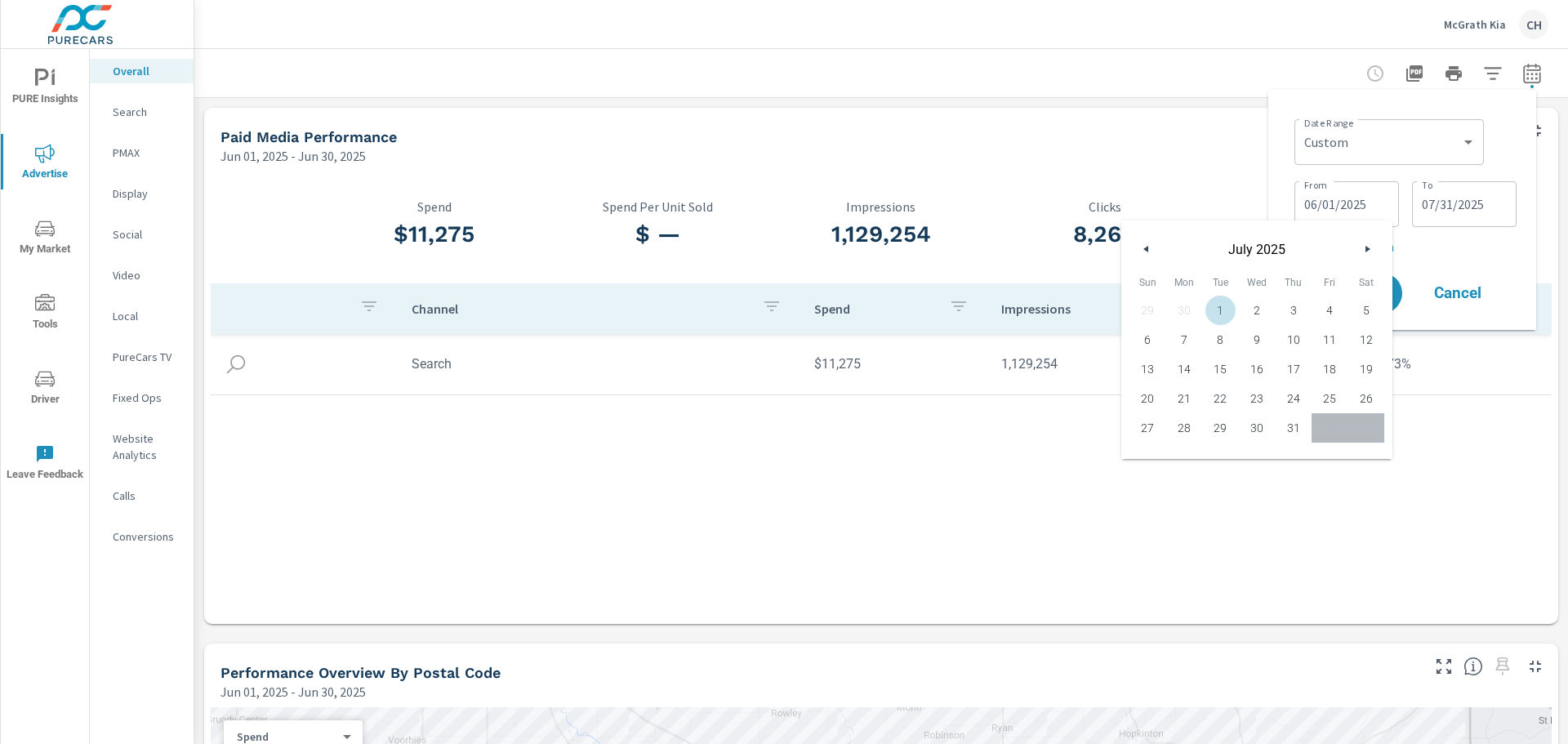 click on "1" at bounding box center [1220, 310] 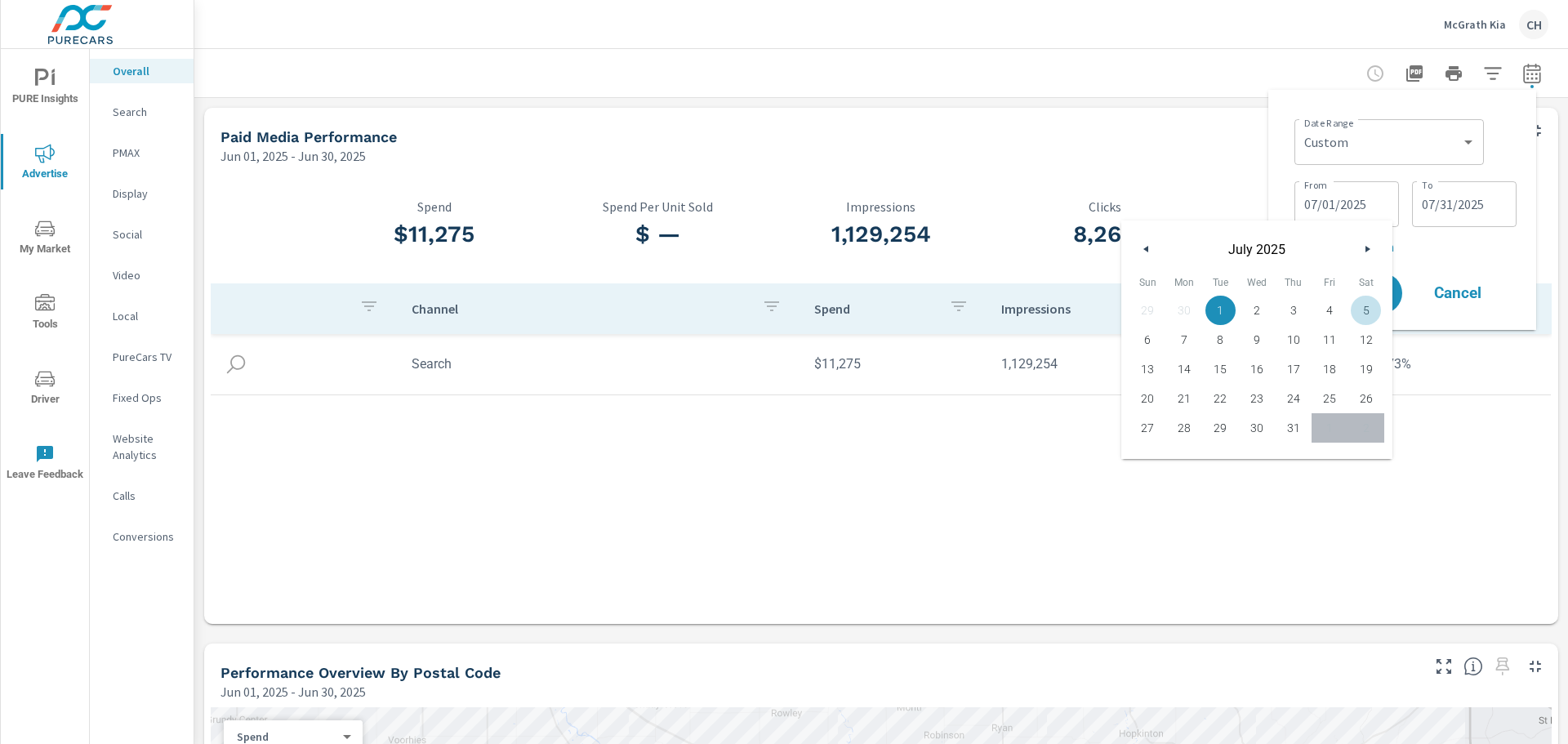 click on "Date Range Custom Yesterday Last week Last 7 days Last 14 days Last 30 days Last 45 days Last 60 days Last 90 days Last 180 days Last 365 days Month to date Last month Last 2 months Last 3 months Last 6 months Last 9 months Last 12 months Year to date Last year ​ From 07/01/2025 From To 07/31/2025 To + Add comparison Apply Cancel" at bounding box center (1402, 210) 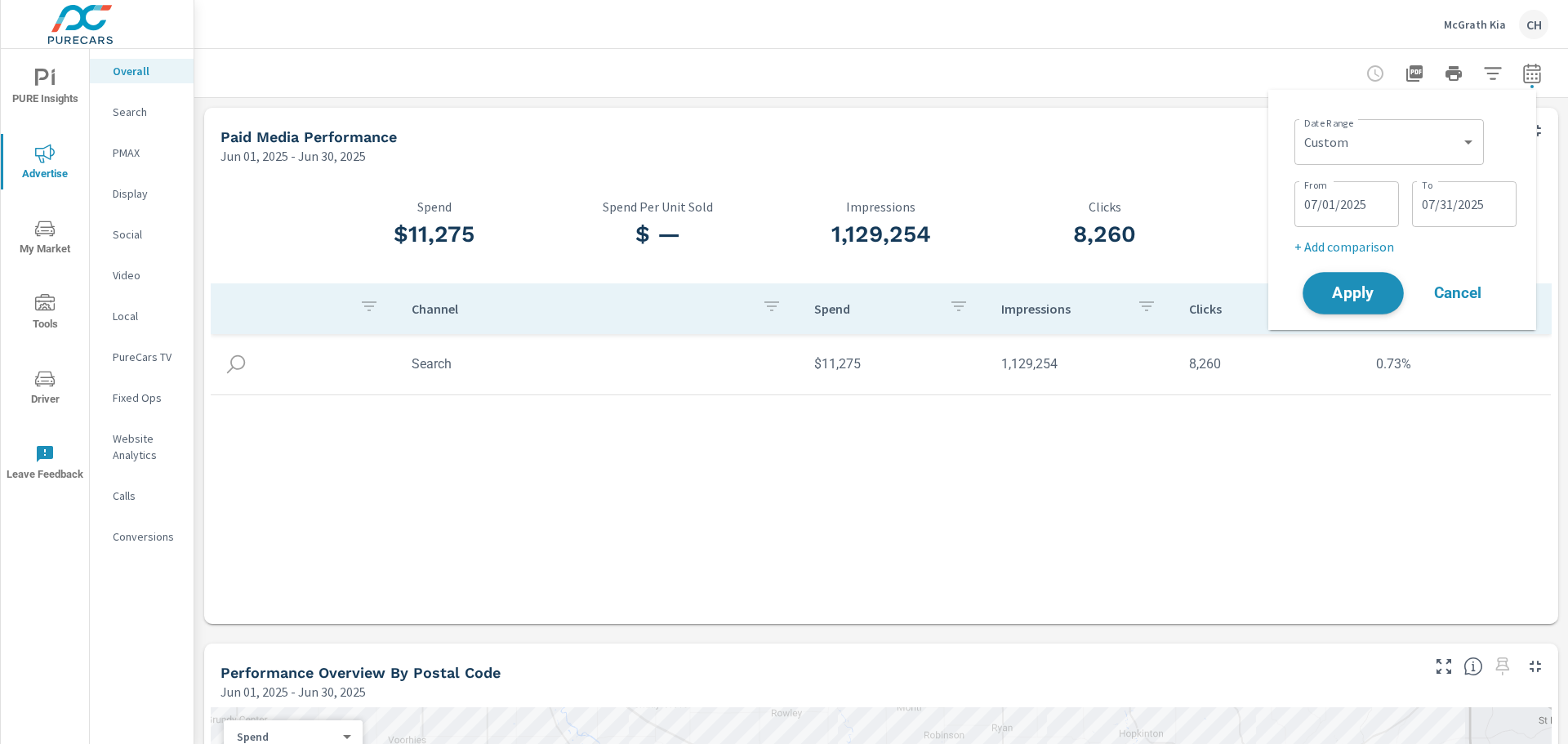 click on "Apply" at bounding box center (1353, 293) 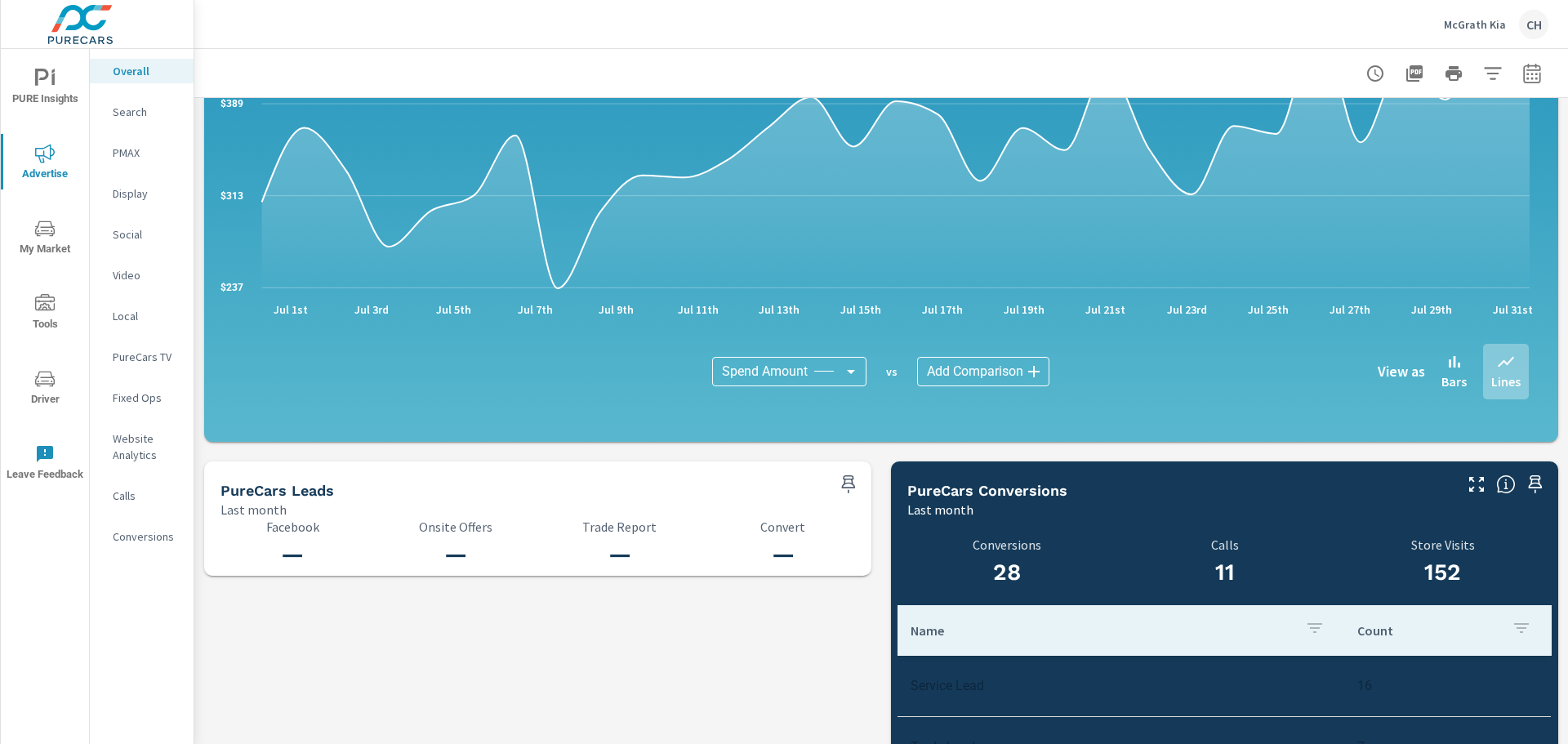 scroll, scrollTop: 1631, scrollLeft: 0, axis: vertical 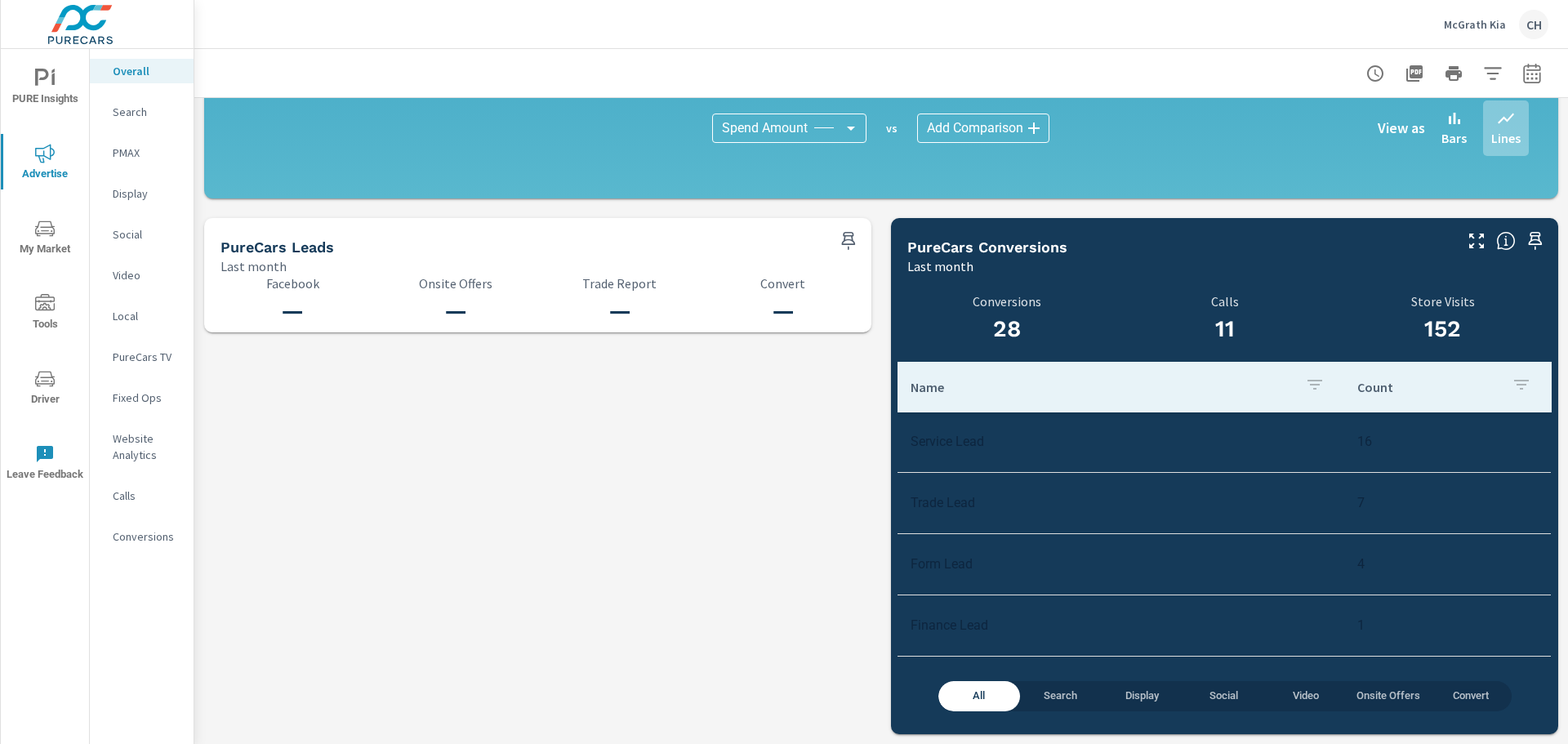 click on "Search" at bounding box center (146, 112) 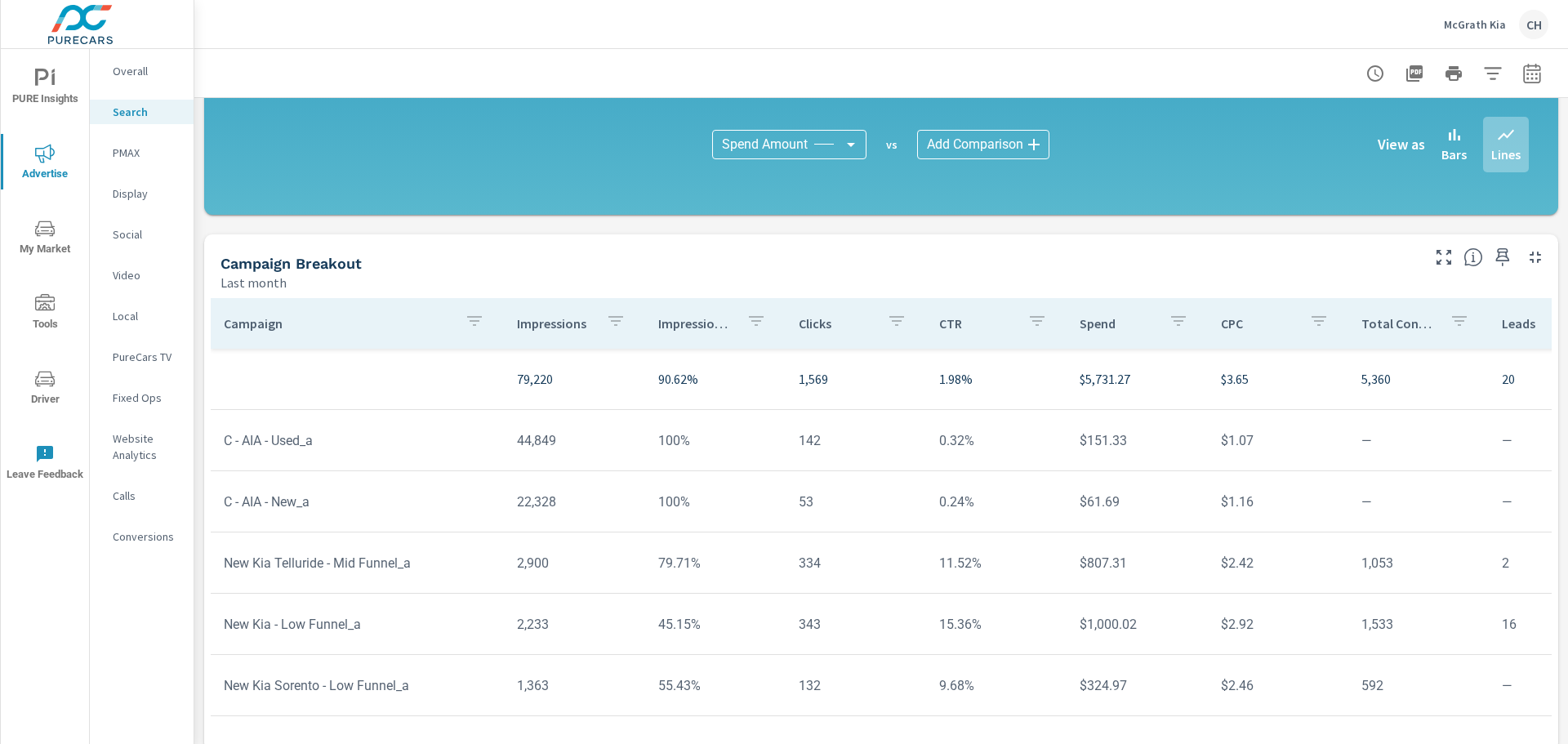 scroll, scrollTop: 1095, scrollLeft: 0, axis: vertical 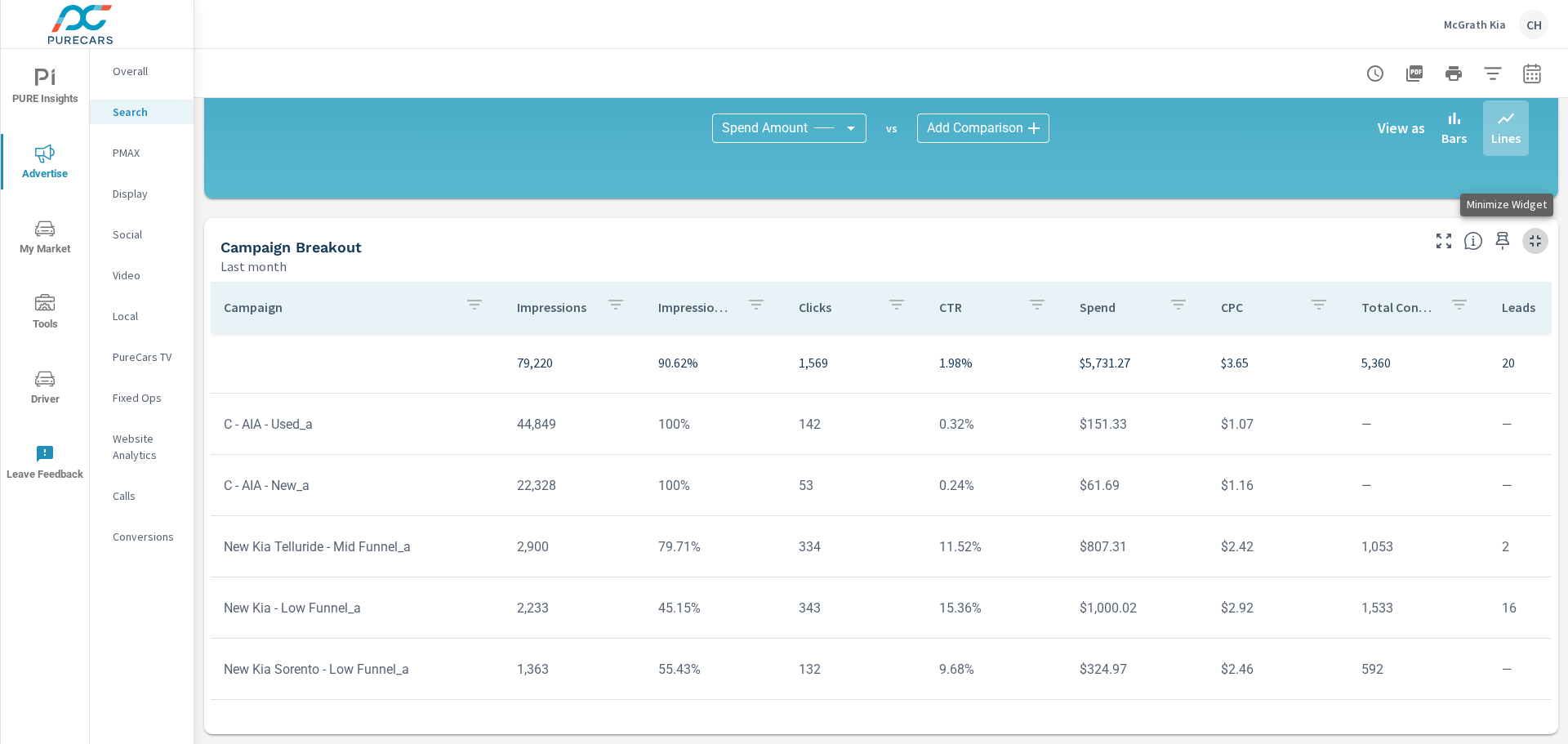 click 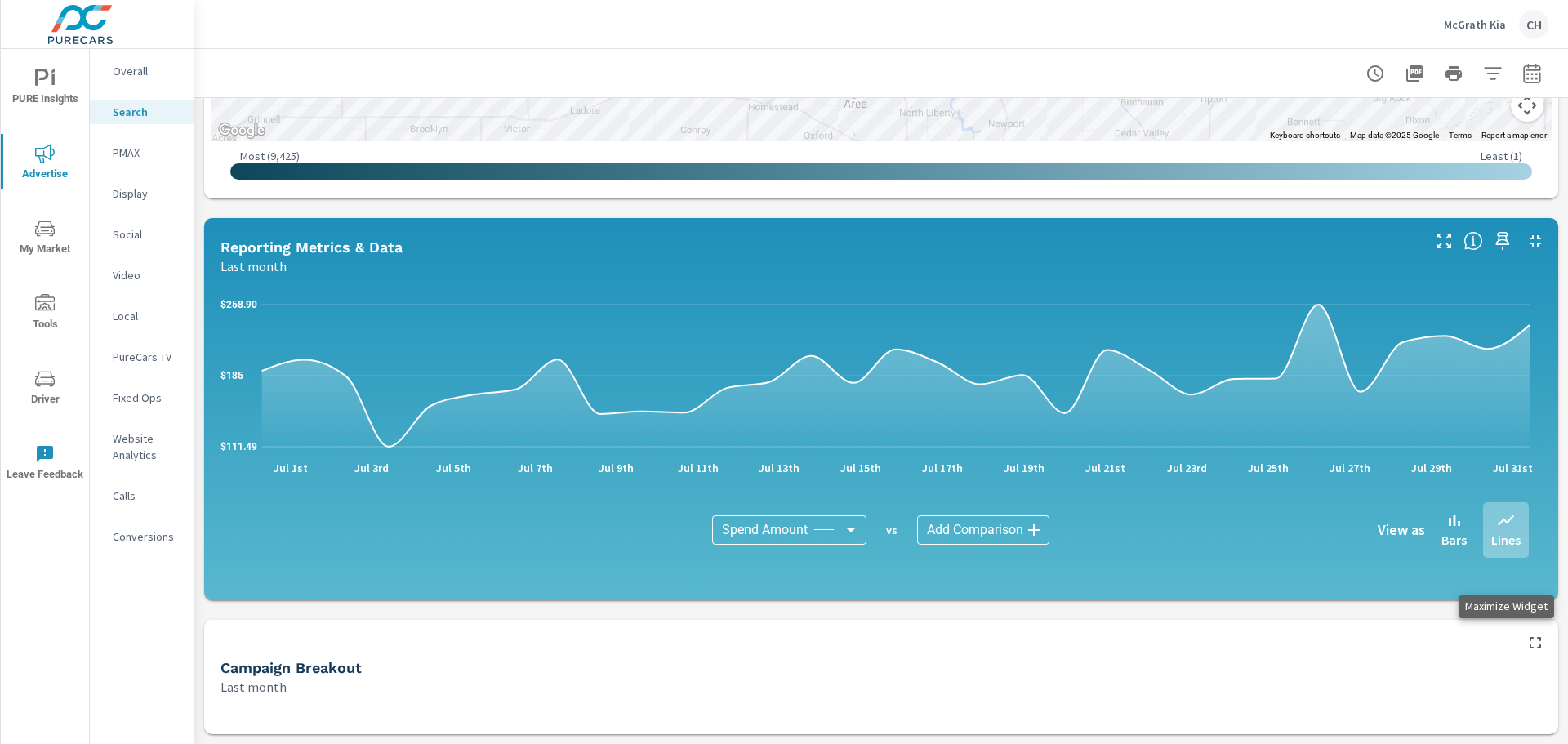 click 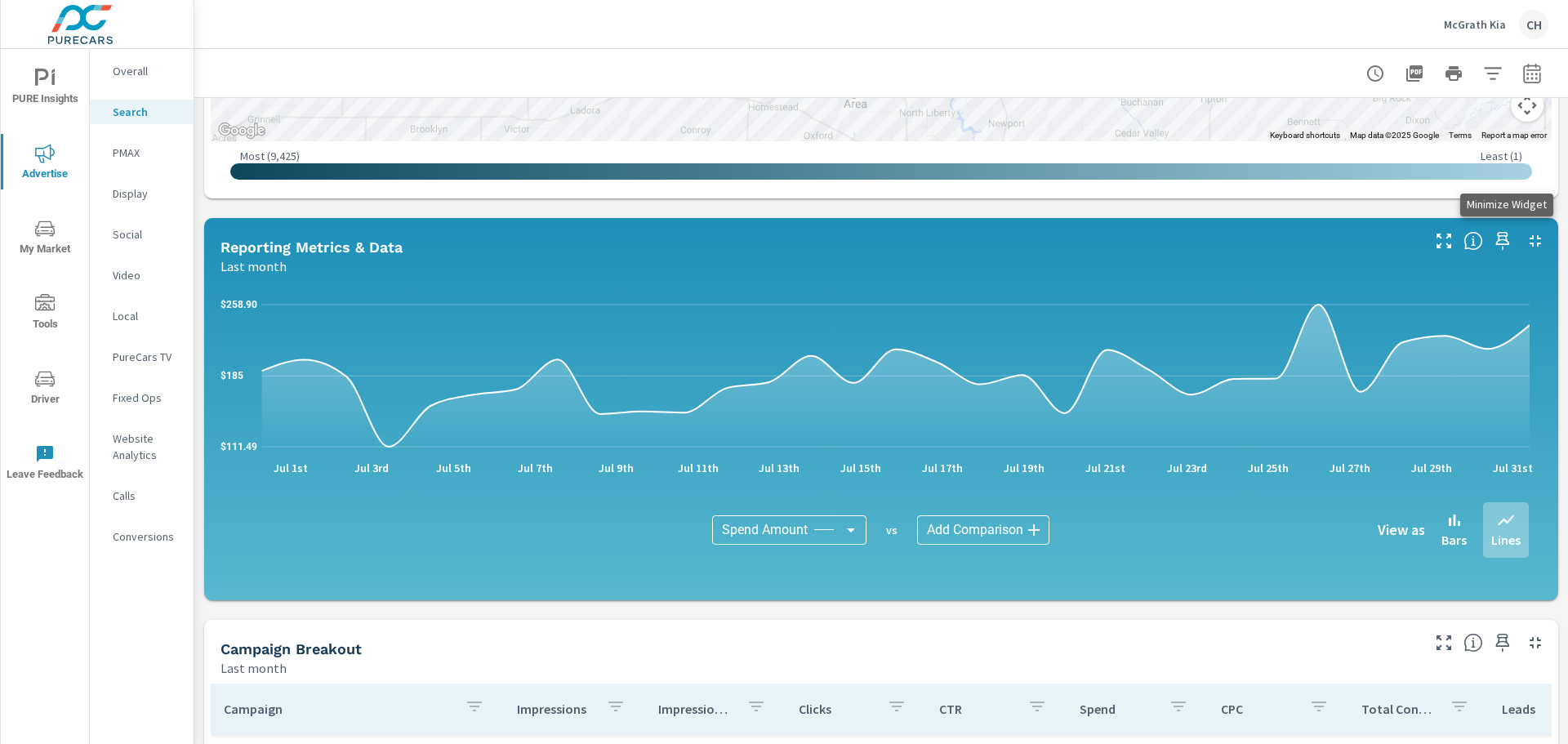 scroll, scrollTop: 1095, scrollLeft: 0, axis: vertical 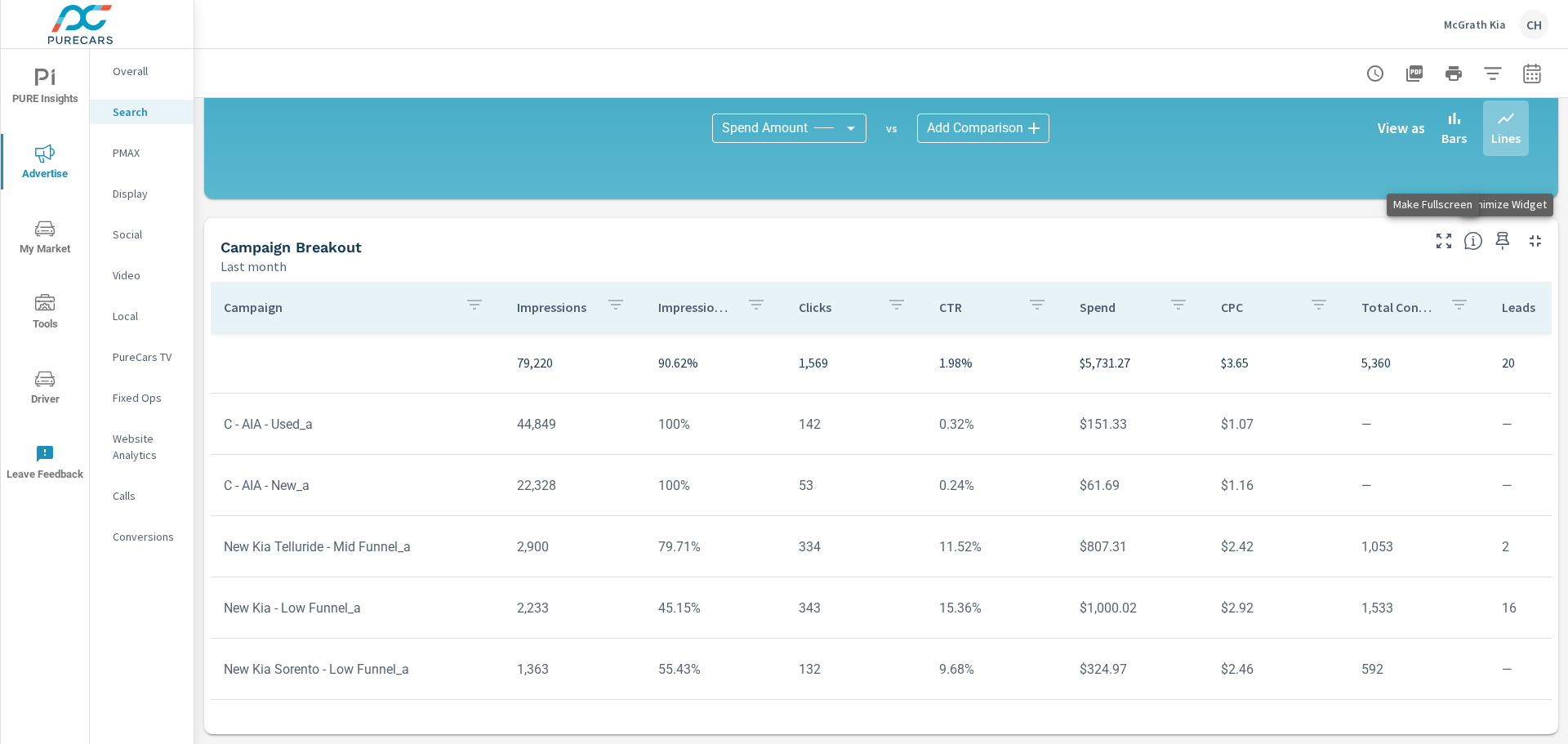 click 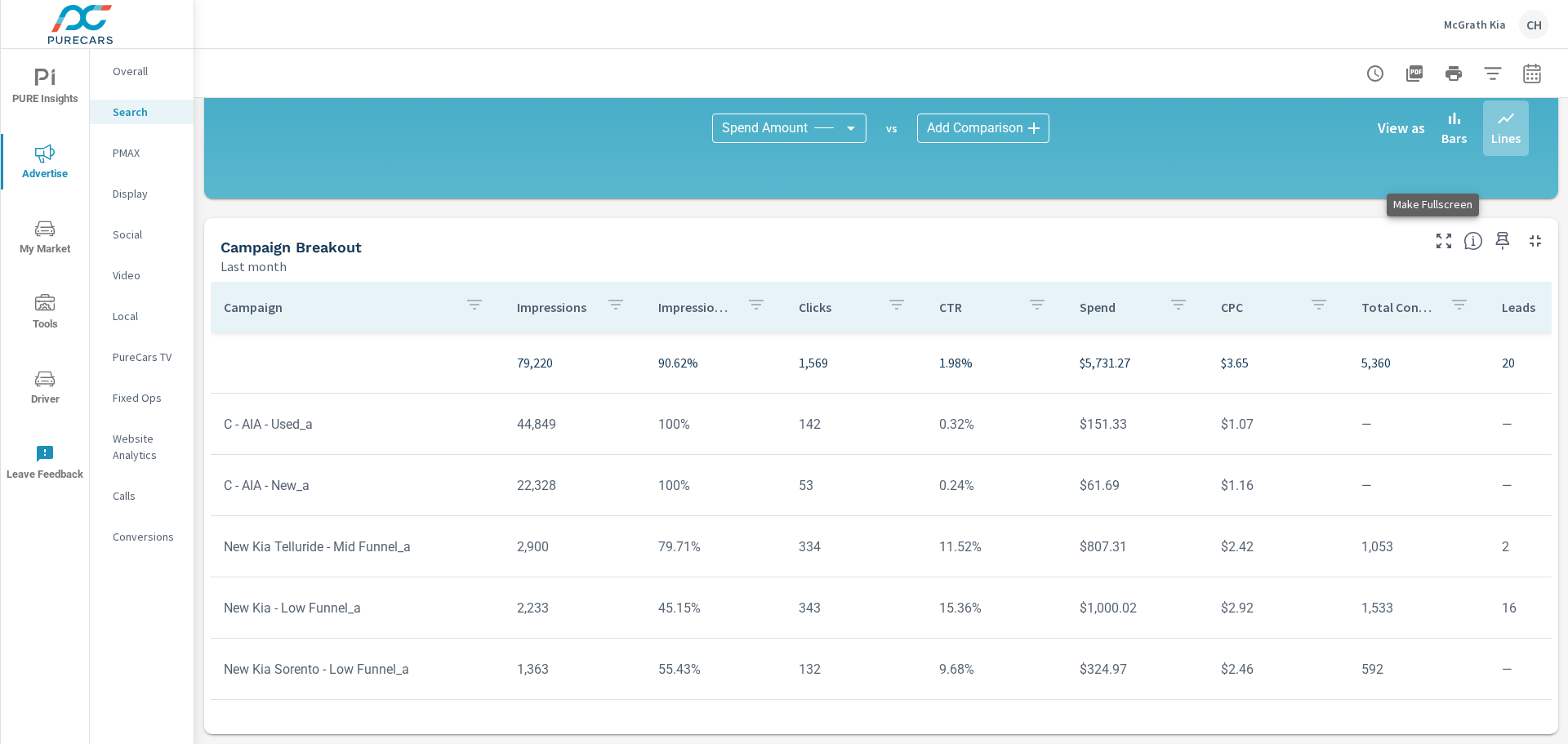 scroll, scrollTop: 0, scrollLeft: 0, axis: both 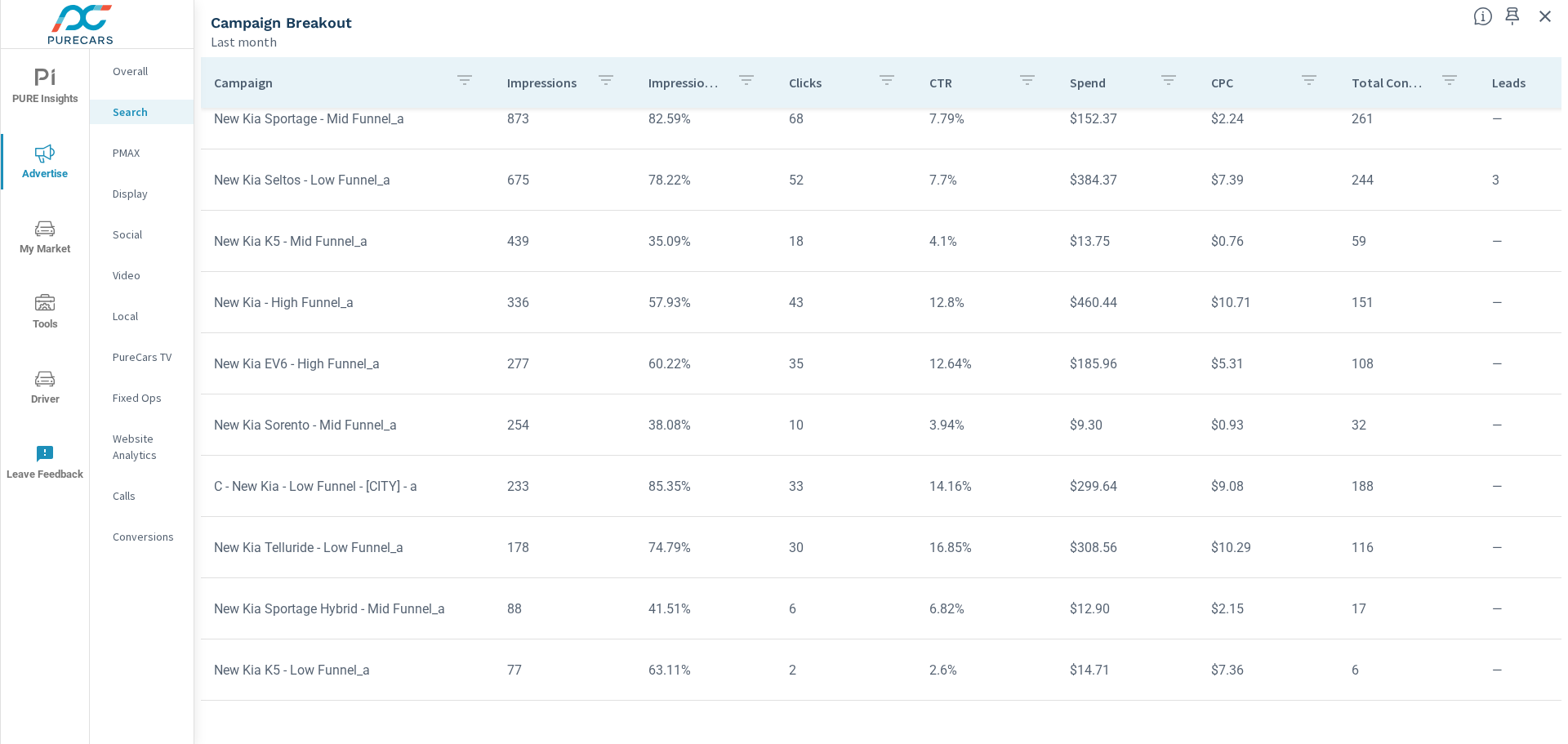 click on "PMAX" at bounding box center (146, 153) 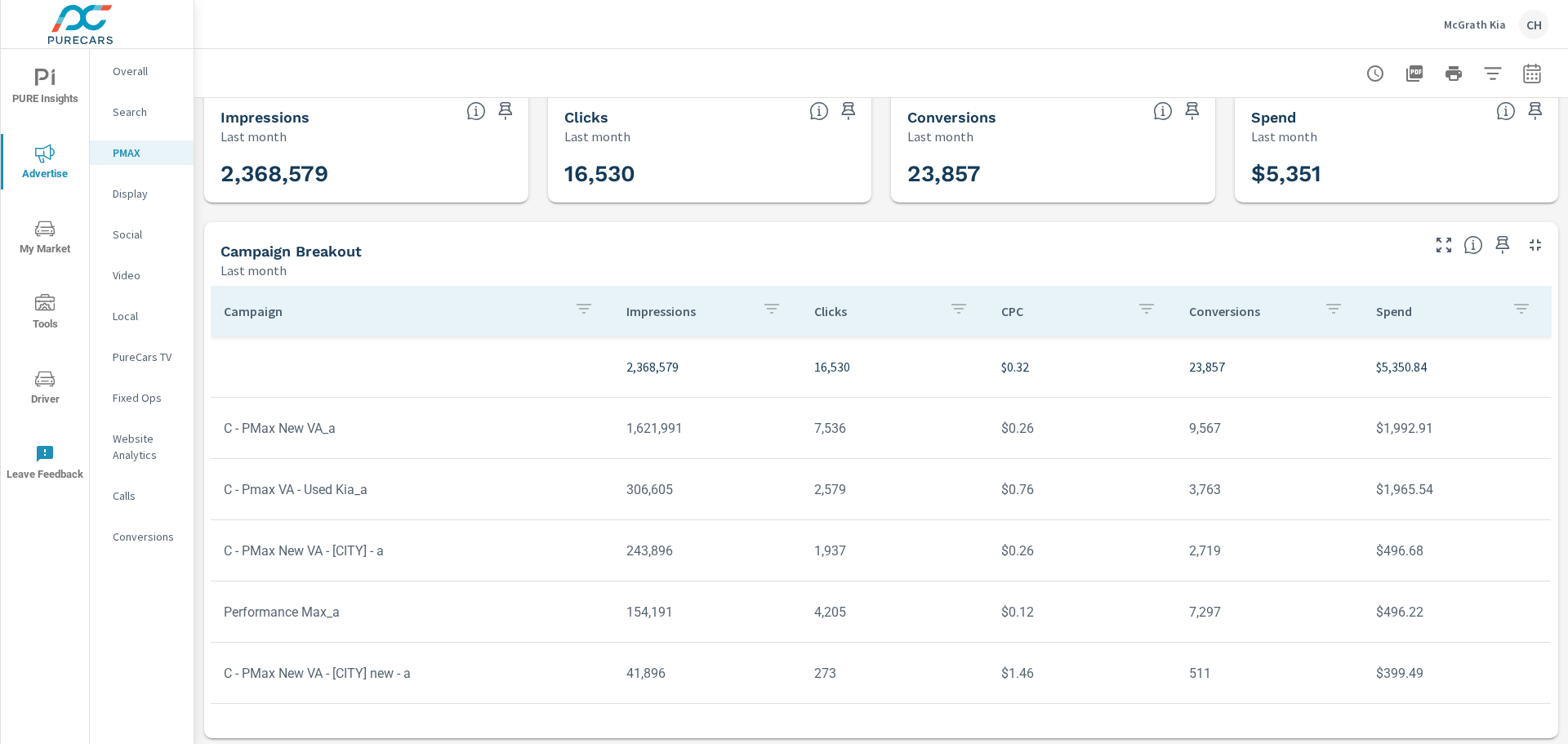 scroll, scrollTop: 24, scrollLeft: 0, axis: vertical 